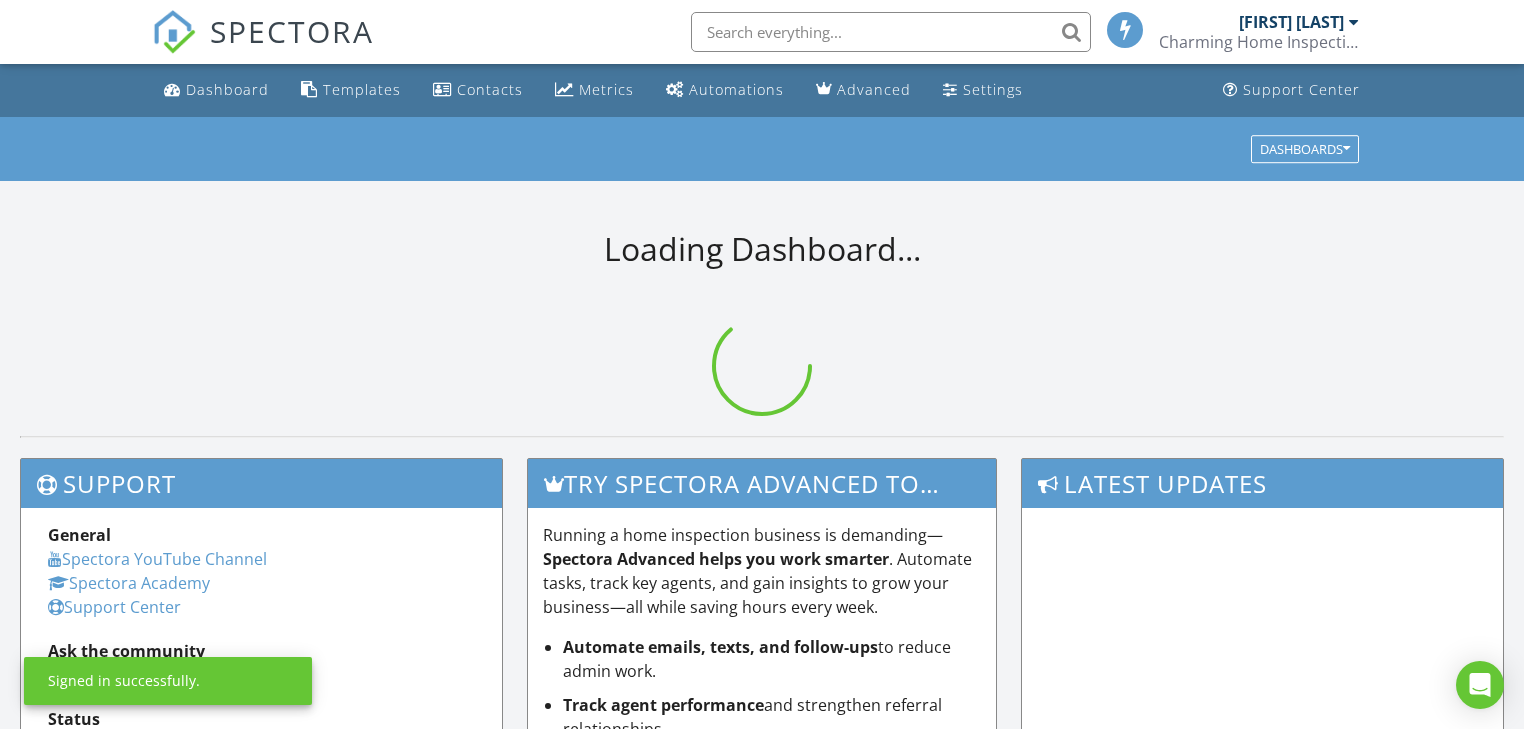 scroll, scrollTop: 0, scrollLeft: 0, axis: both 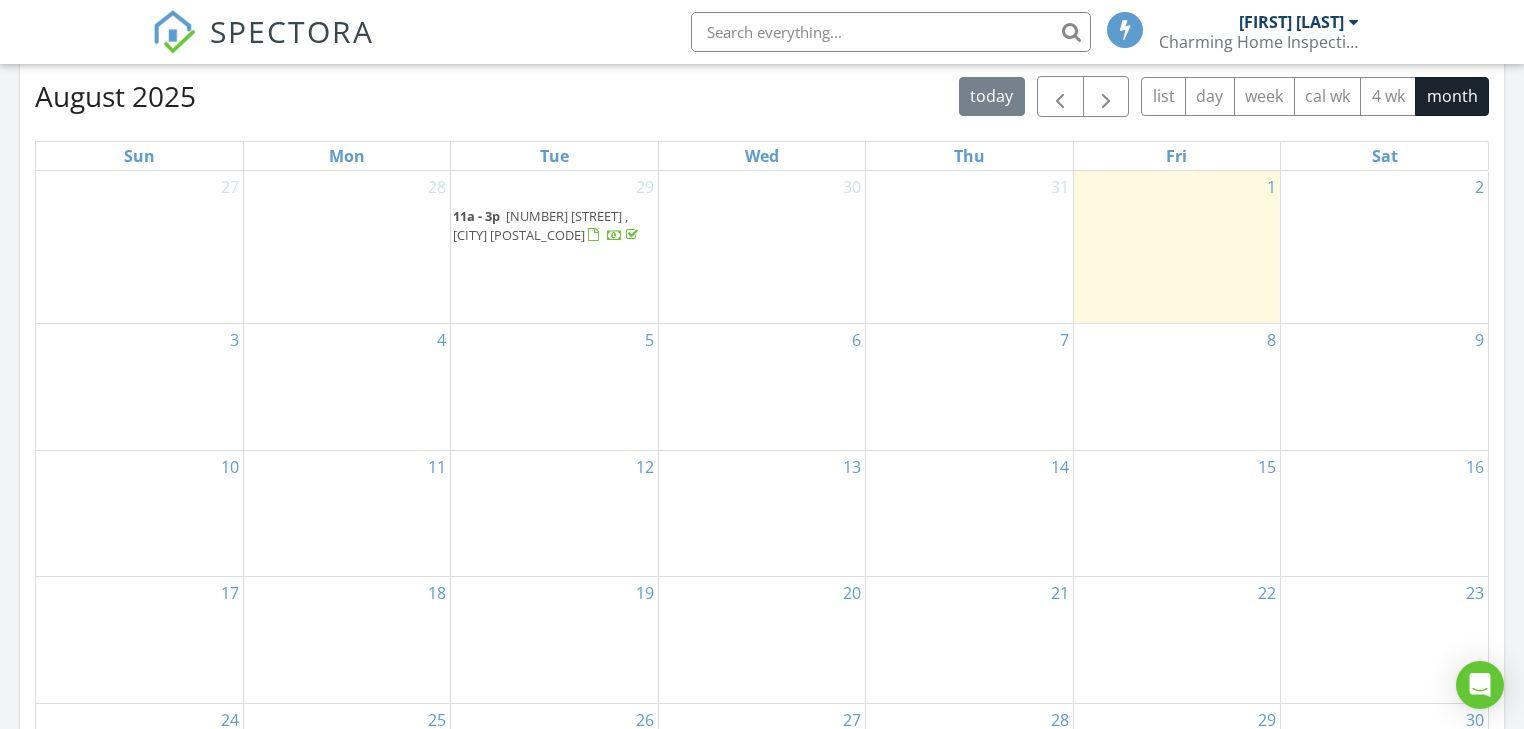 click on "4" at bounding box center (347, 387) 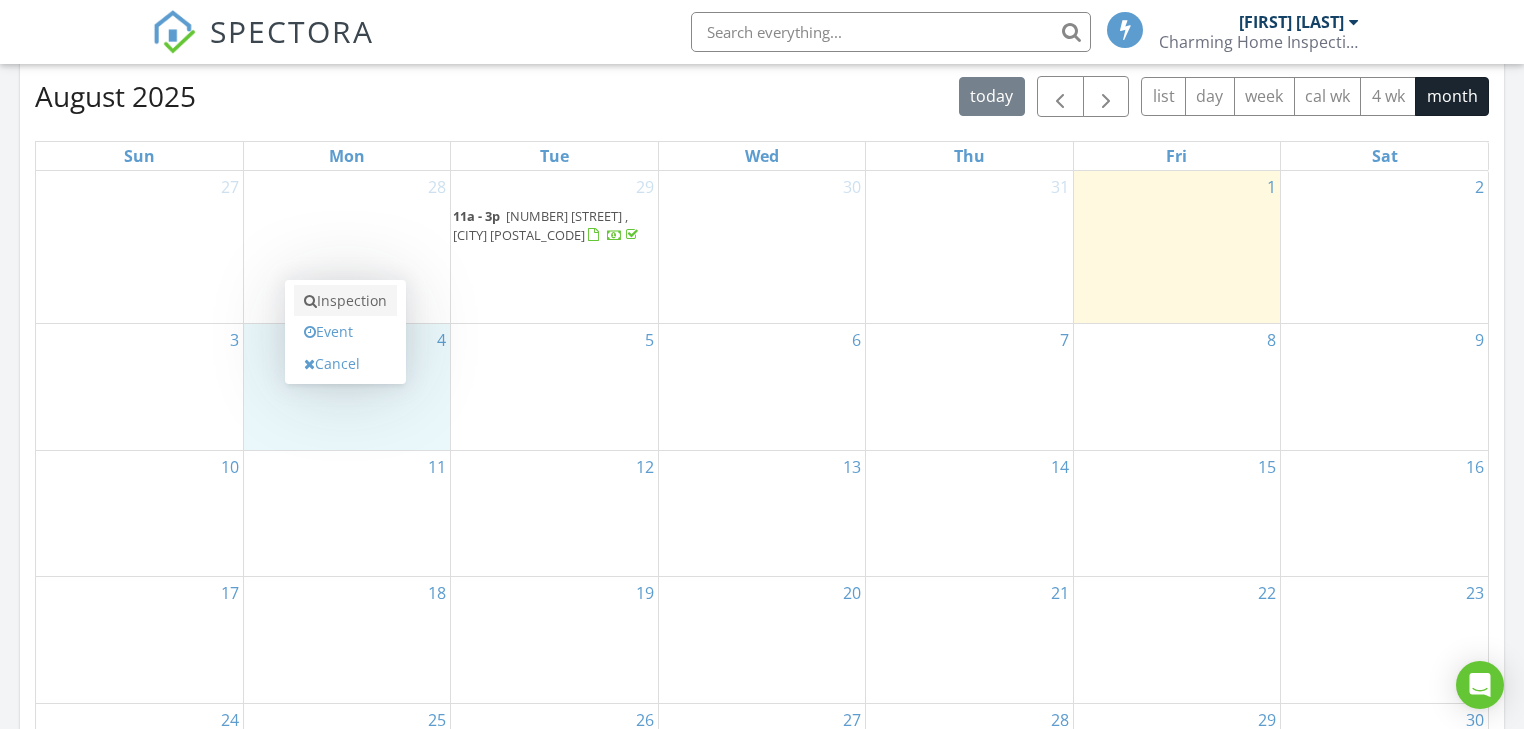 click on "Inspection" at bounding box center [345, 301] 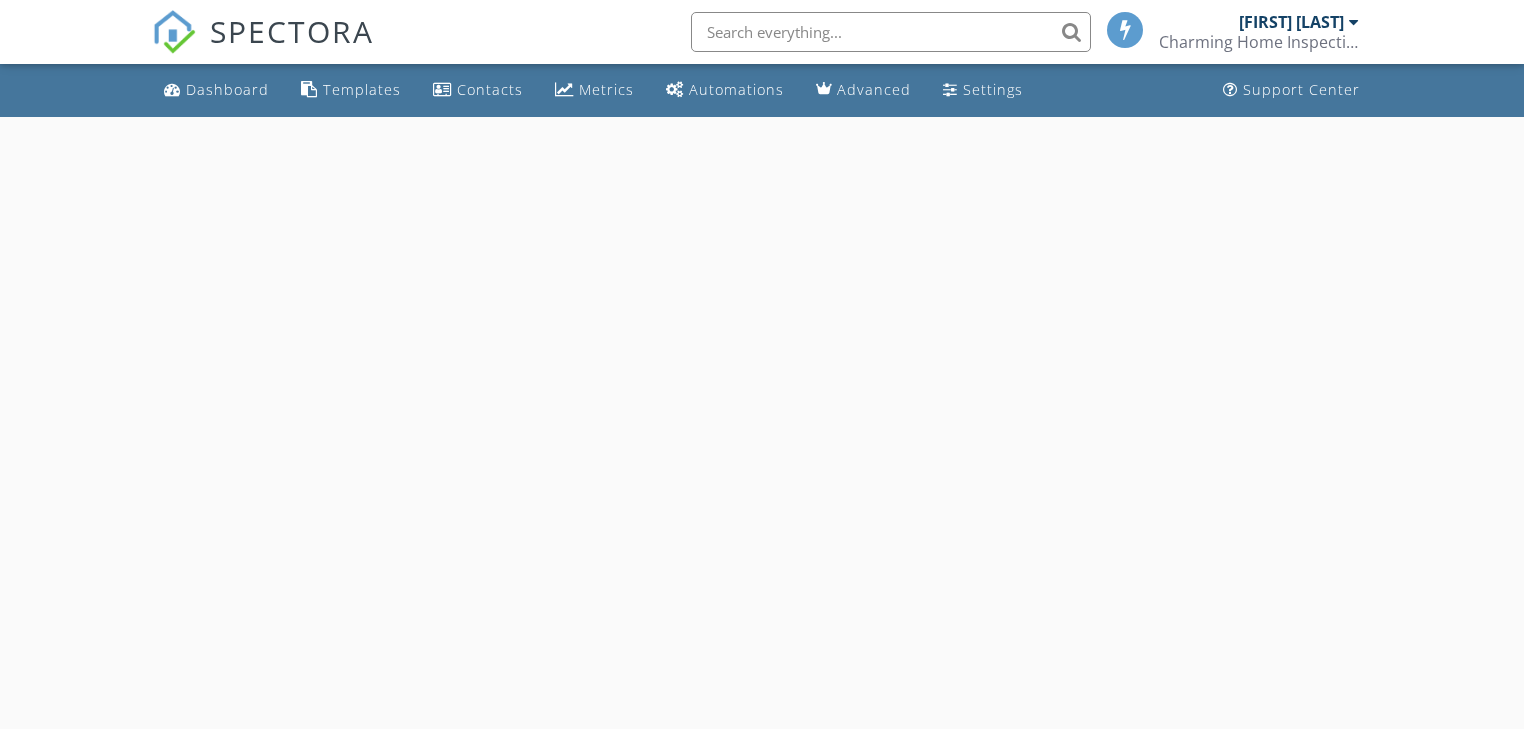 scroll, scrollTop: 0, scrollLeft: 0, axis: both 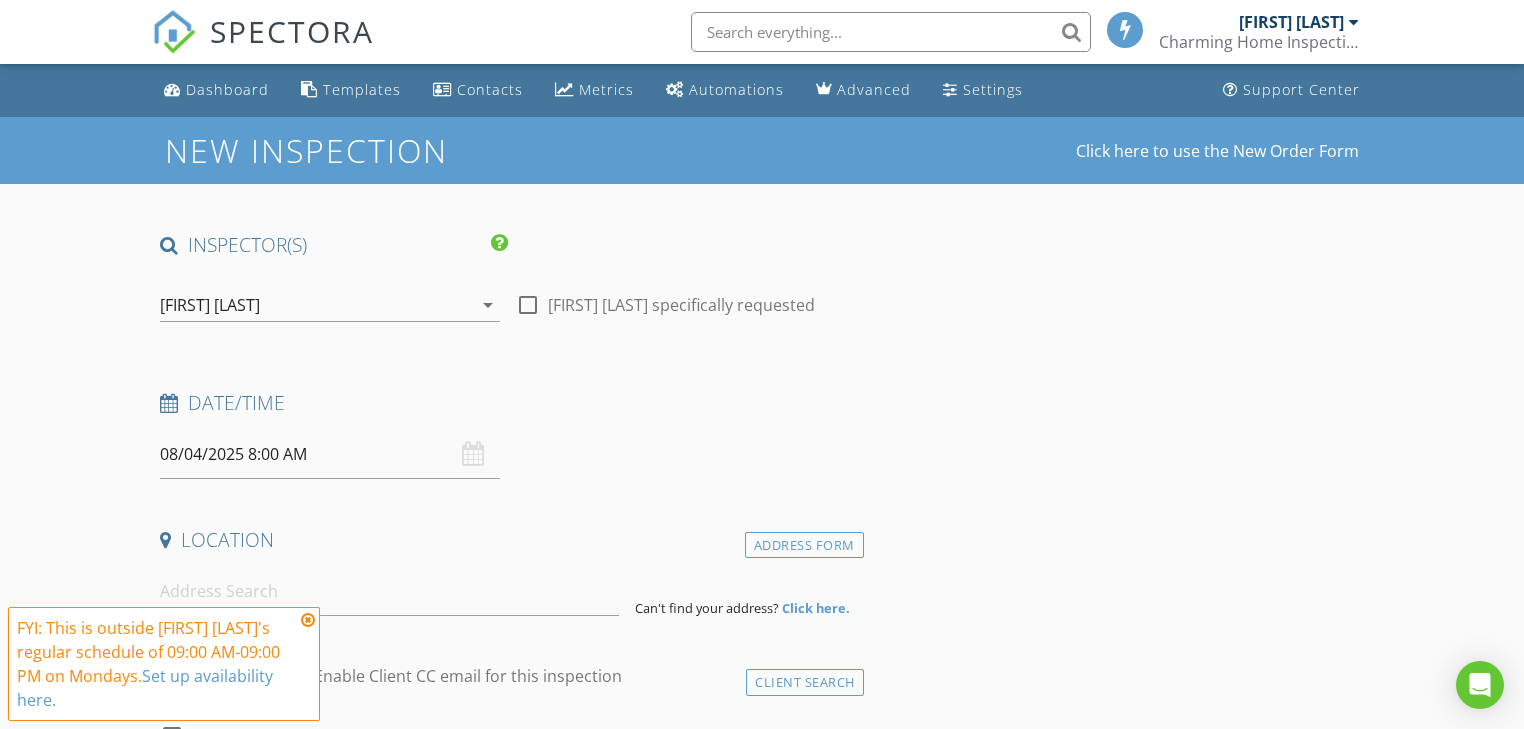 click on "08/04/2025 8:00 AM" at bounding box center (330, 454) 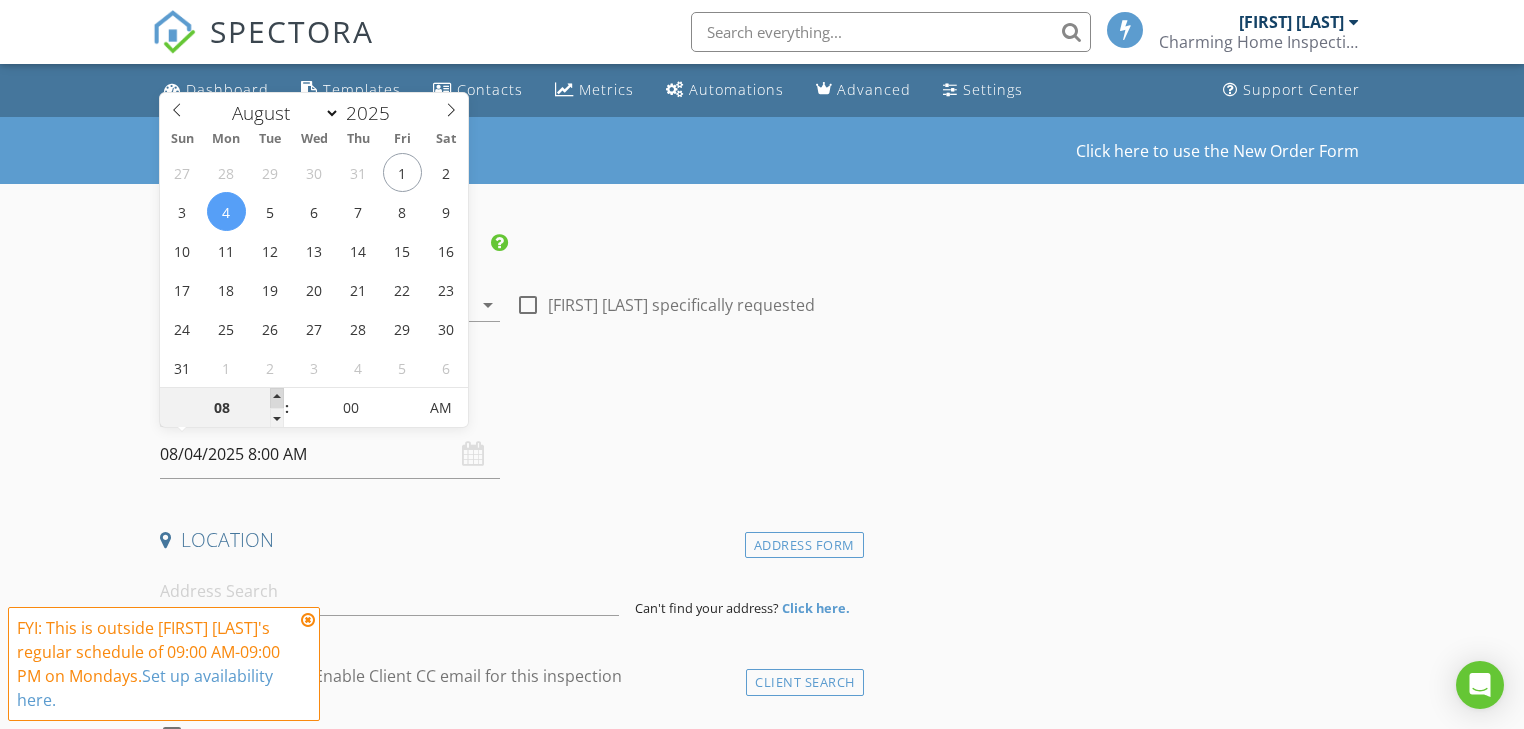 type on "09" 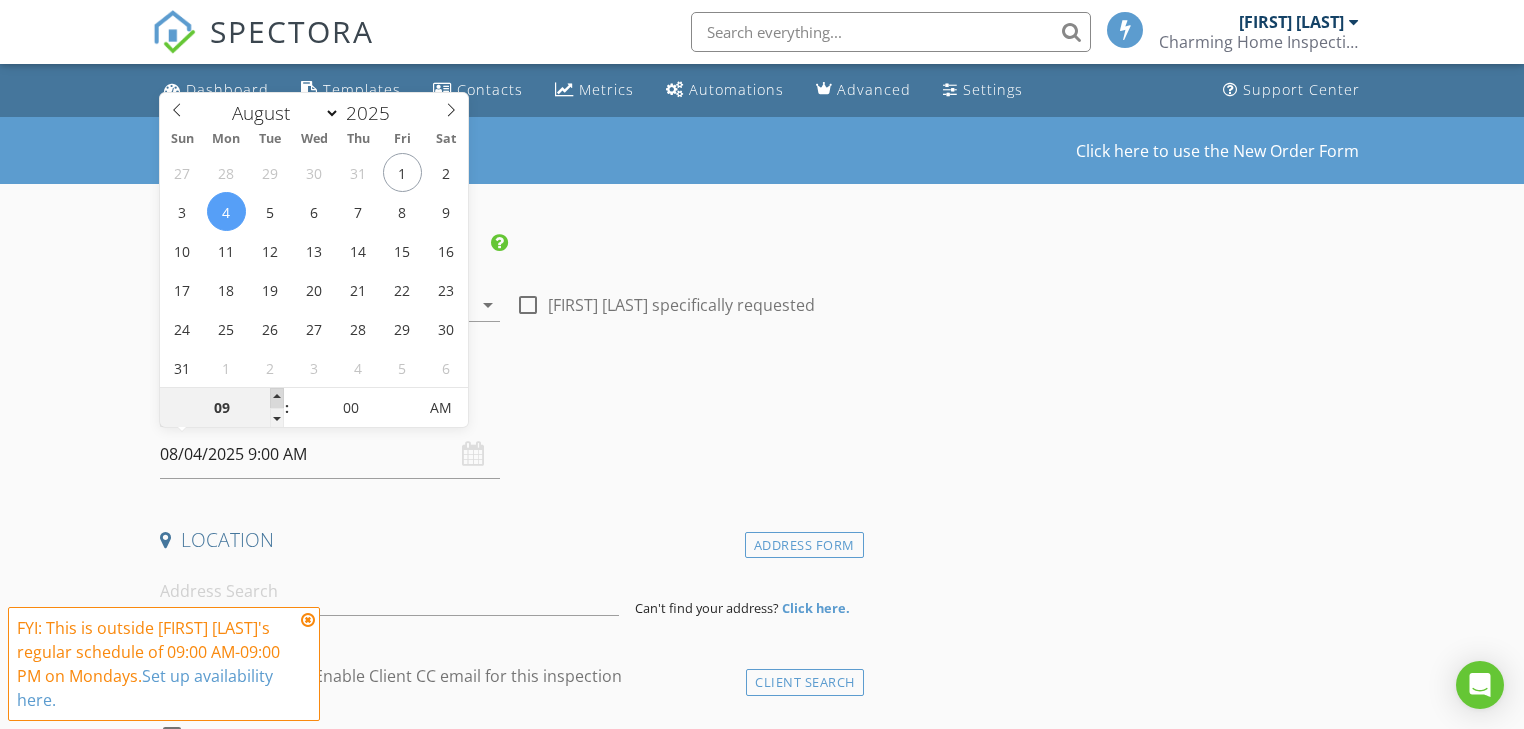 click at bounding box center (277, 398) 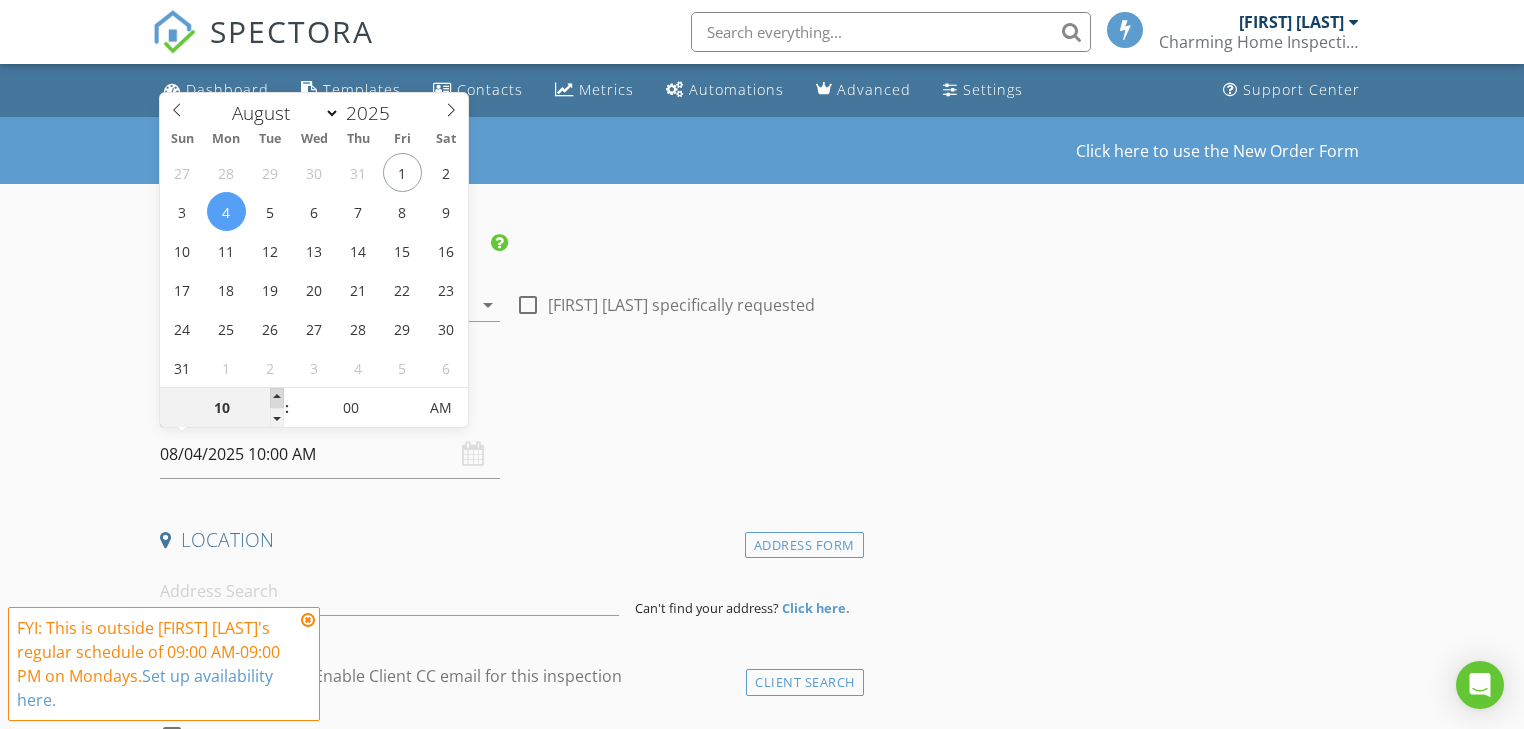 click at bounding box center (277, 398) 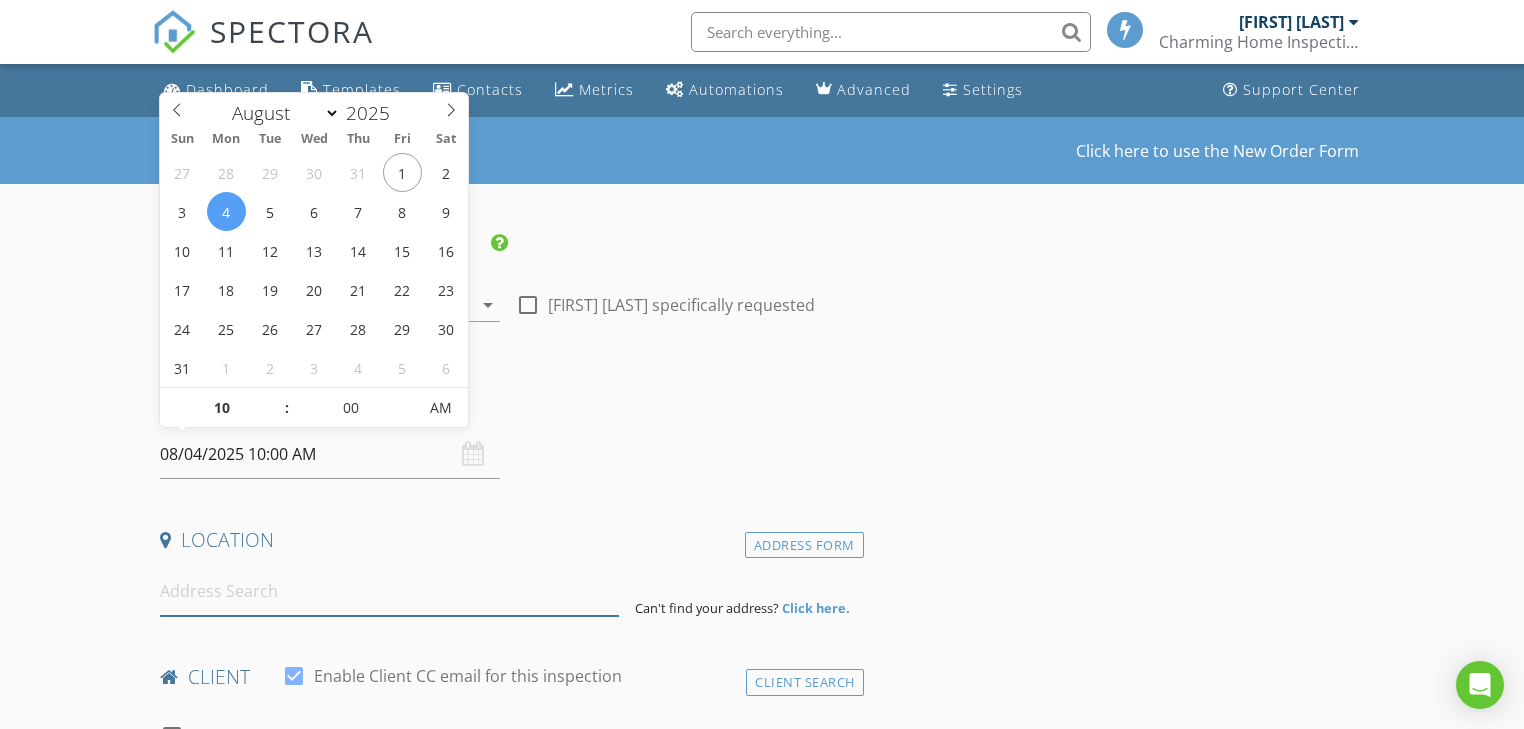 click at bounding box center (389, 591) 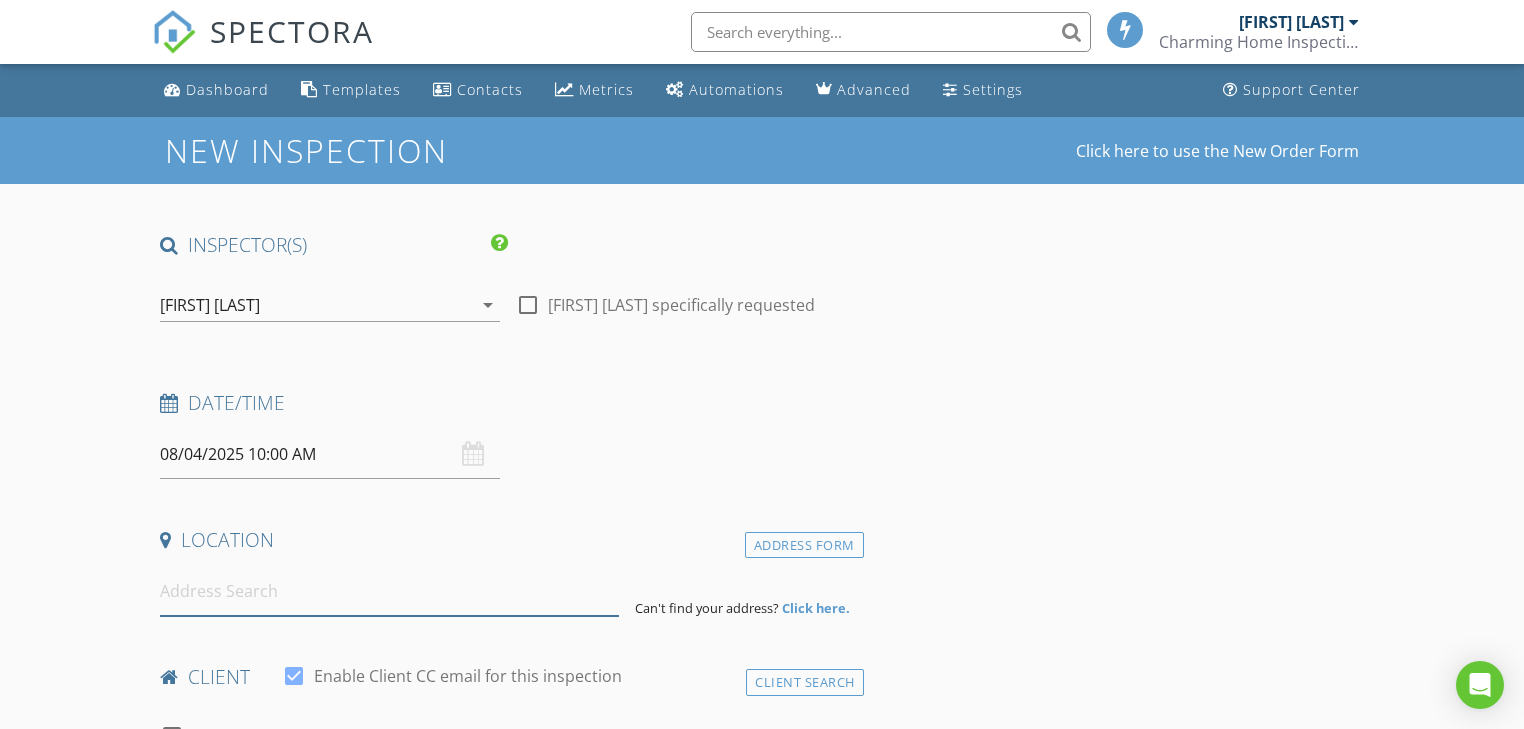 paste on "[NUMBER] [STREET]" 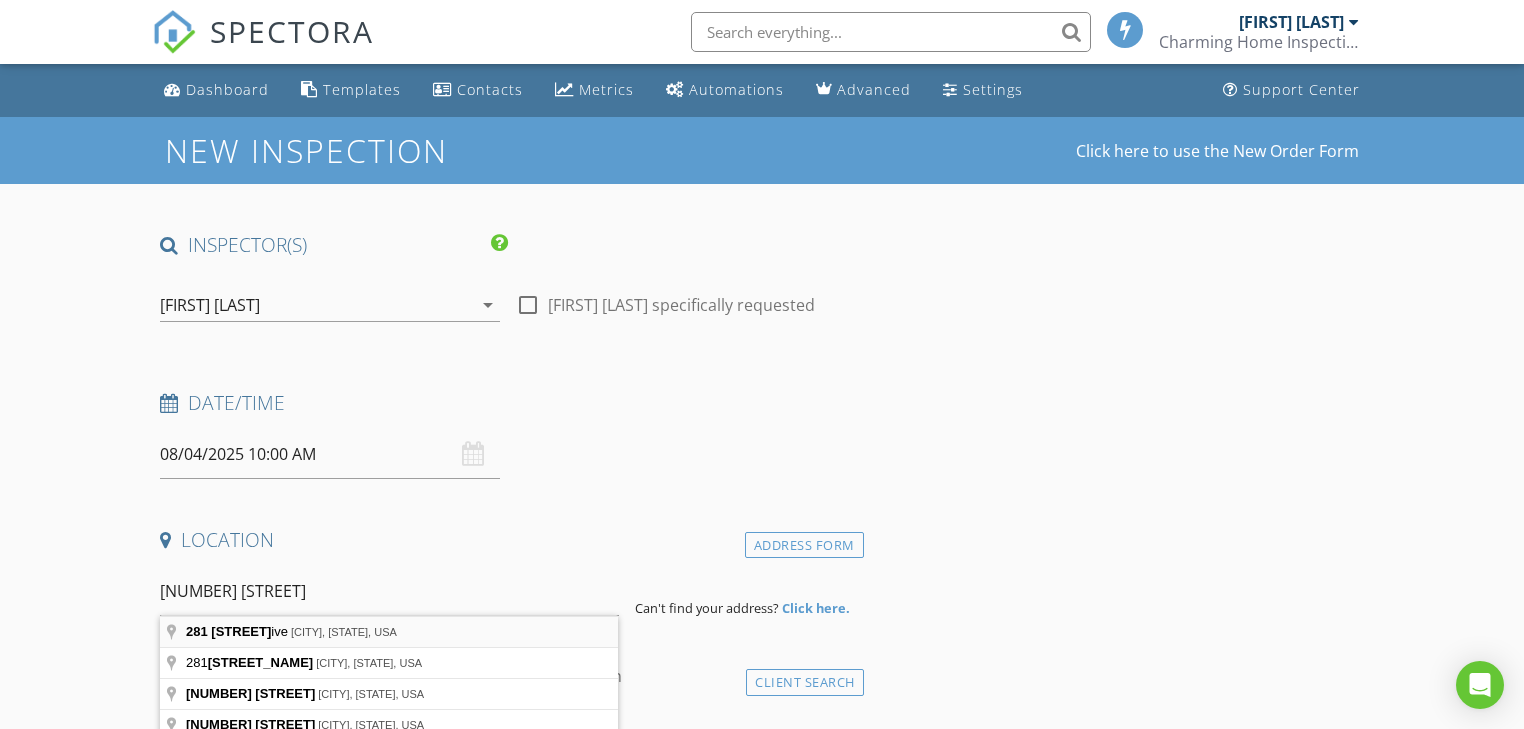 type on "281 Bennett Drive, Mansfield, GA, USA" 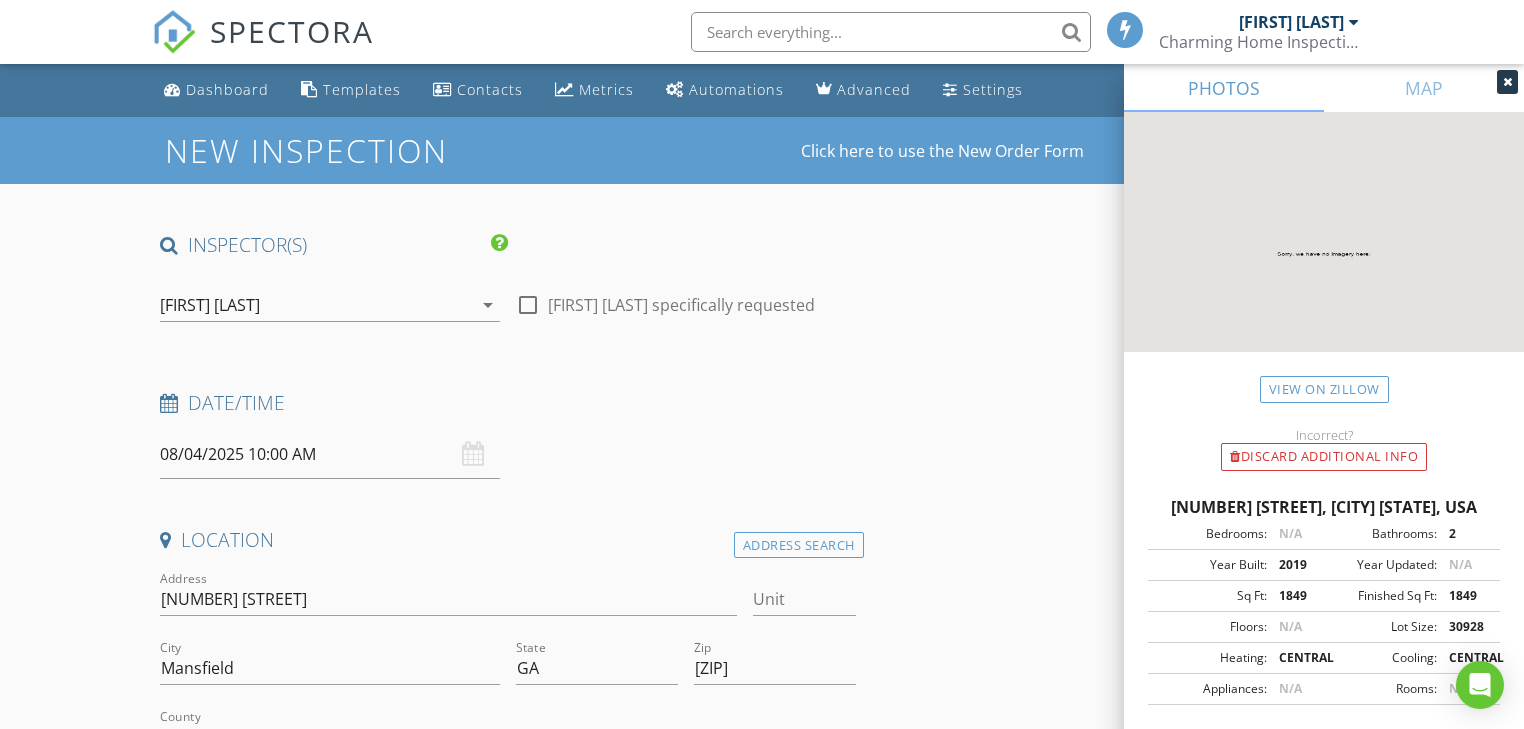 scroll, scrollTop: 400, scrollLeft: 0, axis: vertical 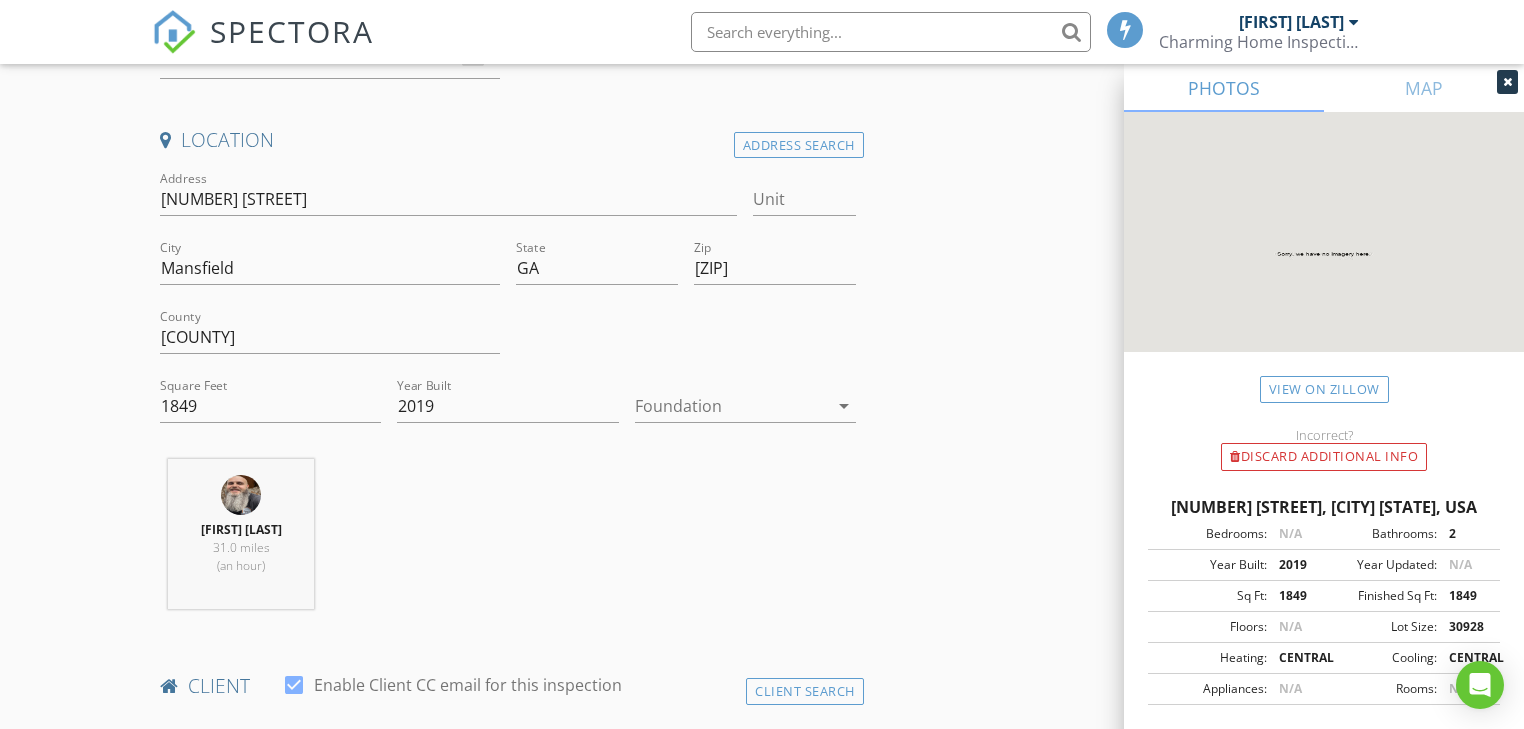 click at bounding box center (731, 406) 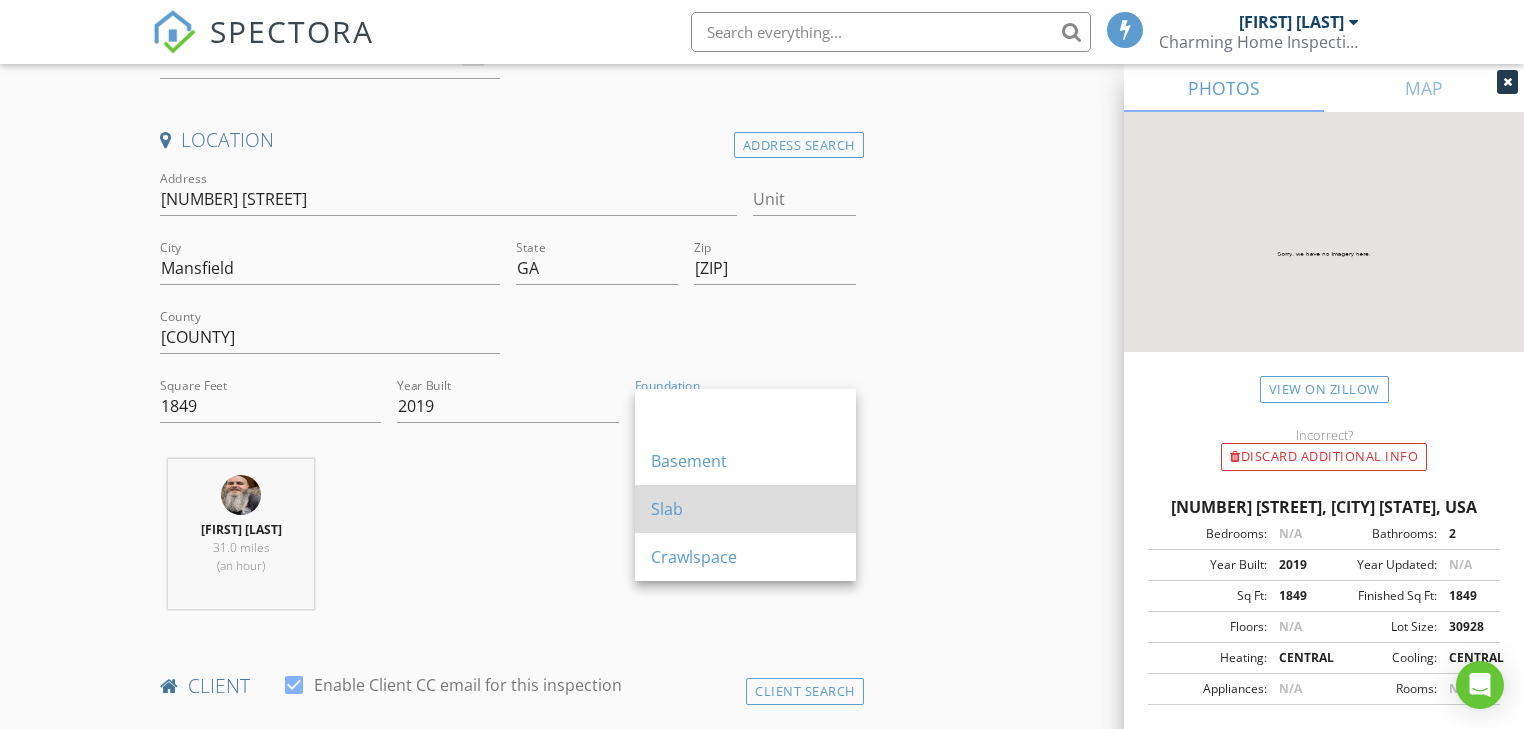 click on "Slab" at bounding box center (745, 509) 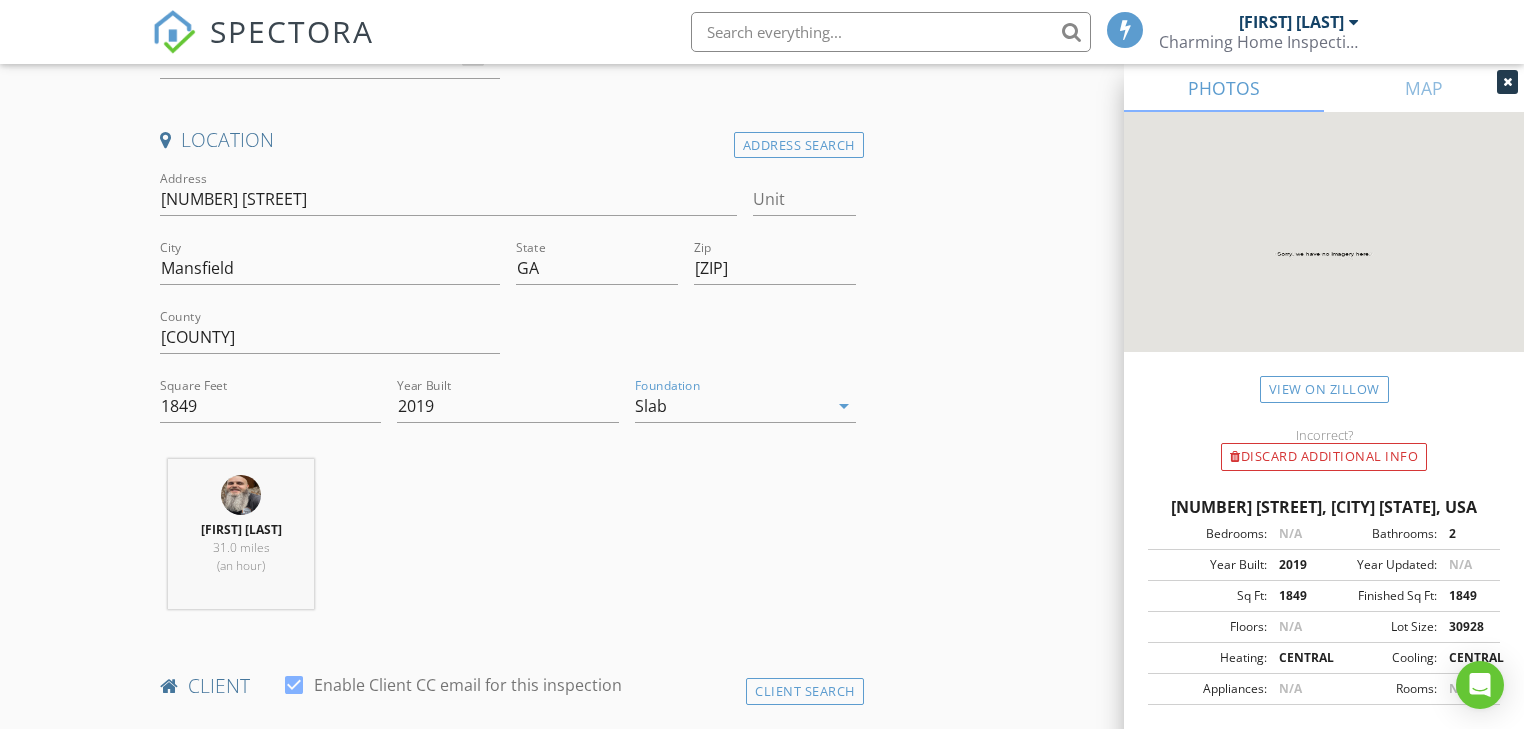 click on "INSPECTOR(S)
check_box   Justin Harris   PRIMARY   Justin Harris arrow_drop_down   check_box_outline_blank Justin Harris specifically requested
Date/Time
08/04/2025 10:00 AM
Location
Address Search       Address 281 Bennett Dr   Unit   City Mansfield   State GA   Zip 30055   County Jasper     Square Feet 1849   Year Built 2019   Foundation Slab arrow_drop_down     Justin Harris     31.0 miles     (an hour)
client
check_box Enable Client CC email for this inspection   Client Search     check_box_outline_blank Client is a Company/Organization     First Name   Last Name   Email   CC Email   Phone           Notes   Private Notes
ADD ADDITIONAL client
SERVICES
check_box_outline_blank   Pre-Purchase Inspection   check_box_outline_blank   Pre-Listing Inspection" at bounding box center (761, 1471) 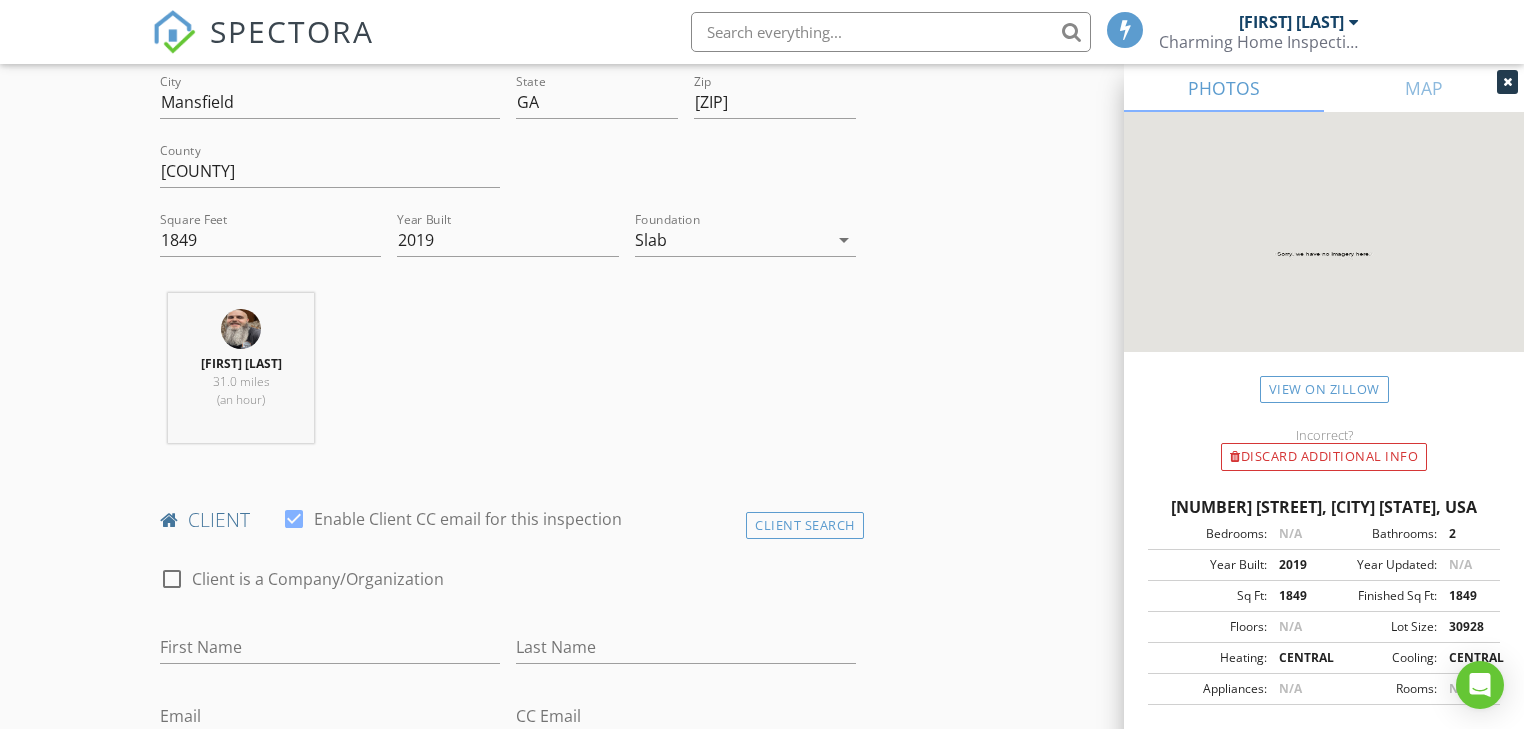 scroll, scrollTop: 720, scrollLeft: 0, axis: vertical 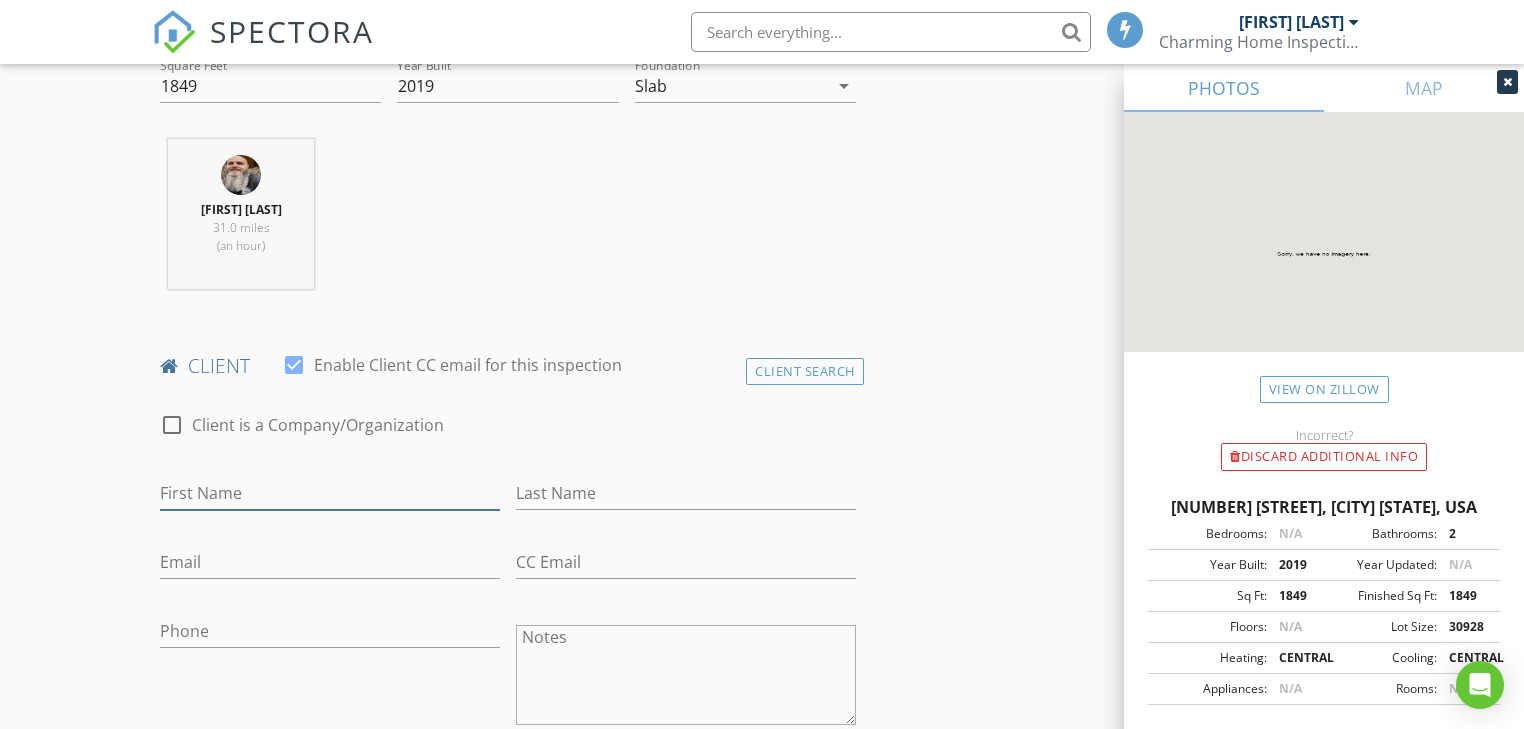 click on "First Name" at bounding box center [330, 493] 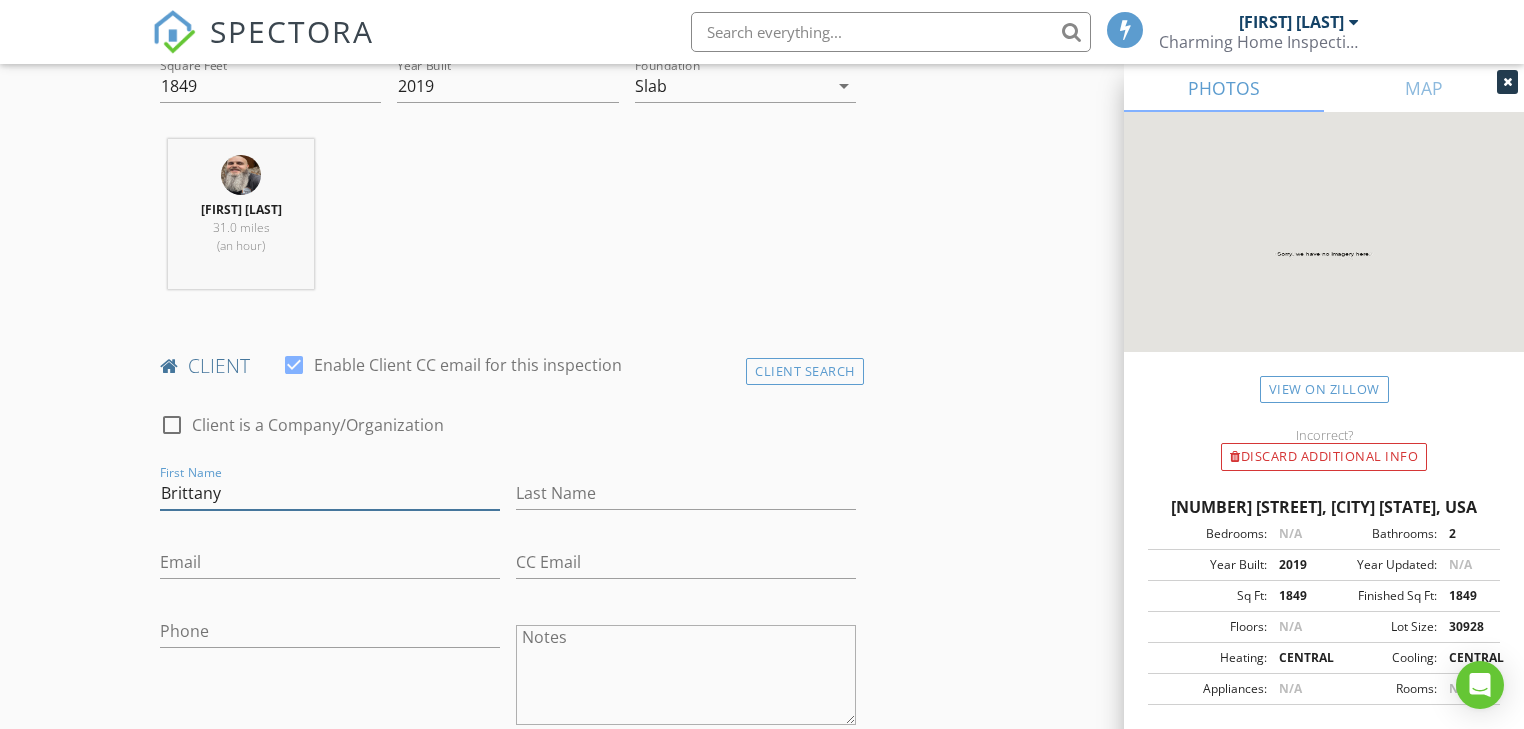 type on "Brittany" 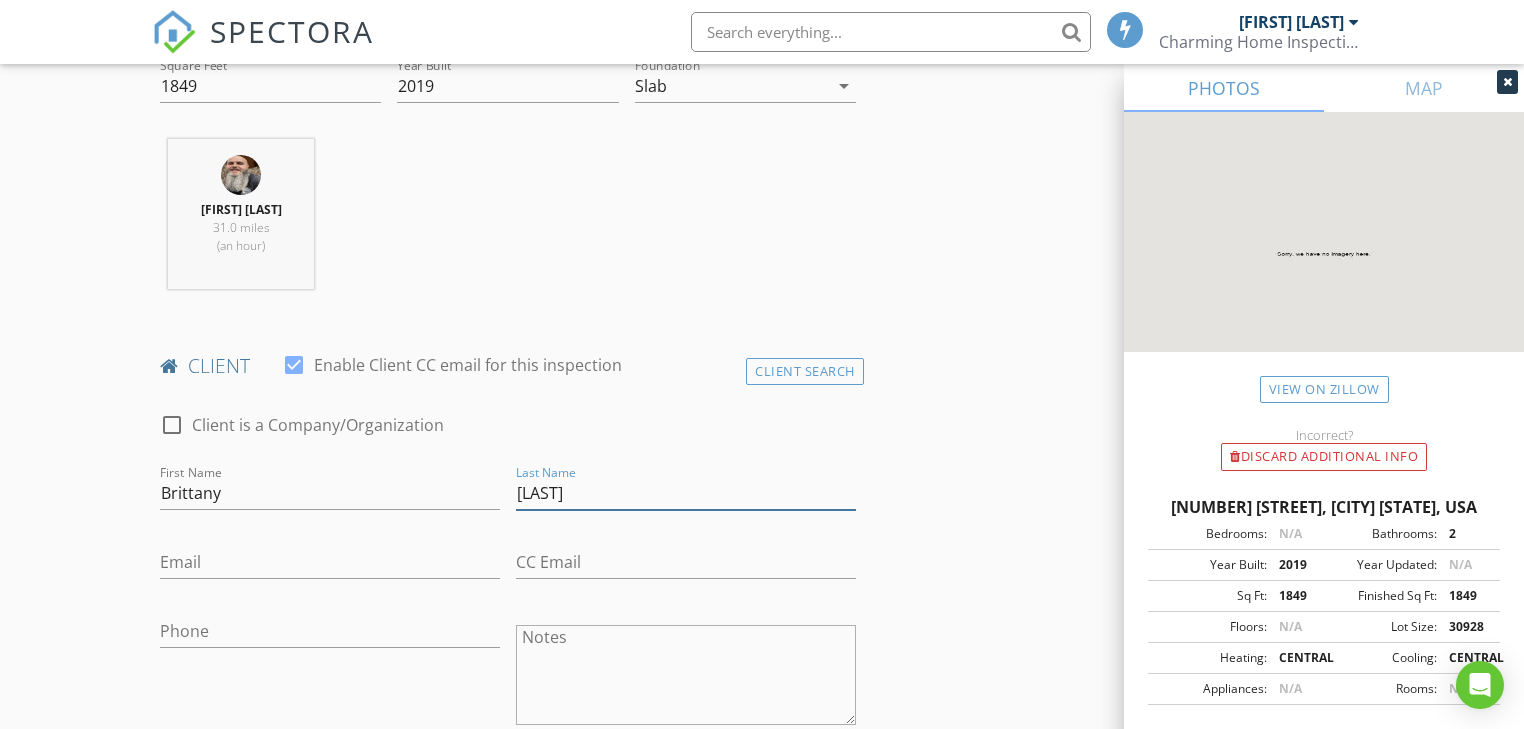 type on "[LAST]" 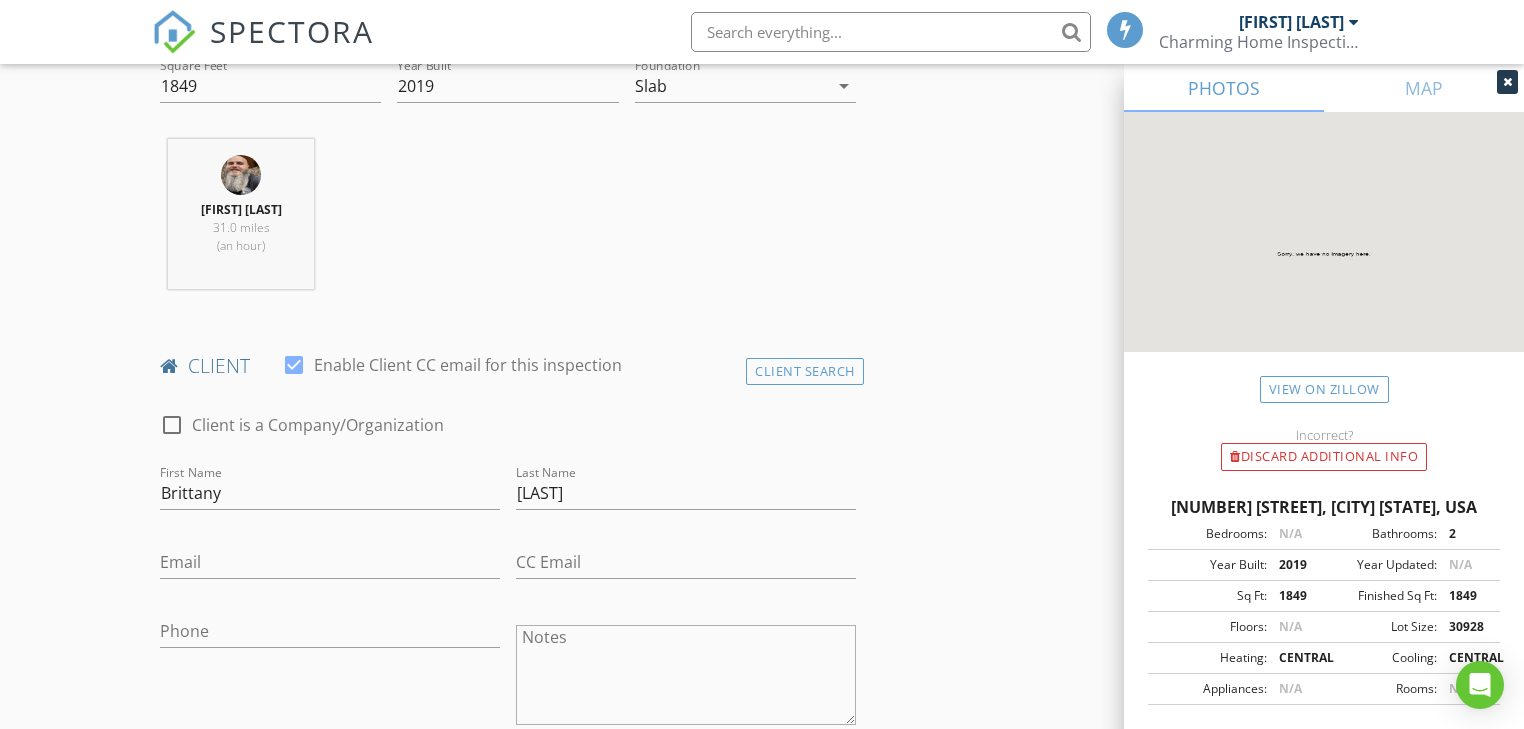 drag, startPoint x: 251, startPoint y: 535, endPoint x: 248, endPoint y: 550, distance: 15.297058 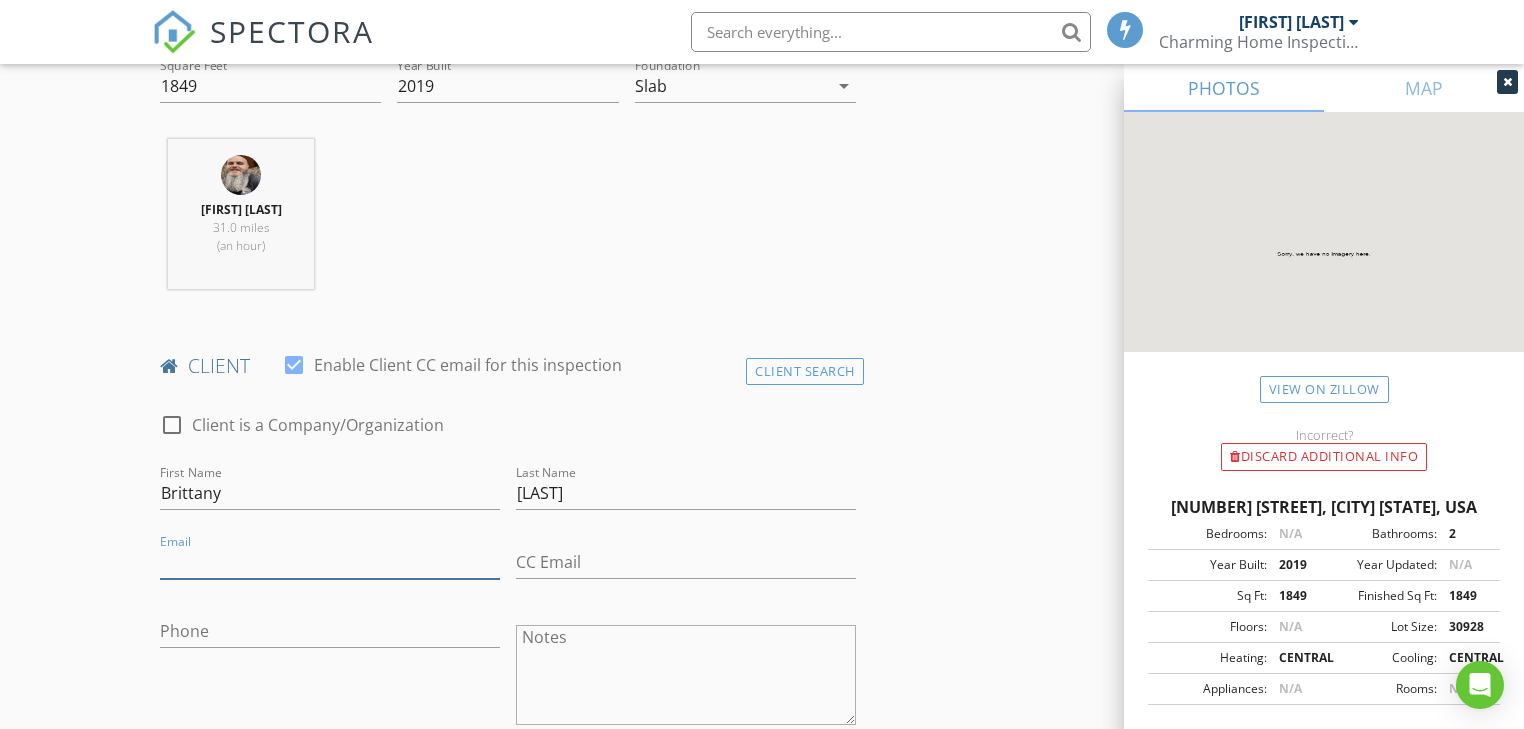 click on "Email" at bounding box center [330, 562] 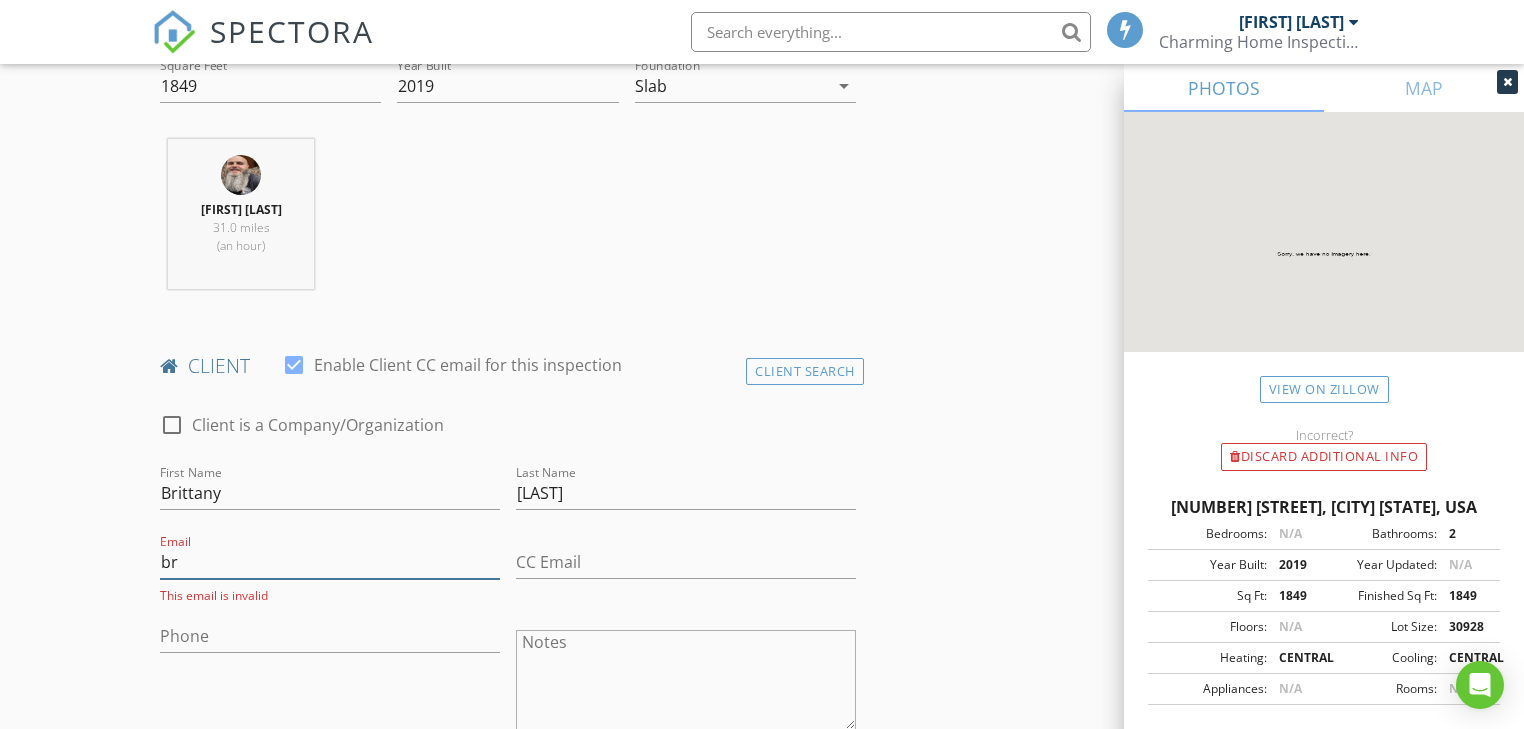 type on "b" 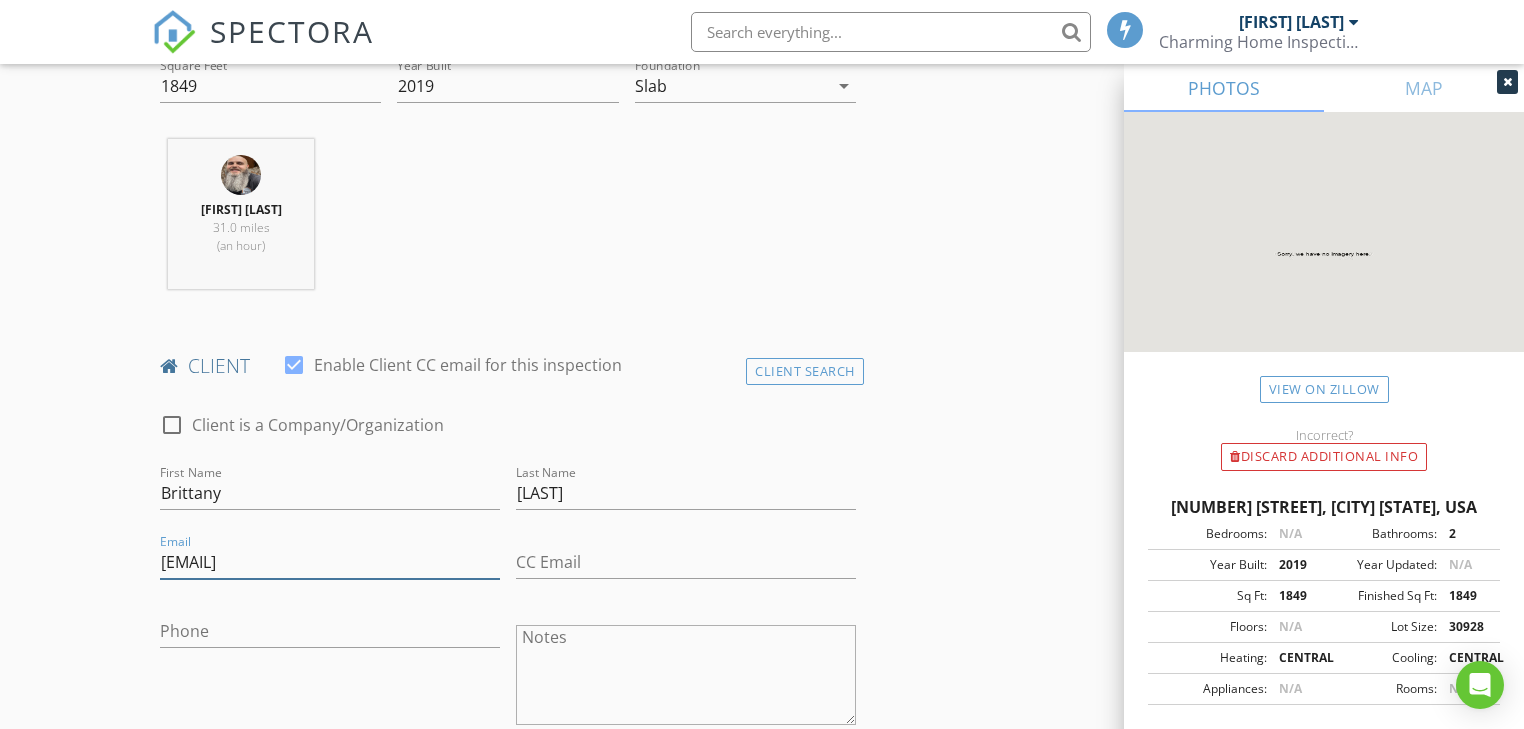type on "[EMAIL]" 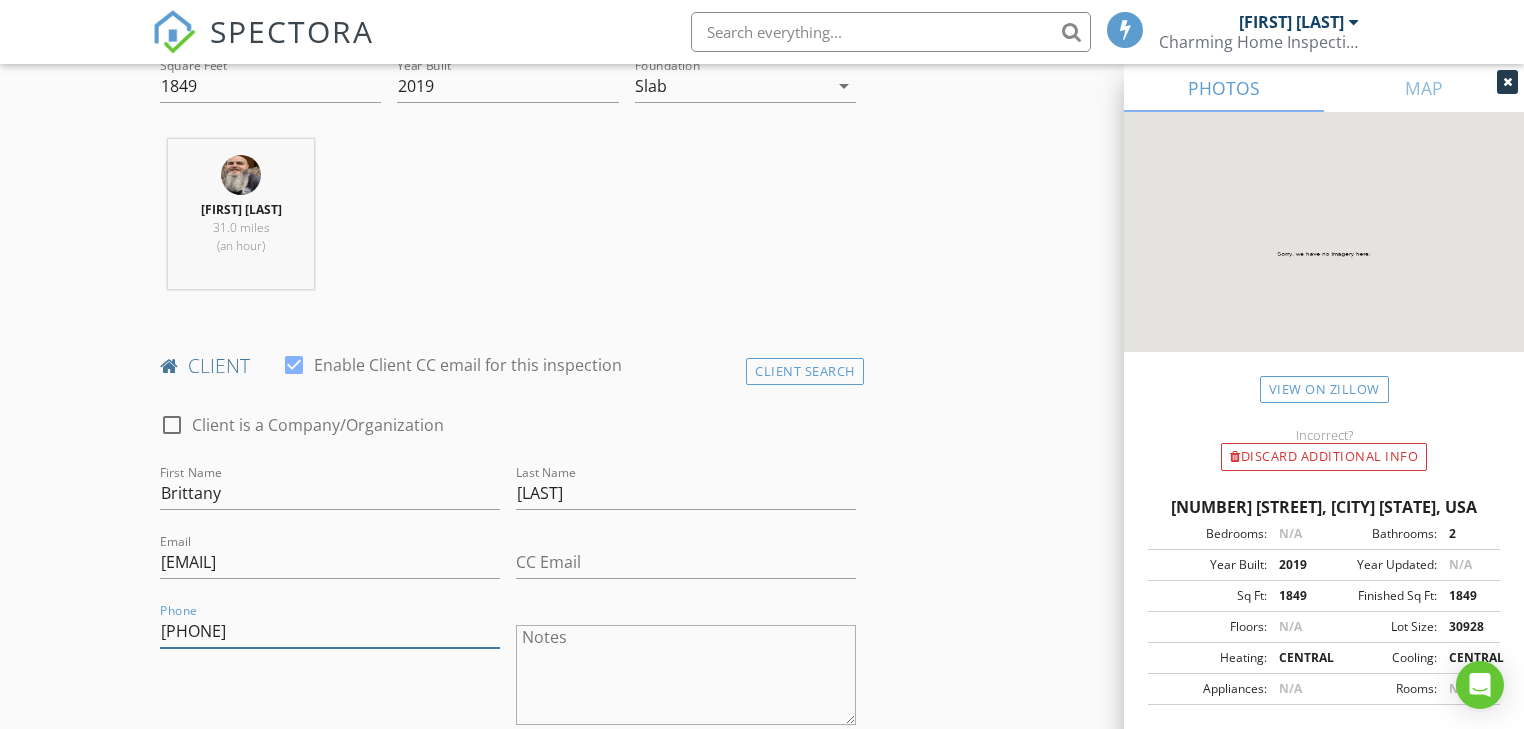 type on "[PHONE]" 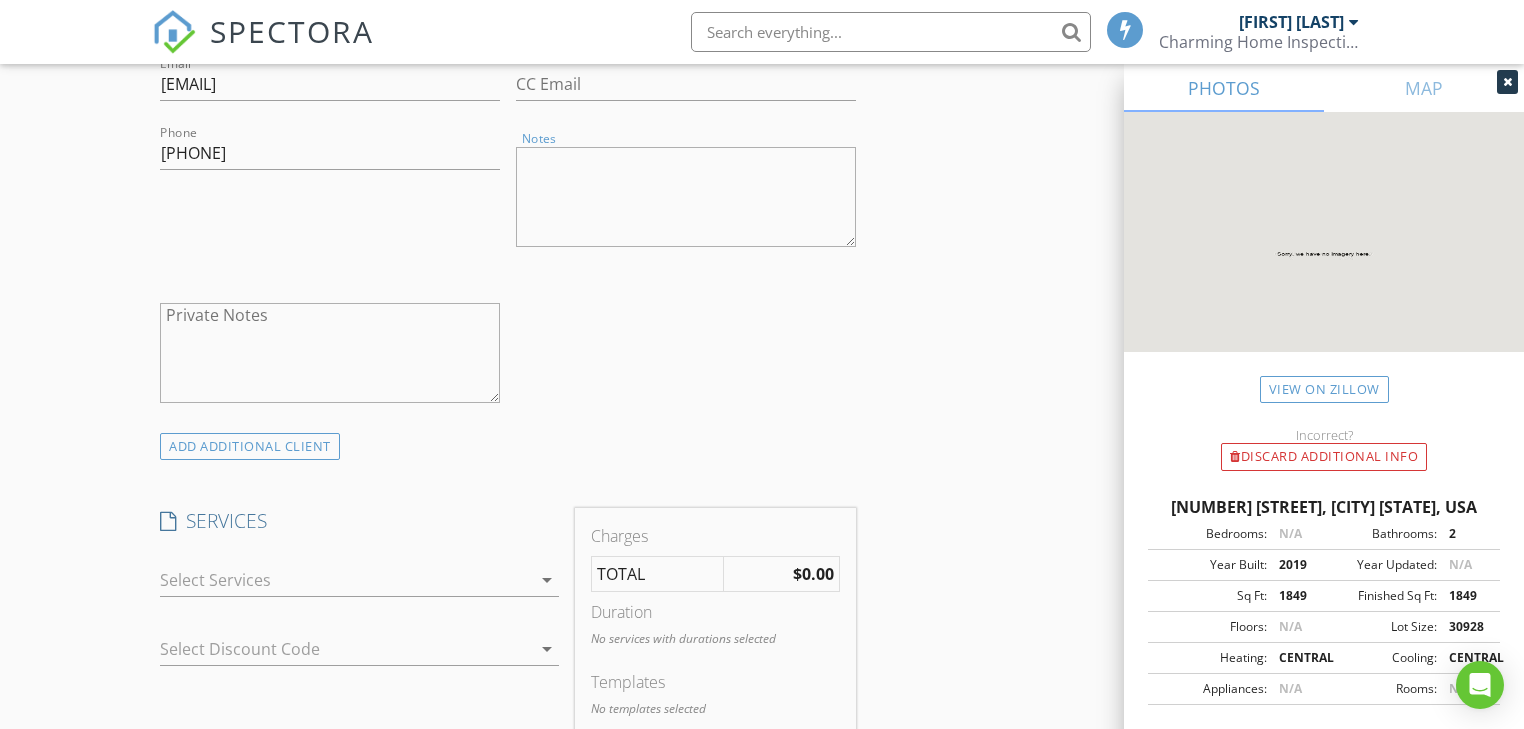 scroll, scrollTop: 1200, scrollLeft: 0, axis: vertical 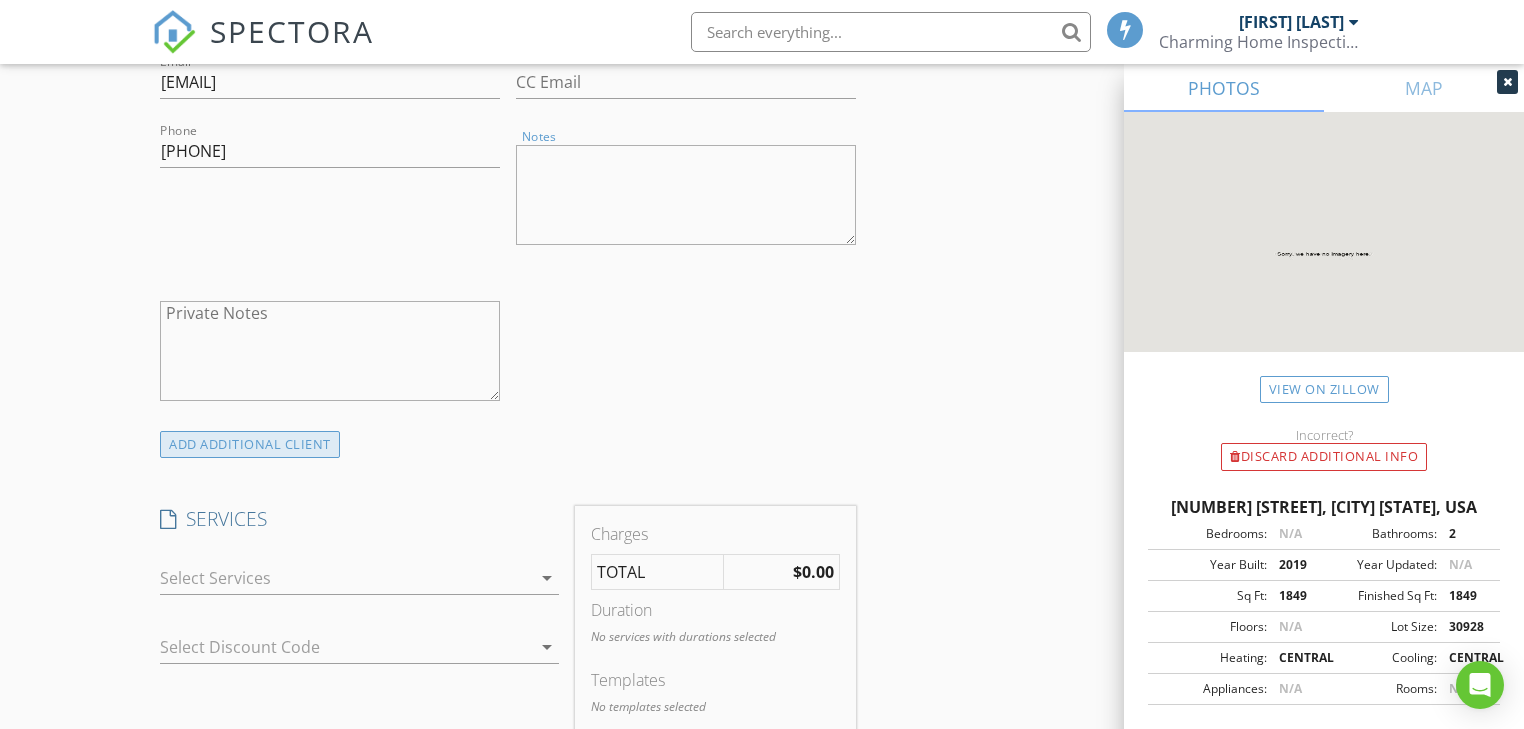 click on "ADD ADDITIONAL client" at bounding box center [250, 444] 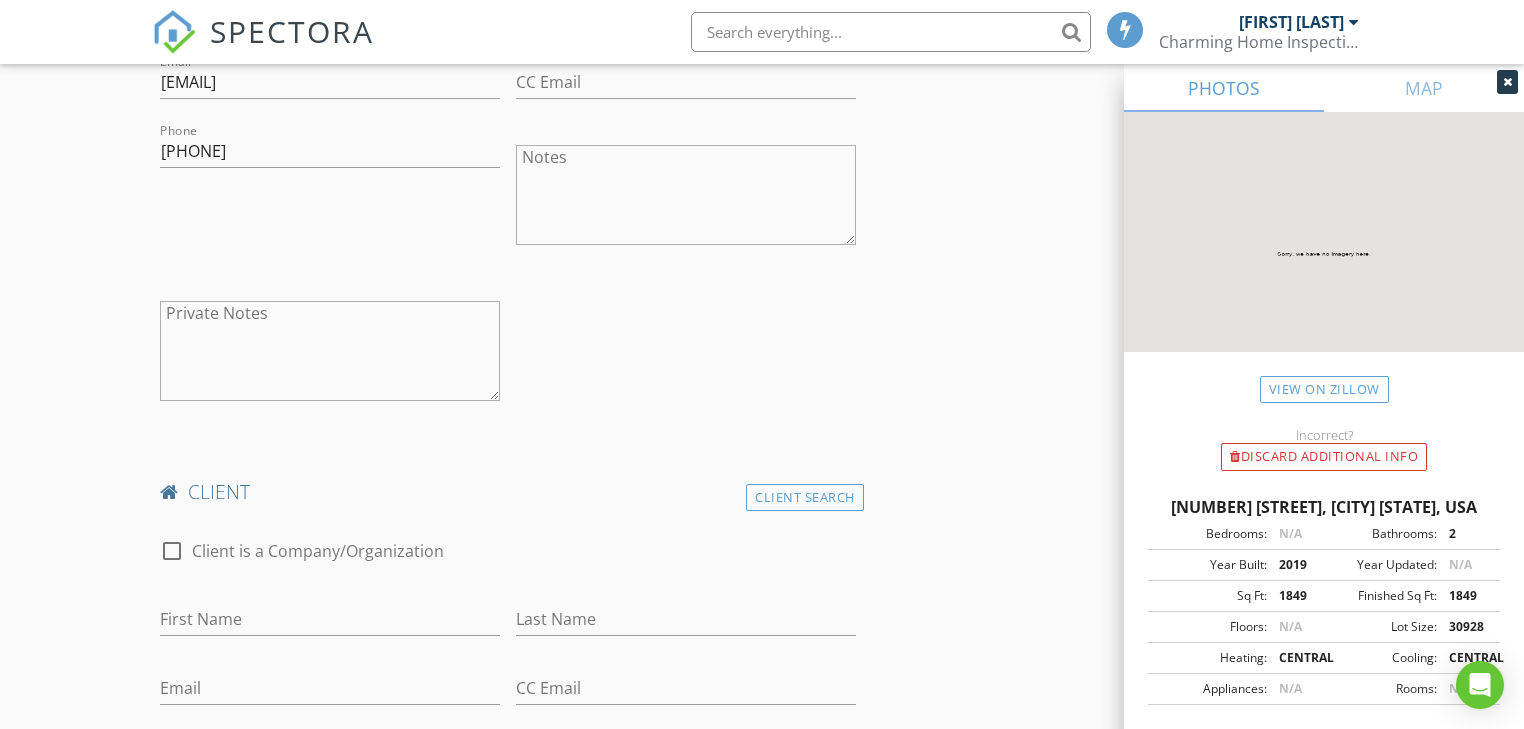 click on "First Name" at bounding box center [330, 623] 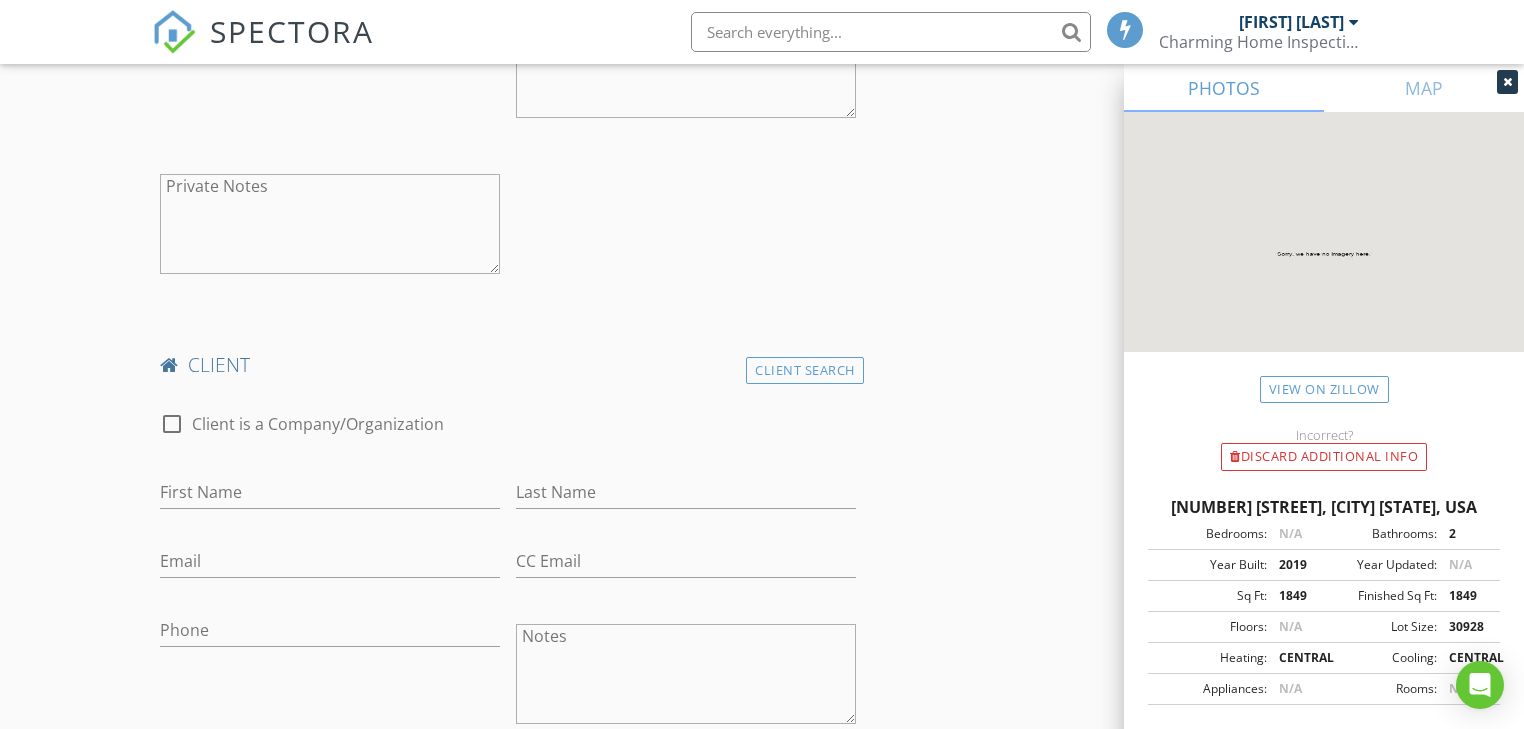 scroll, scrollTop: 1360, scrollLeft: 0, axis: vertical 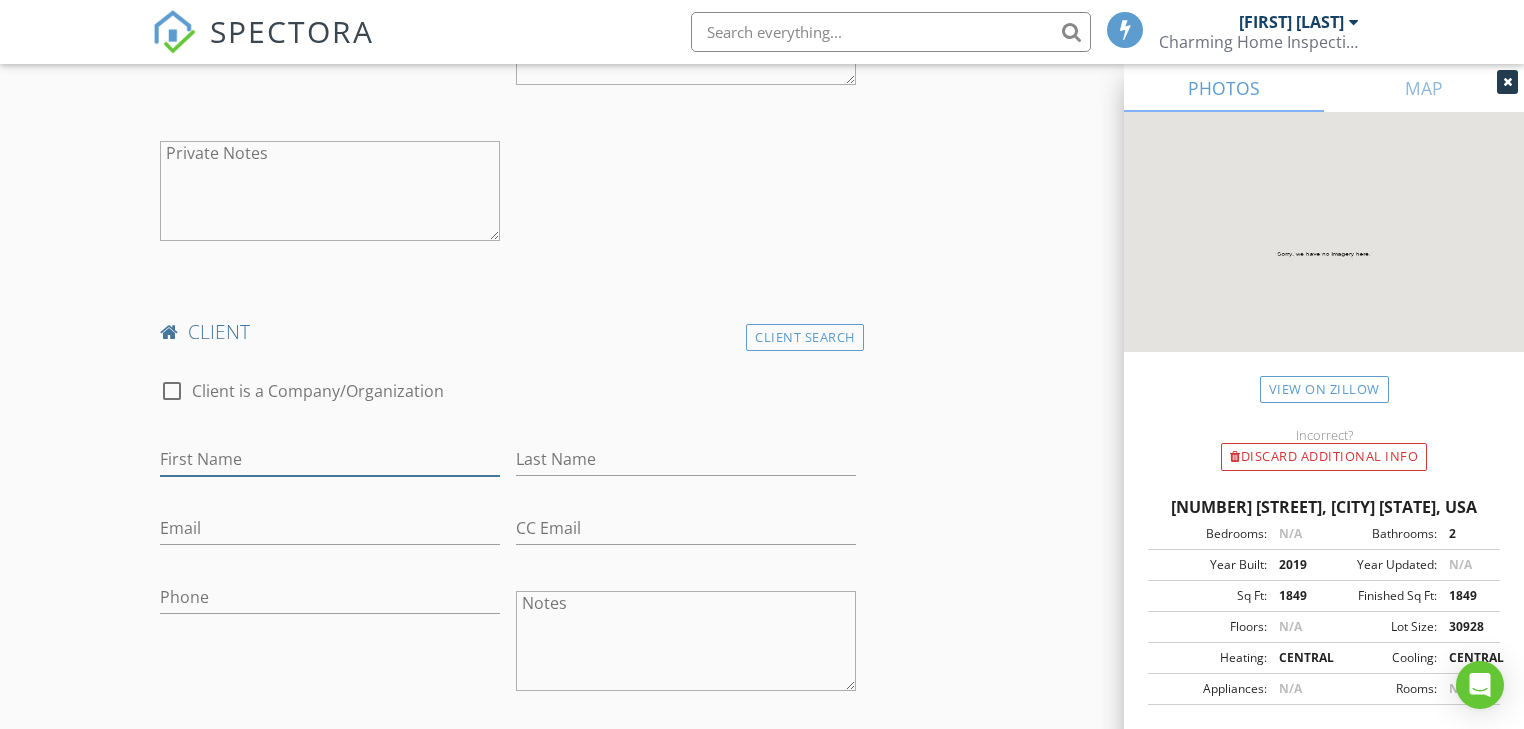 click on "First Name" at bounding box center [330, 459] 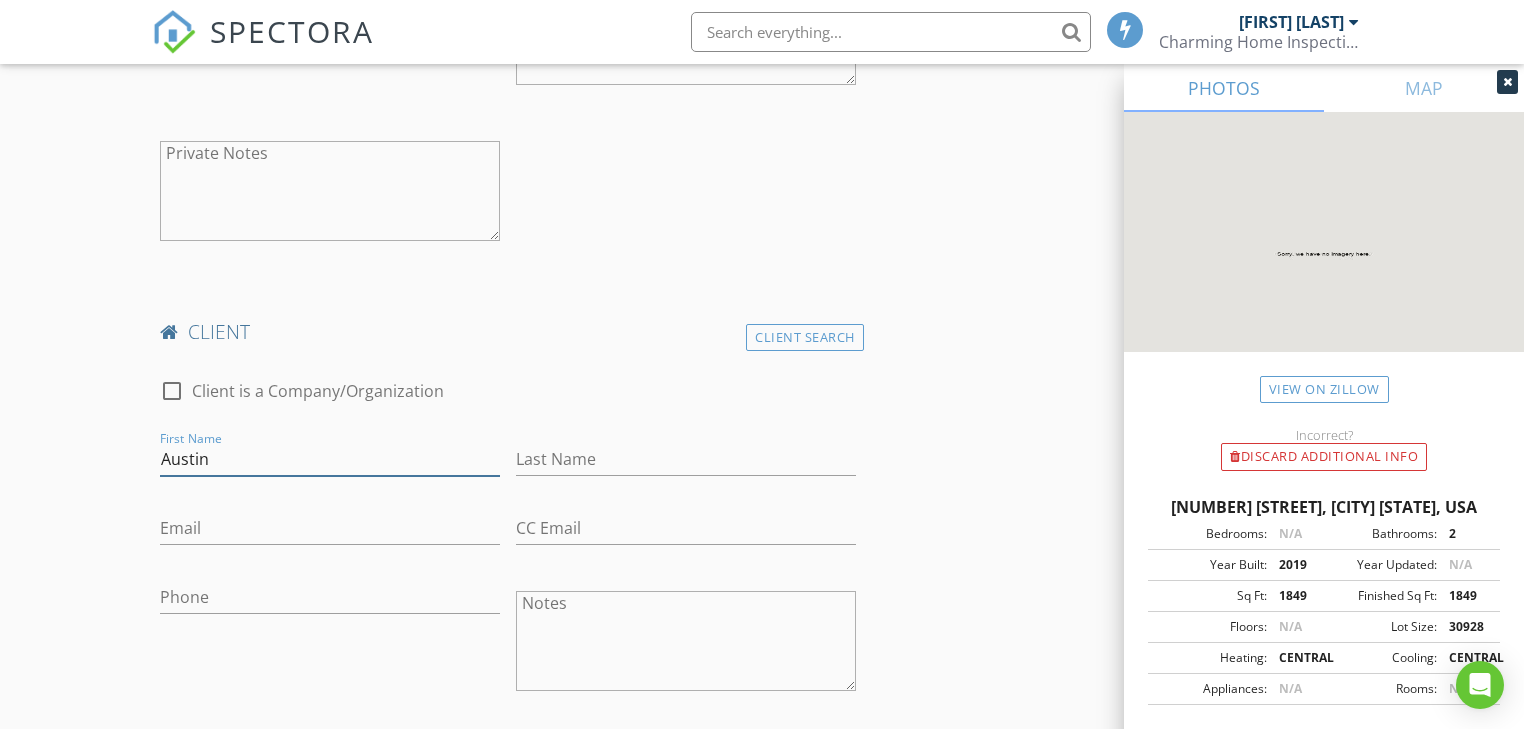 type on "Austin" 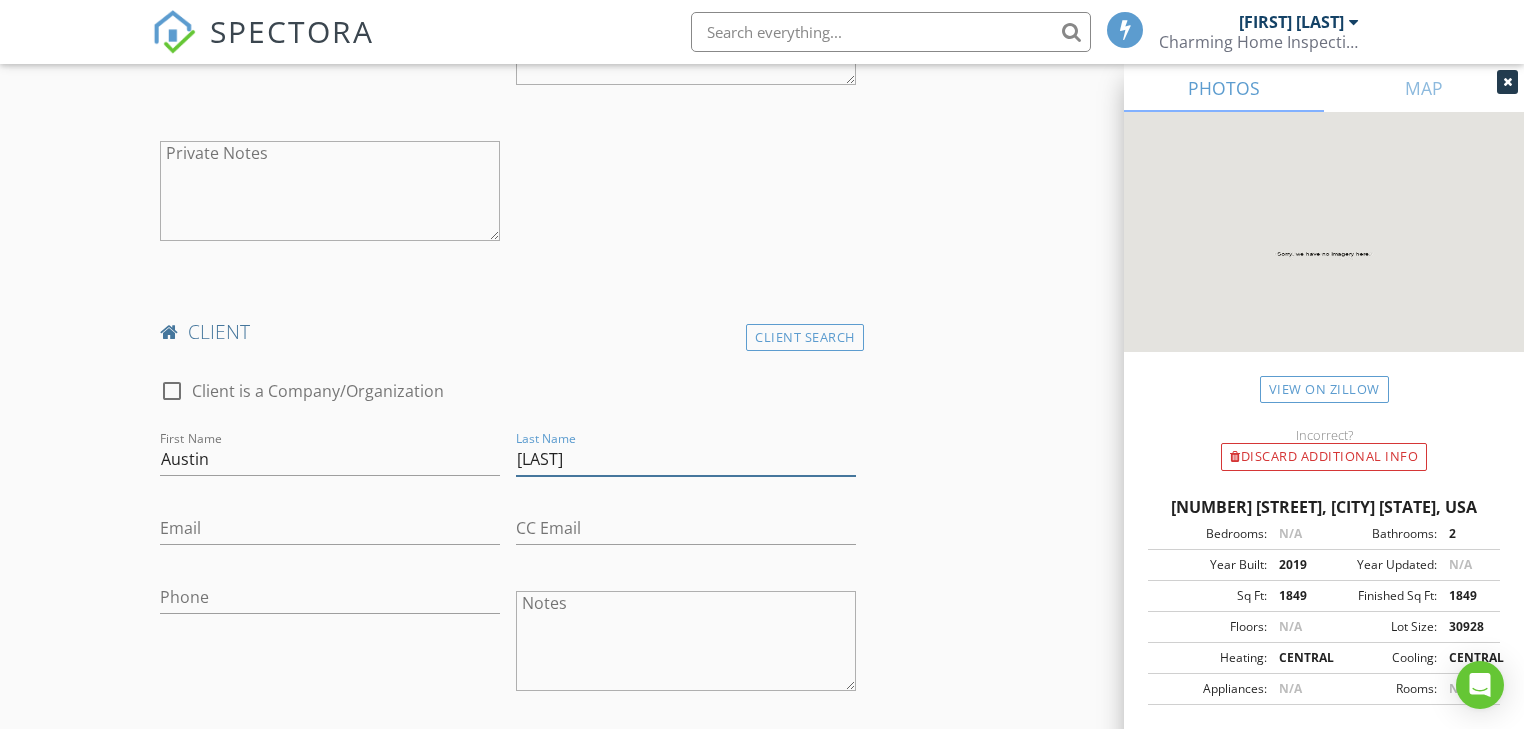 type on "[LAST]" 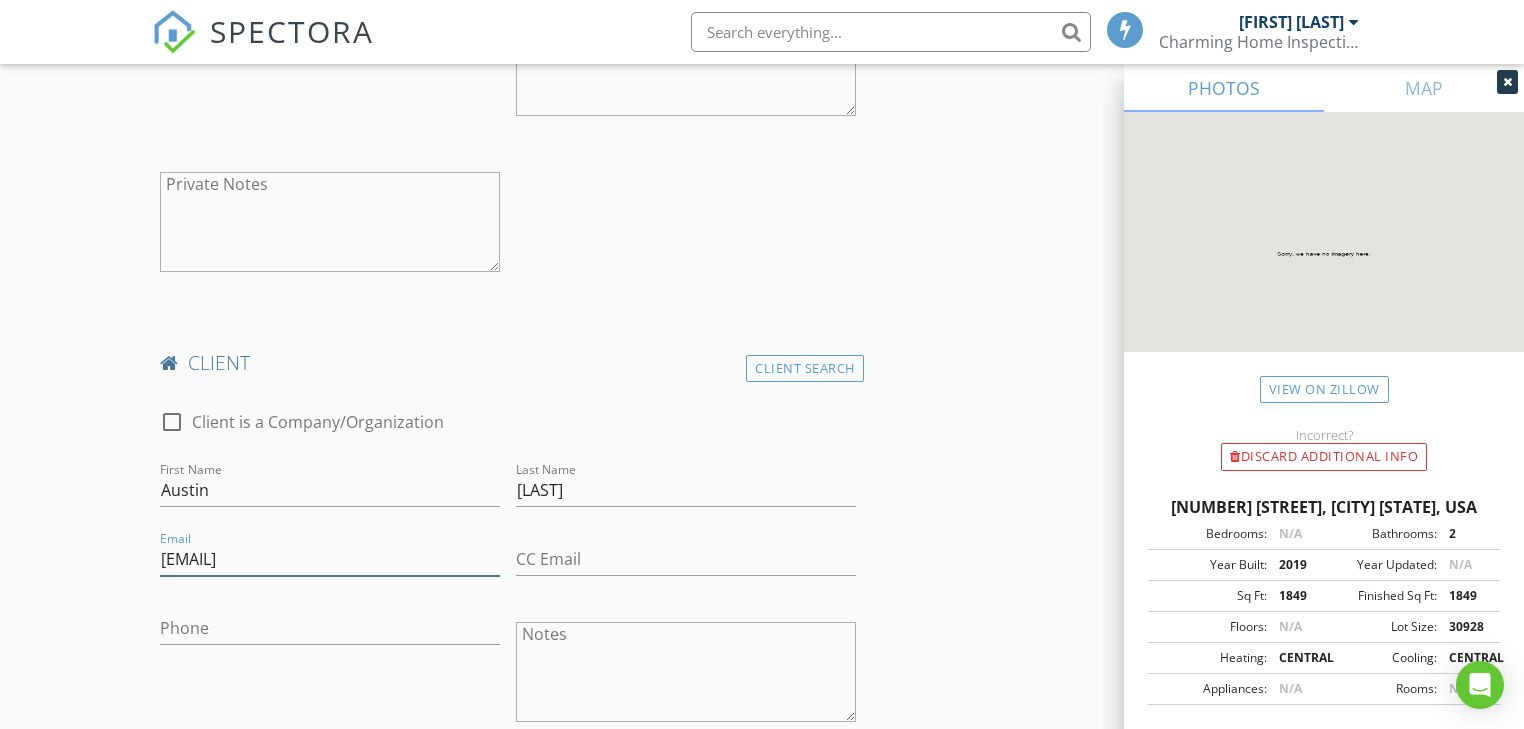 scroll, scrollTop: 1360, scrollLeft: 0, axis: vertical 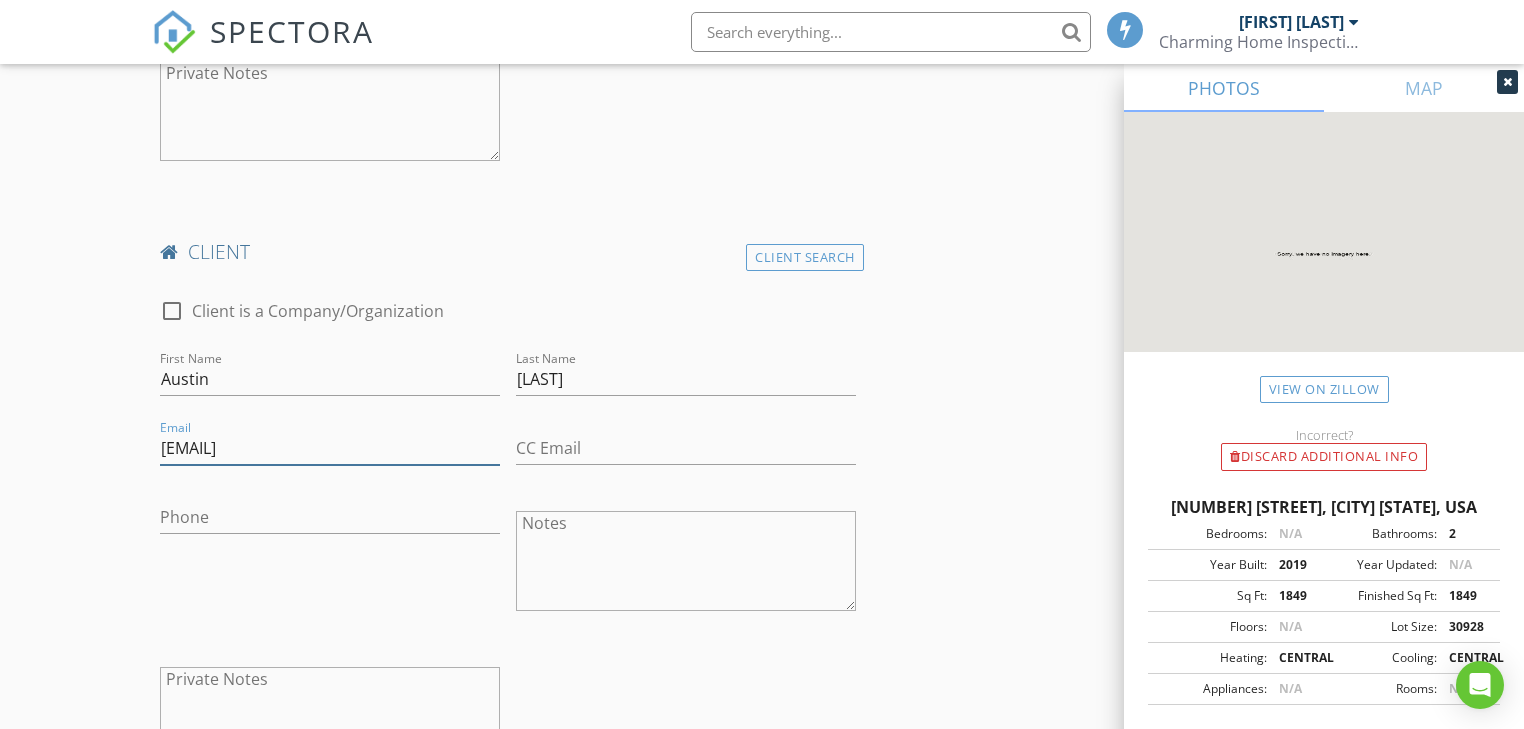 type on "[EMAIL]" 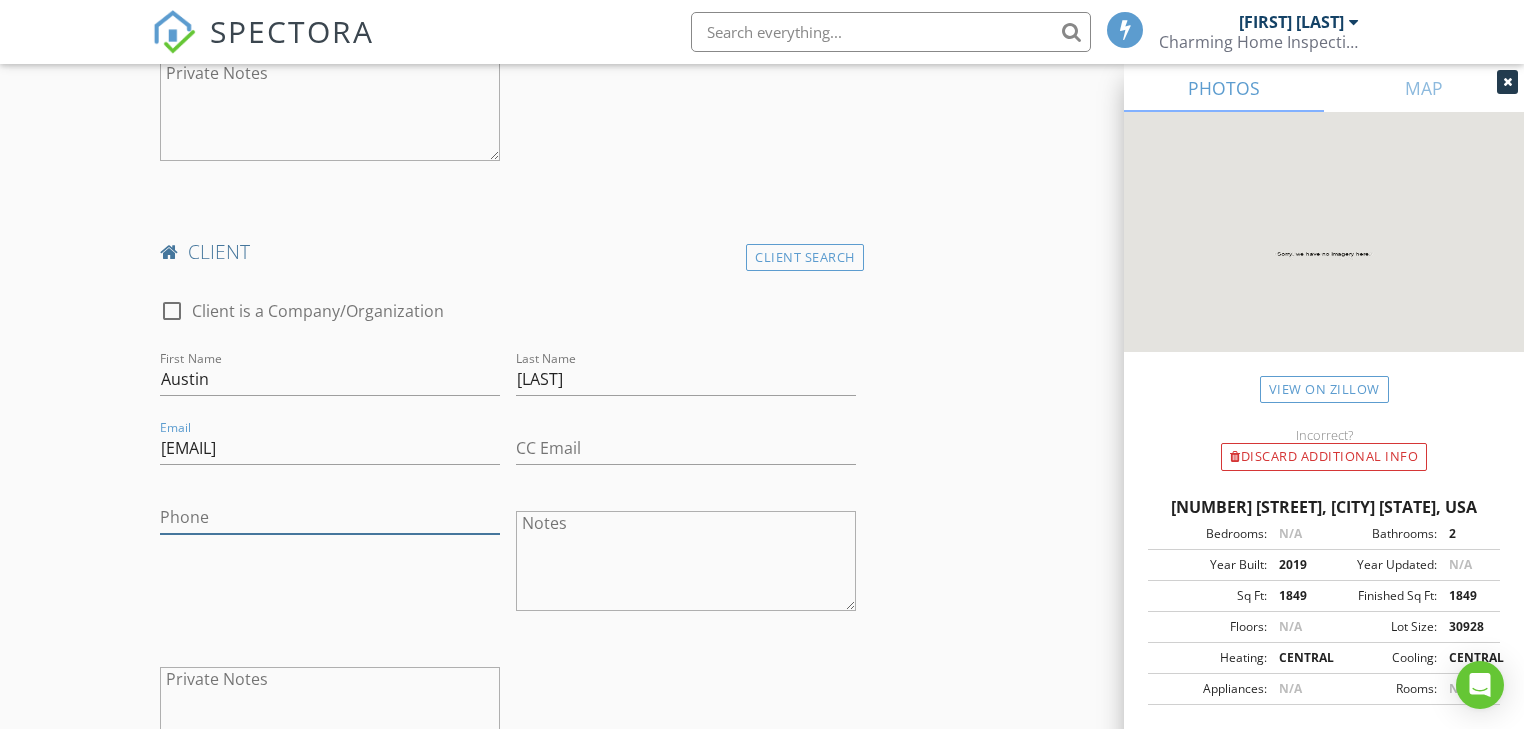 click on "Phone" at bounding box center (330, 517) 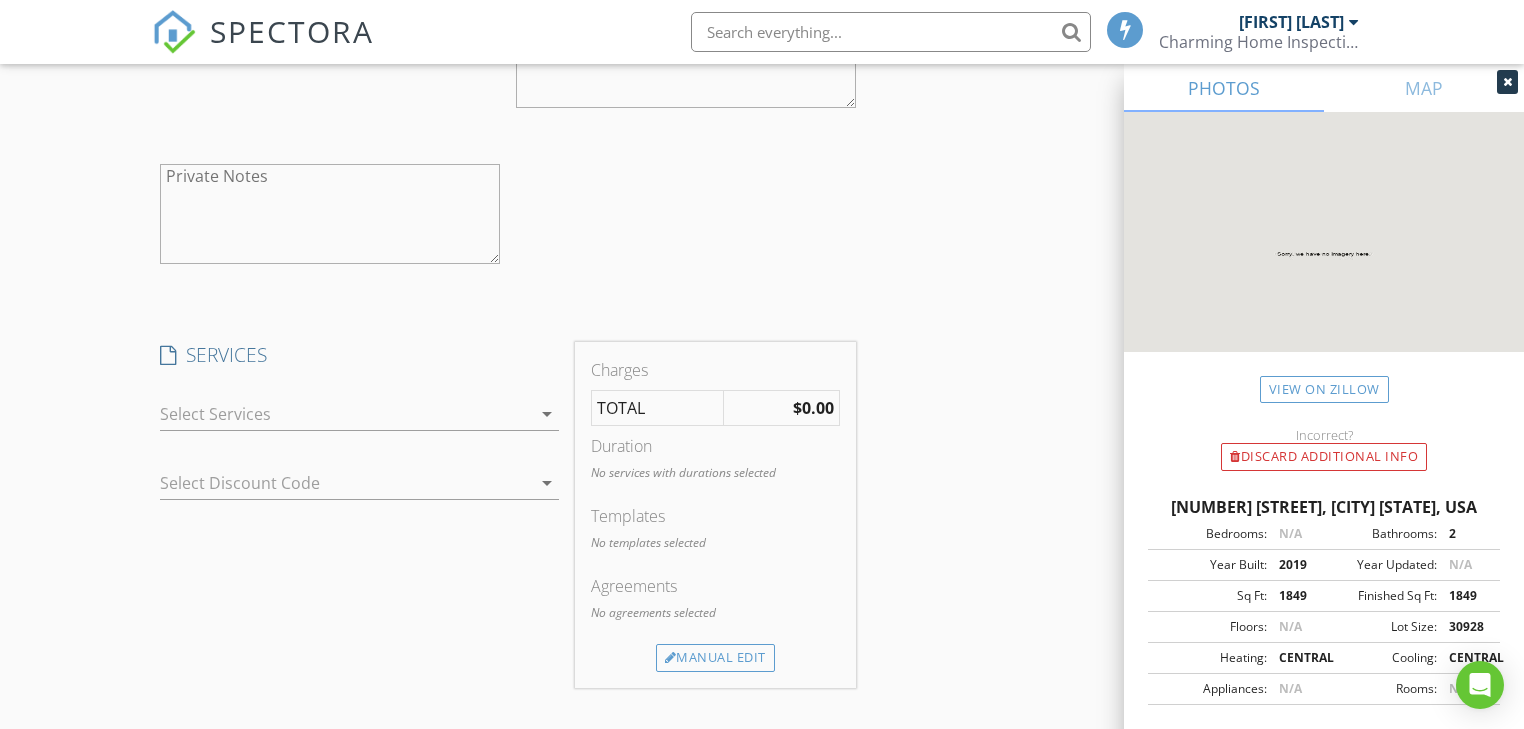 scroll, scrollTop: 2000, scrollLeft: 0, axis: vertical 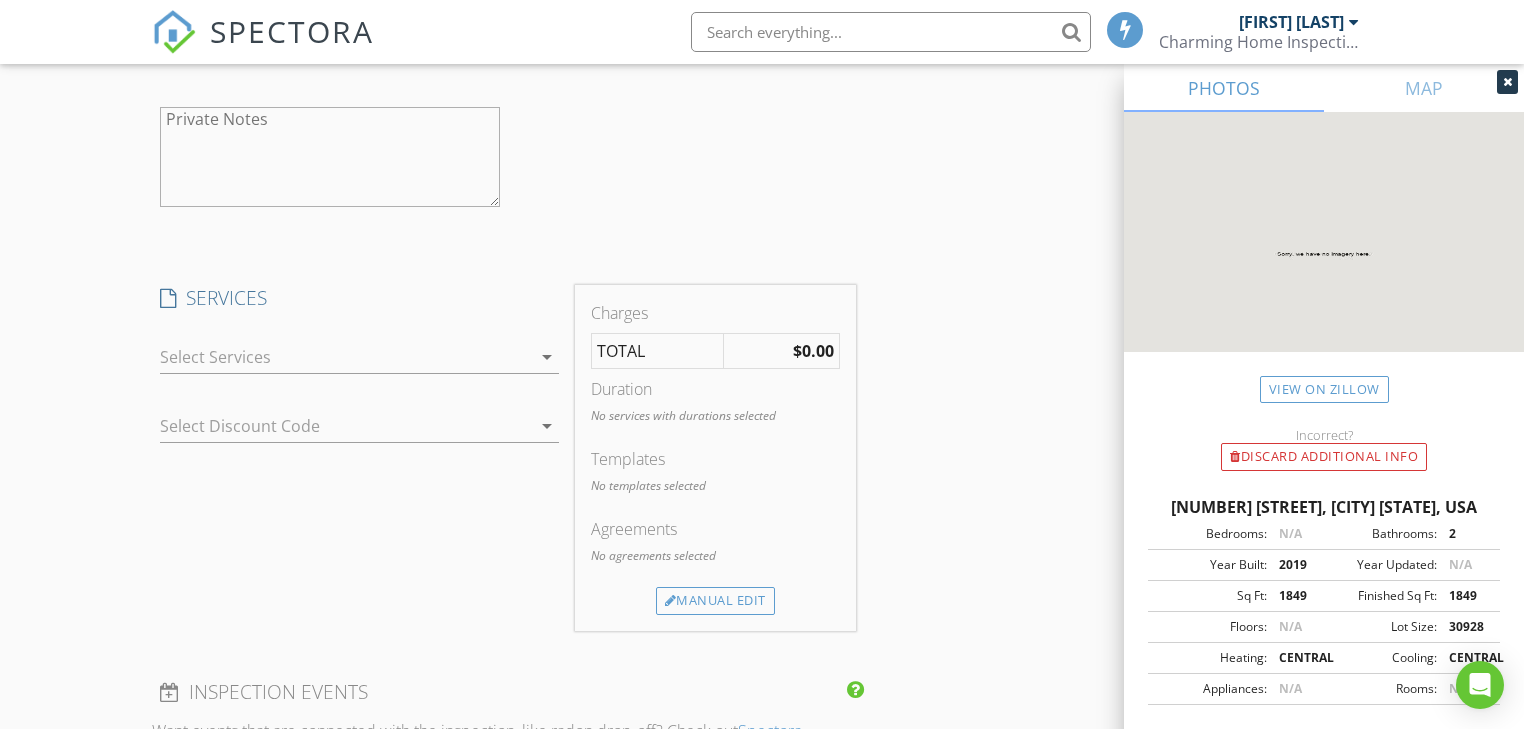 click on "arrow_drop_down" at bounding box center [359, 357] 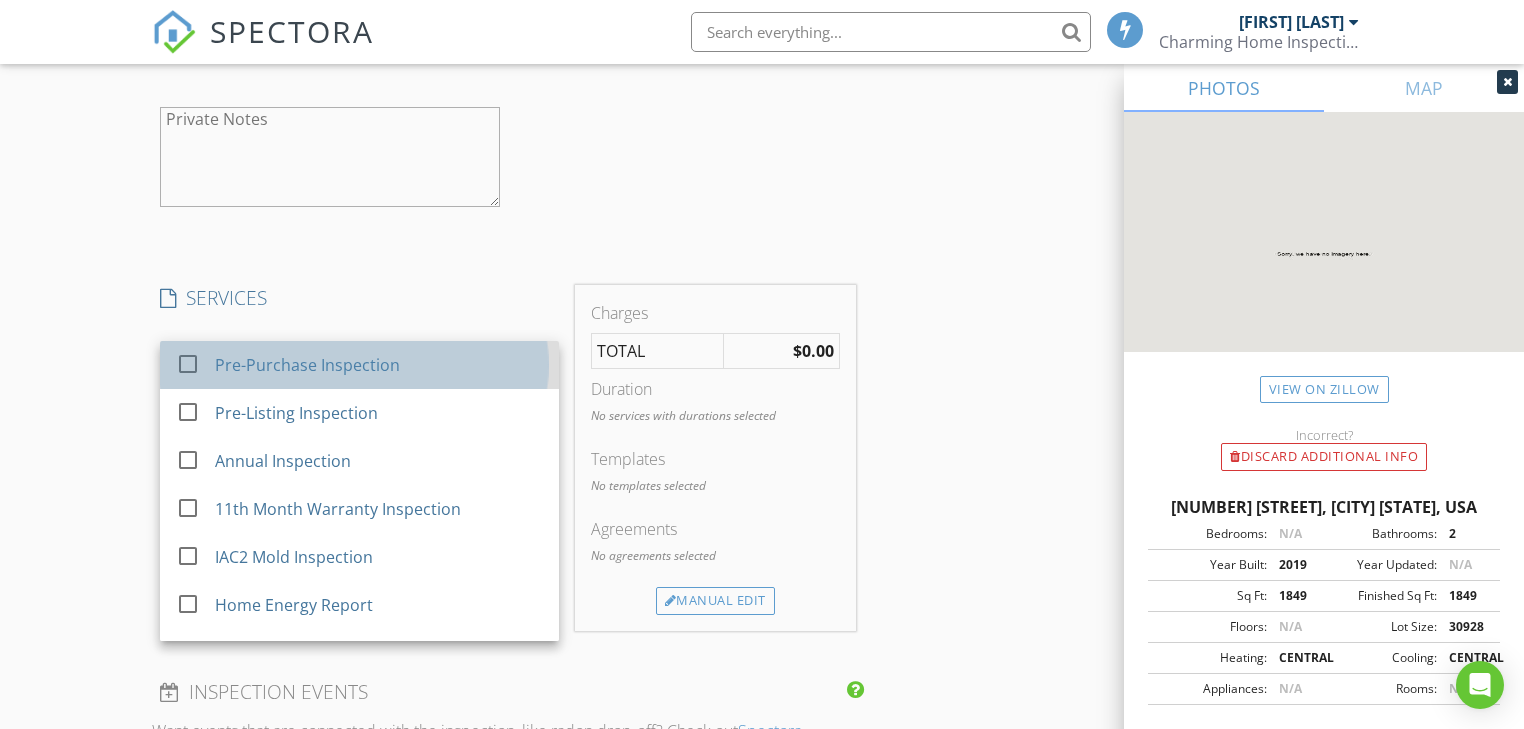 click on "Pre-Purchase Inspection" at bounding box center [379, 365] 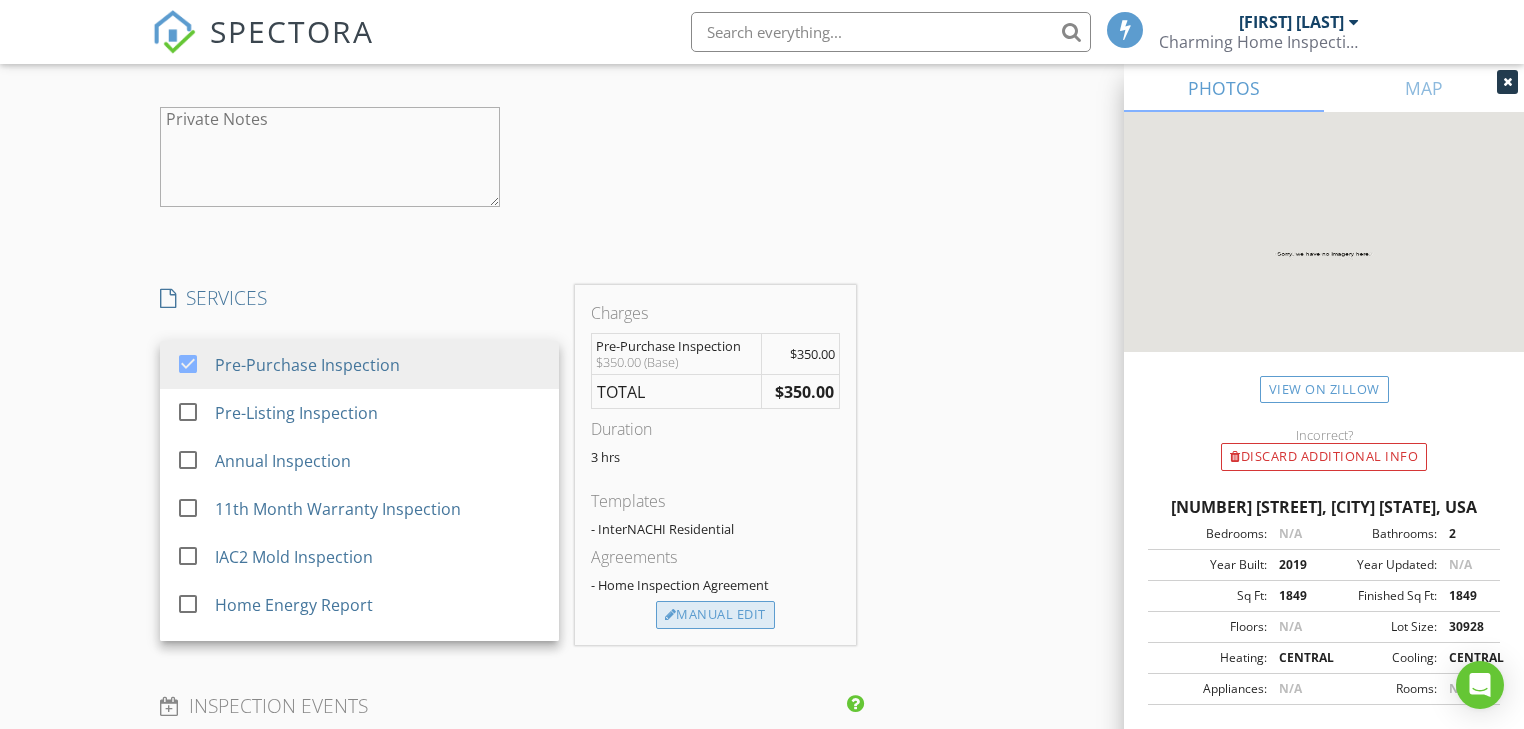 click on "Manual Edit" at bounding box center (715, 615) 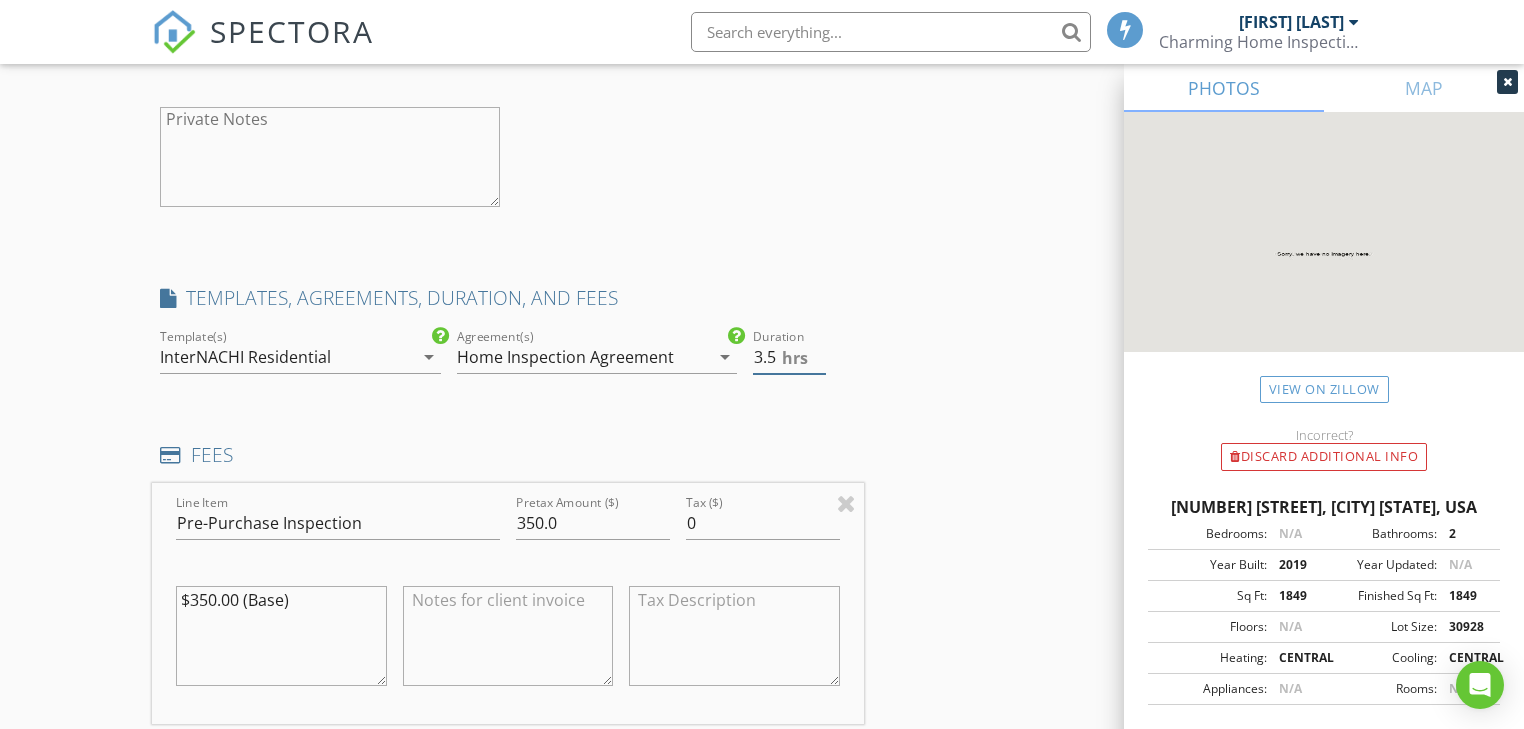 click on "3.5" at bounding box center (789, 357) 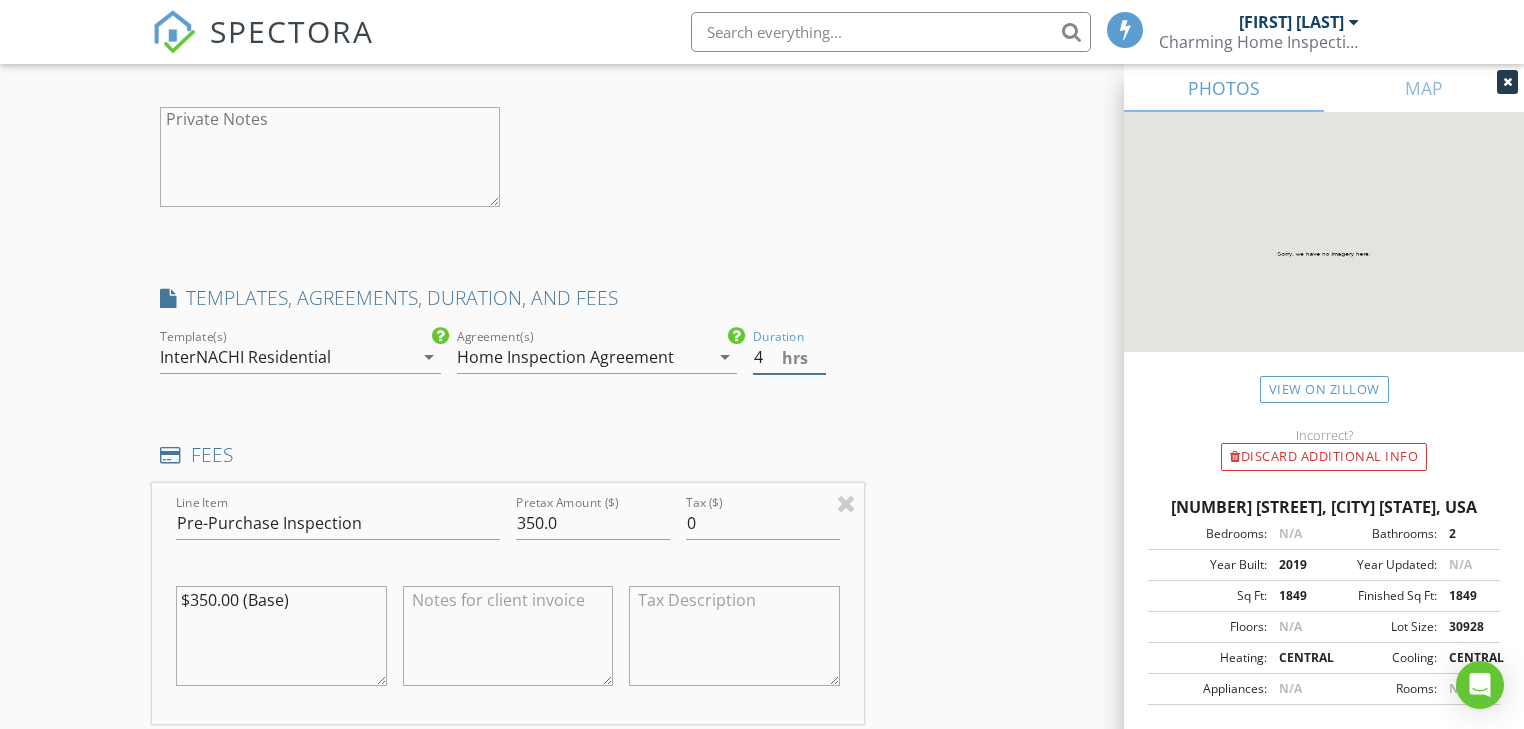 type on "4" 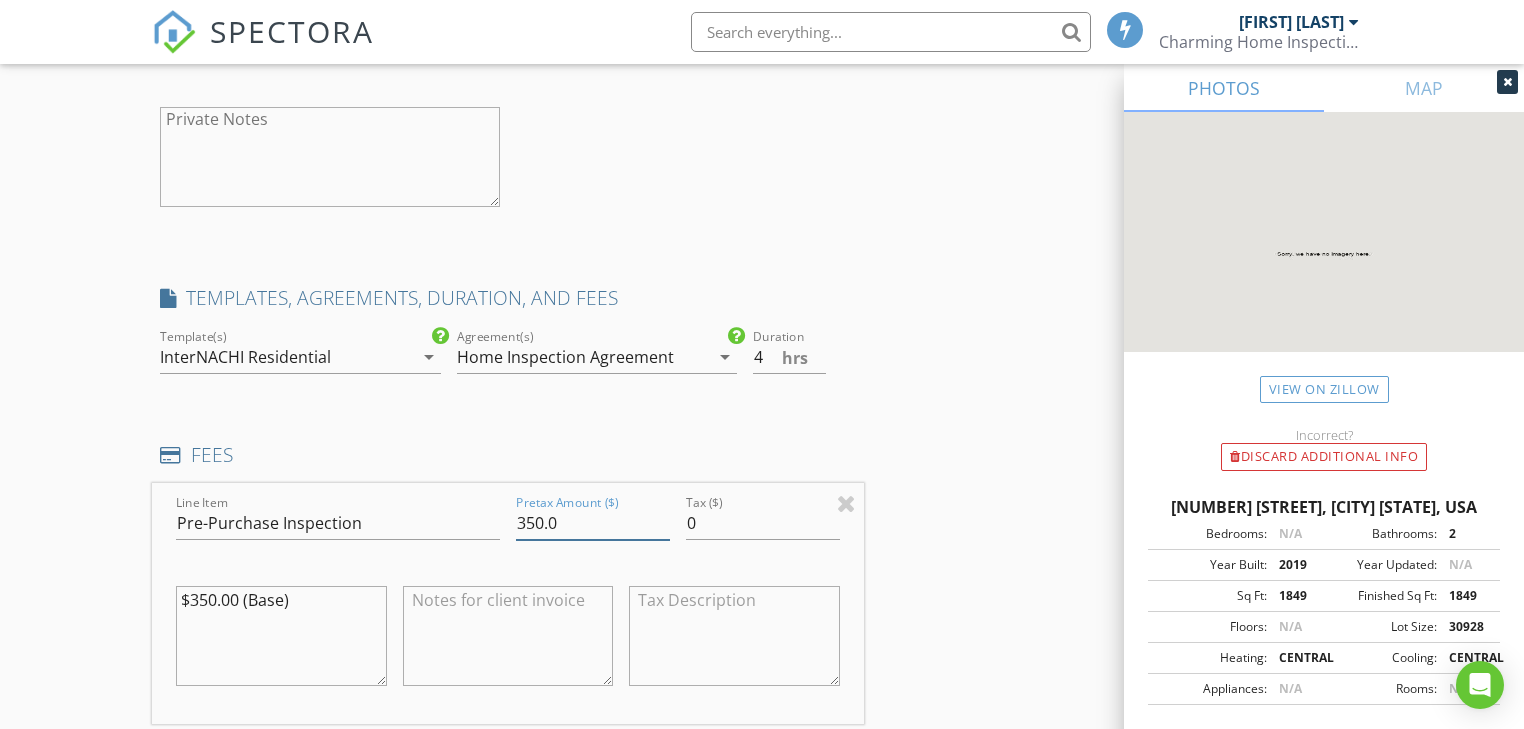 drag, startPoint x: 524, startPoint y: 523, endPoint x: 490, endPoint y: 525, distance: 34.058773 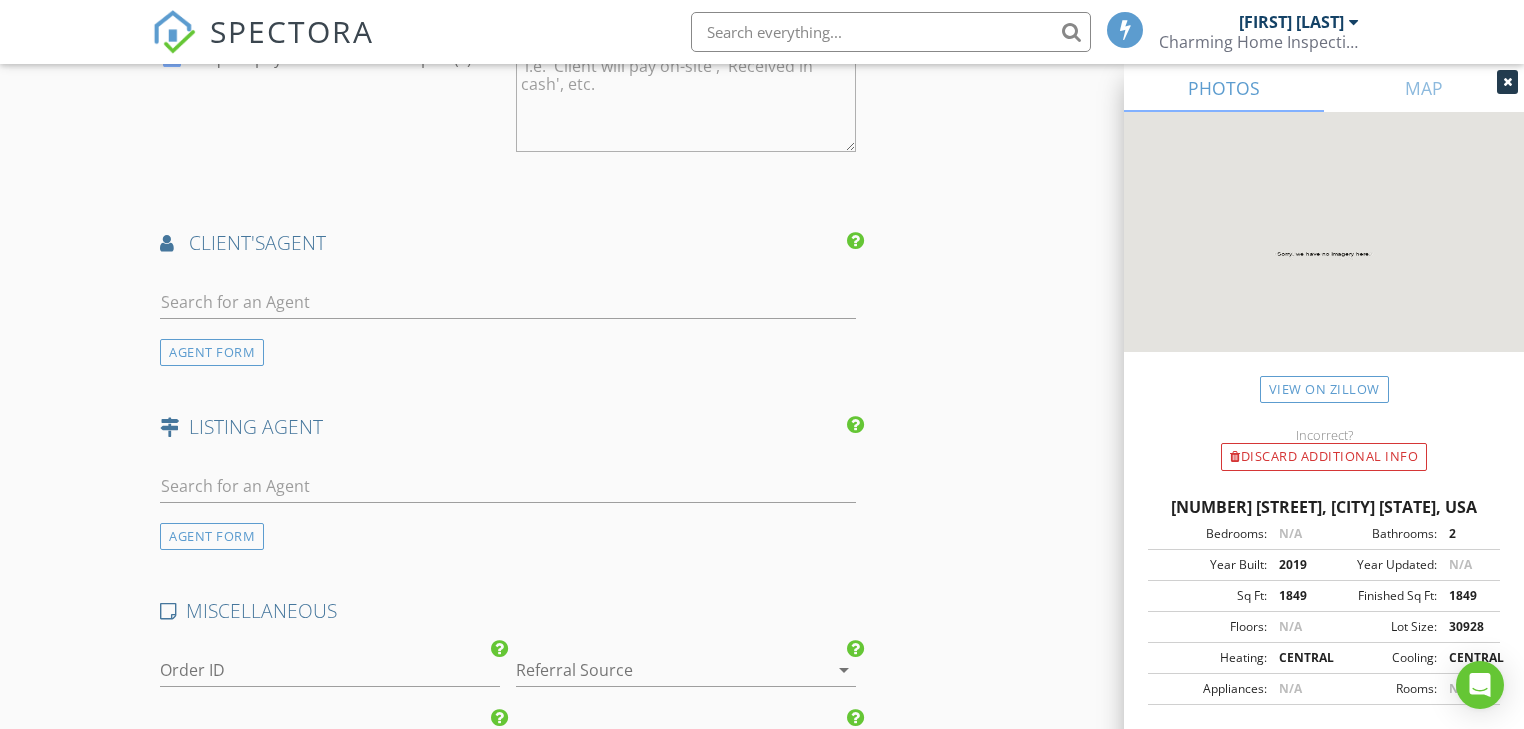 scroll, scrollTop: 3120, scrollLeft: 0, axis: vertical 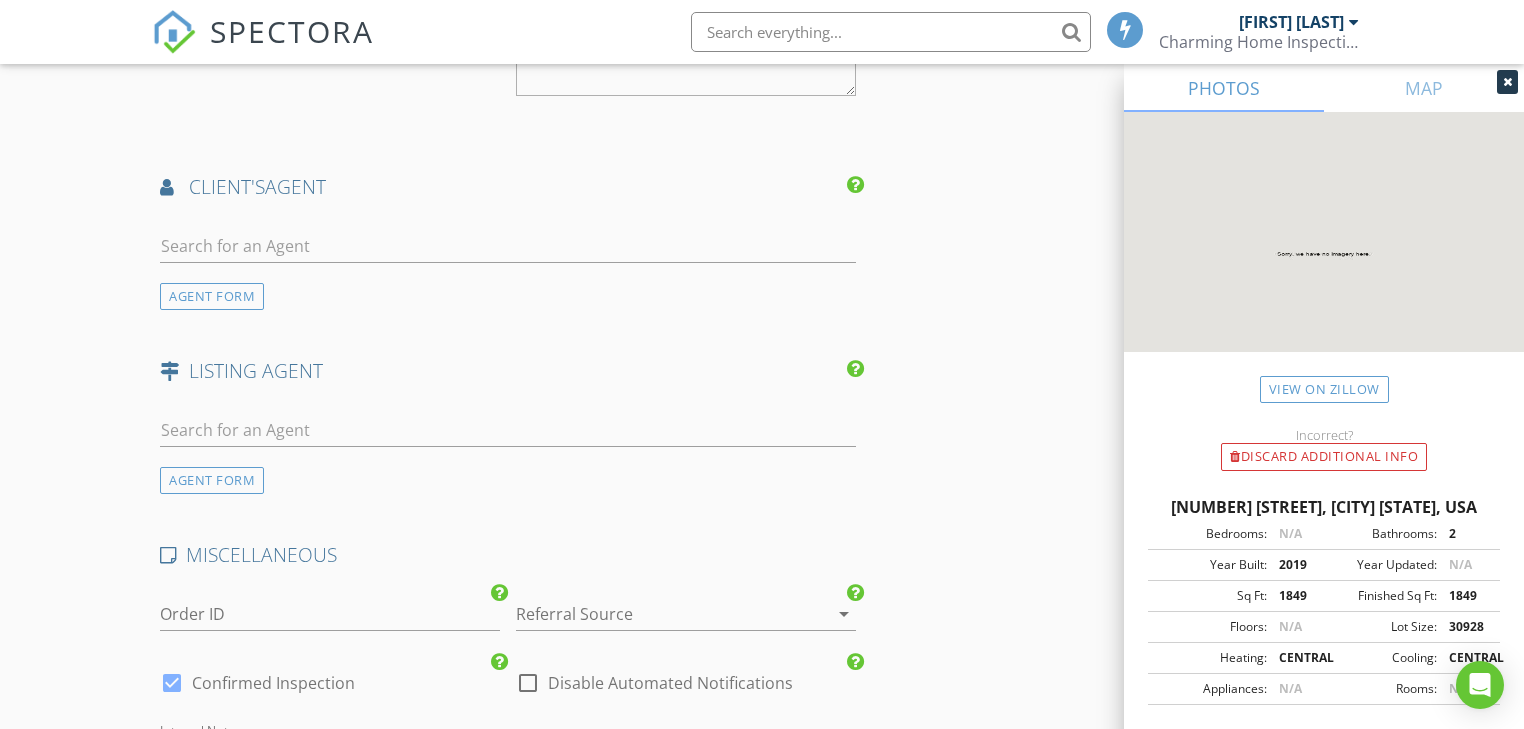 type on "400.0" 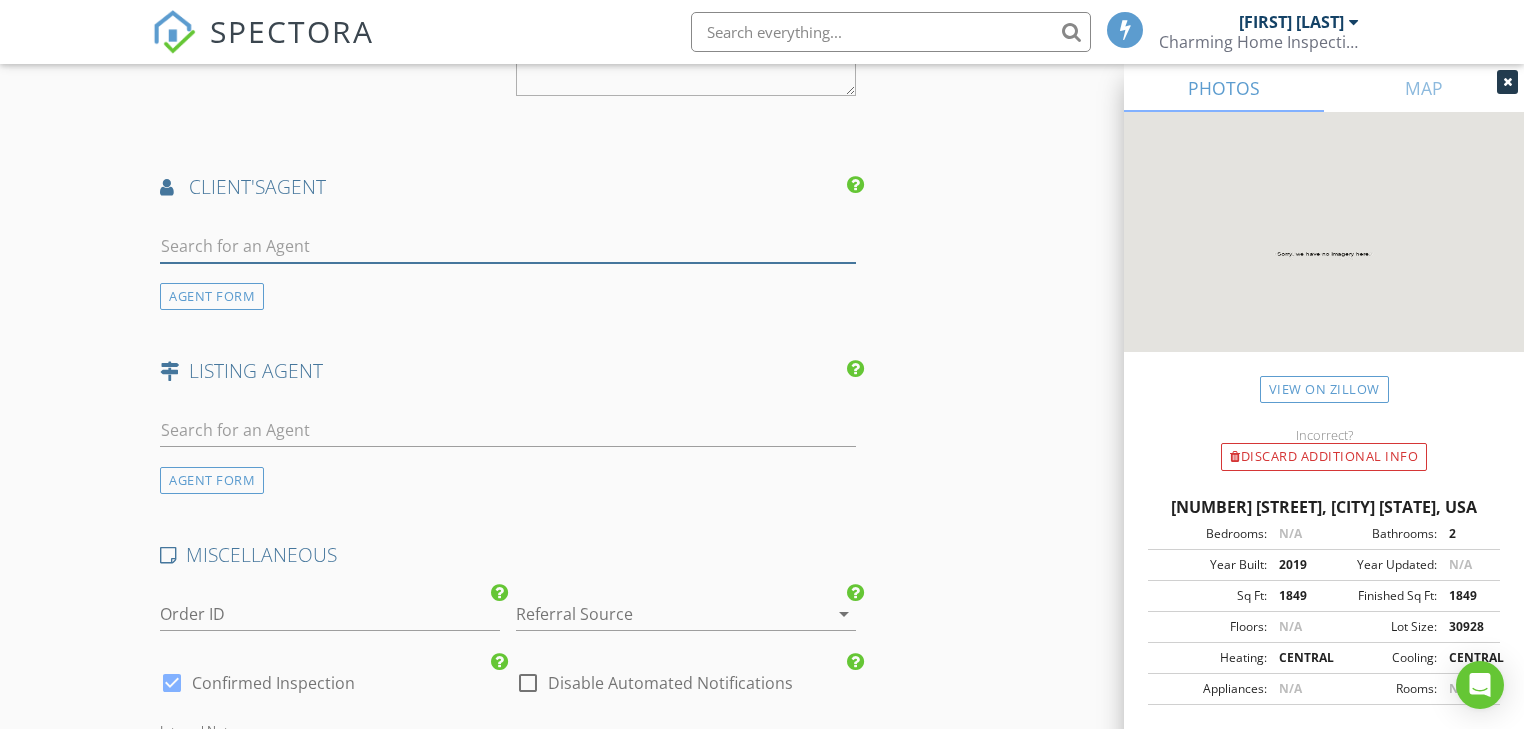 click at bounding box center [507, 246] 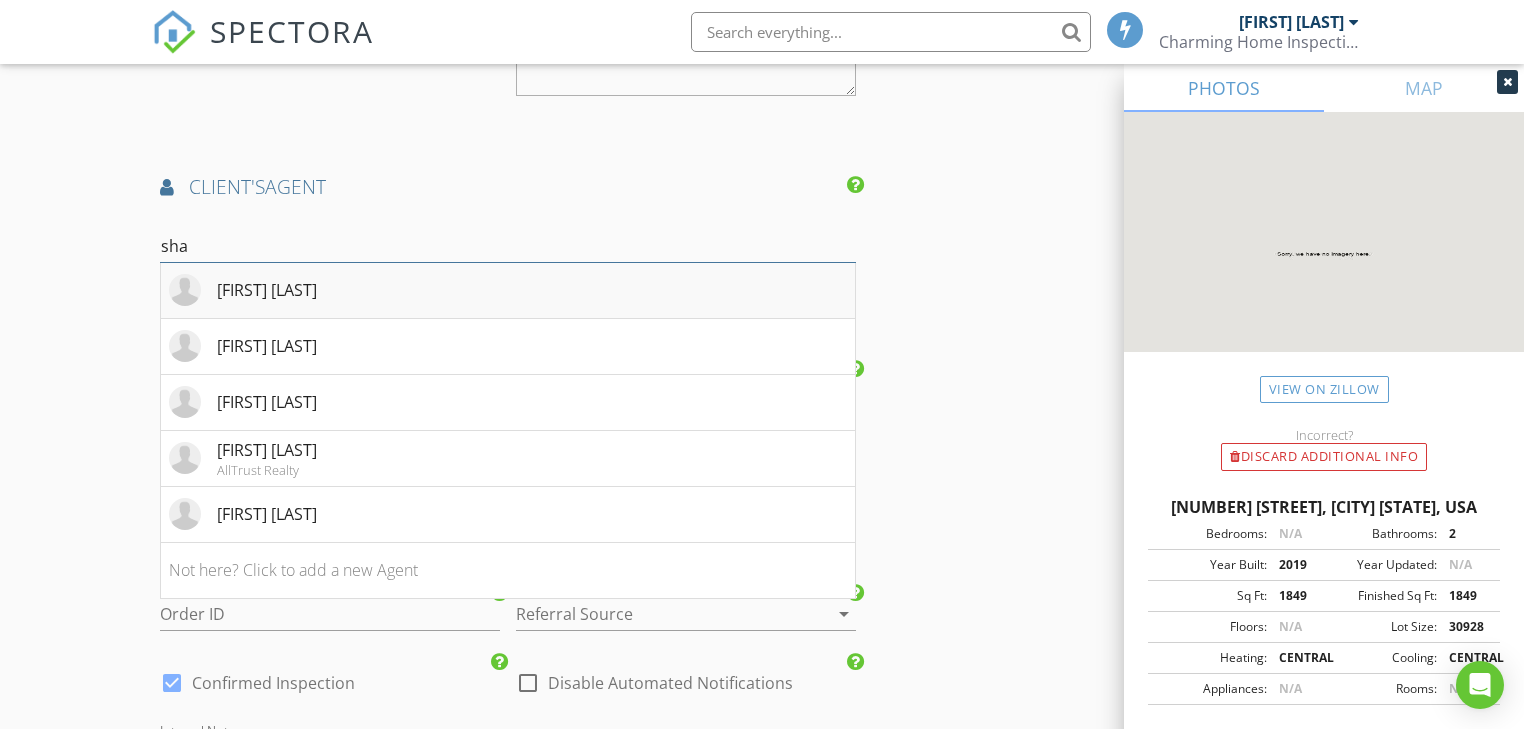 type on "sha" 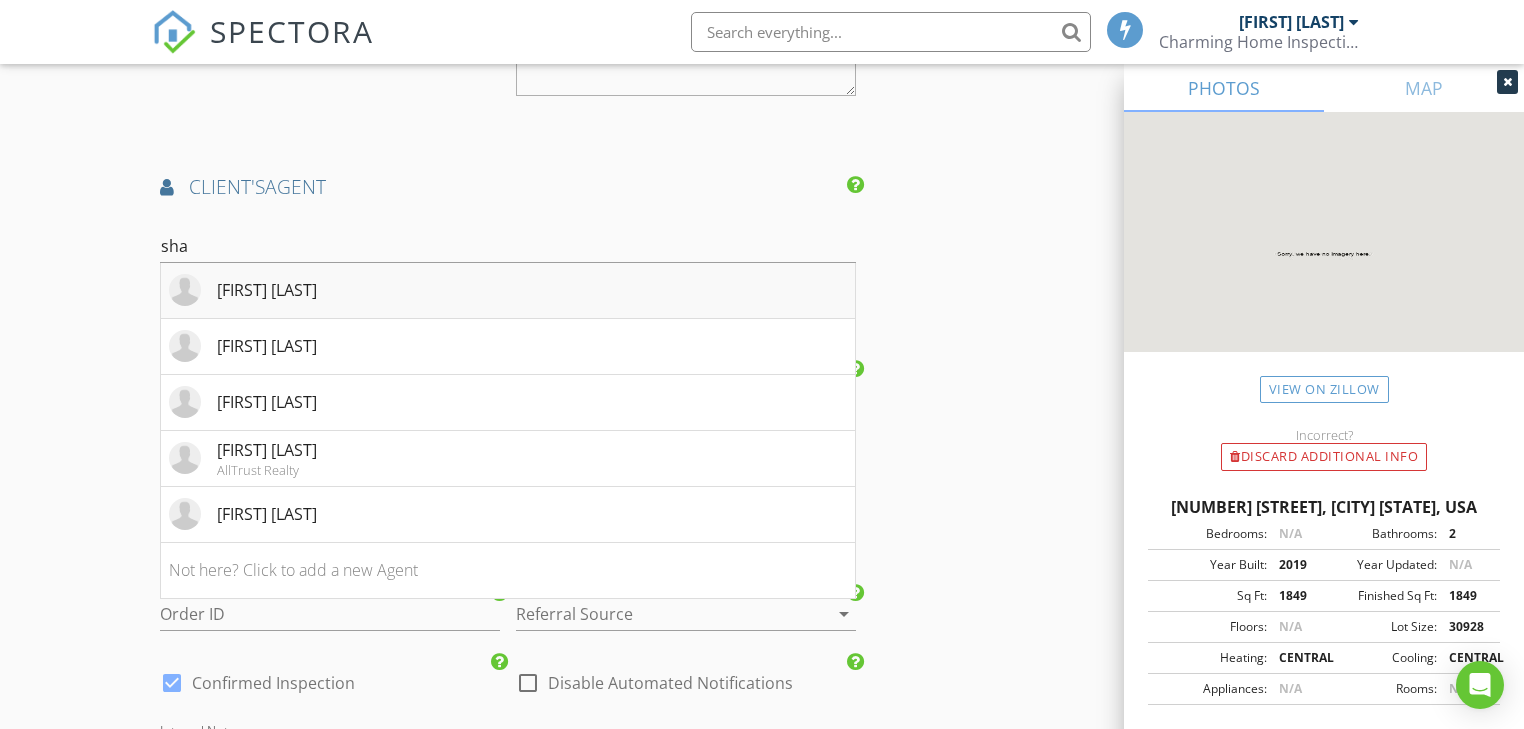 click on "[FIRST] [LAST]" at bounding box center (267, 290) 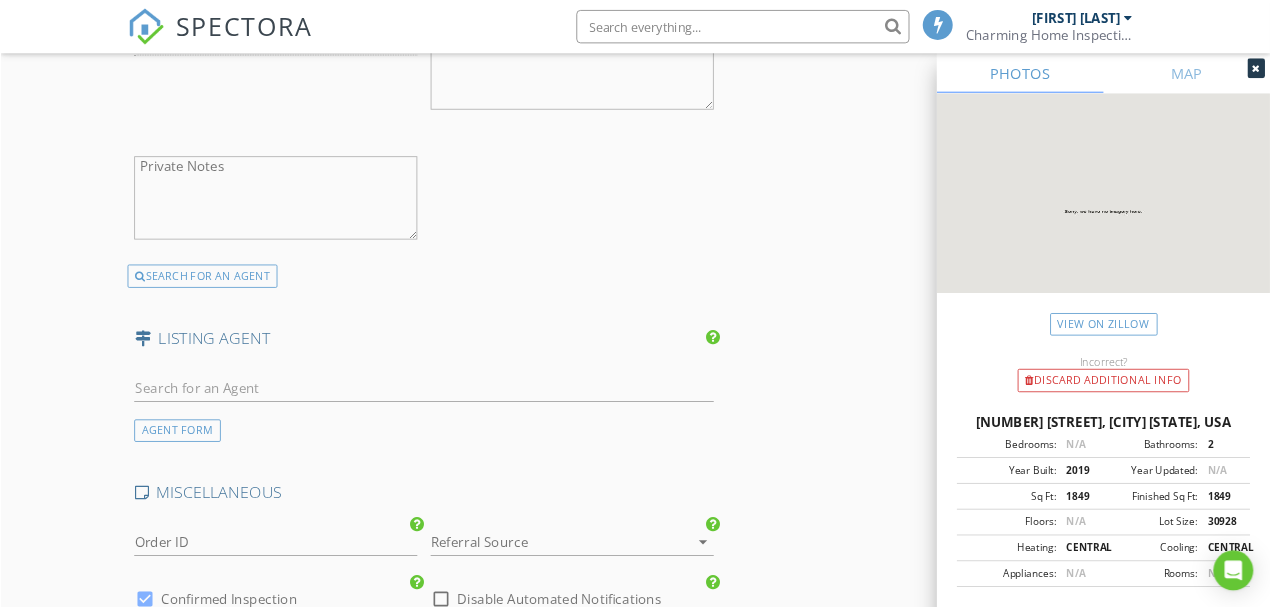 scroll, scrollTop: 3760, scrollLeft: 0, axis: vertical 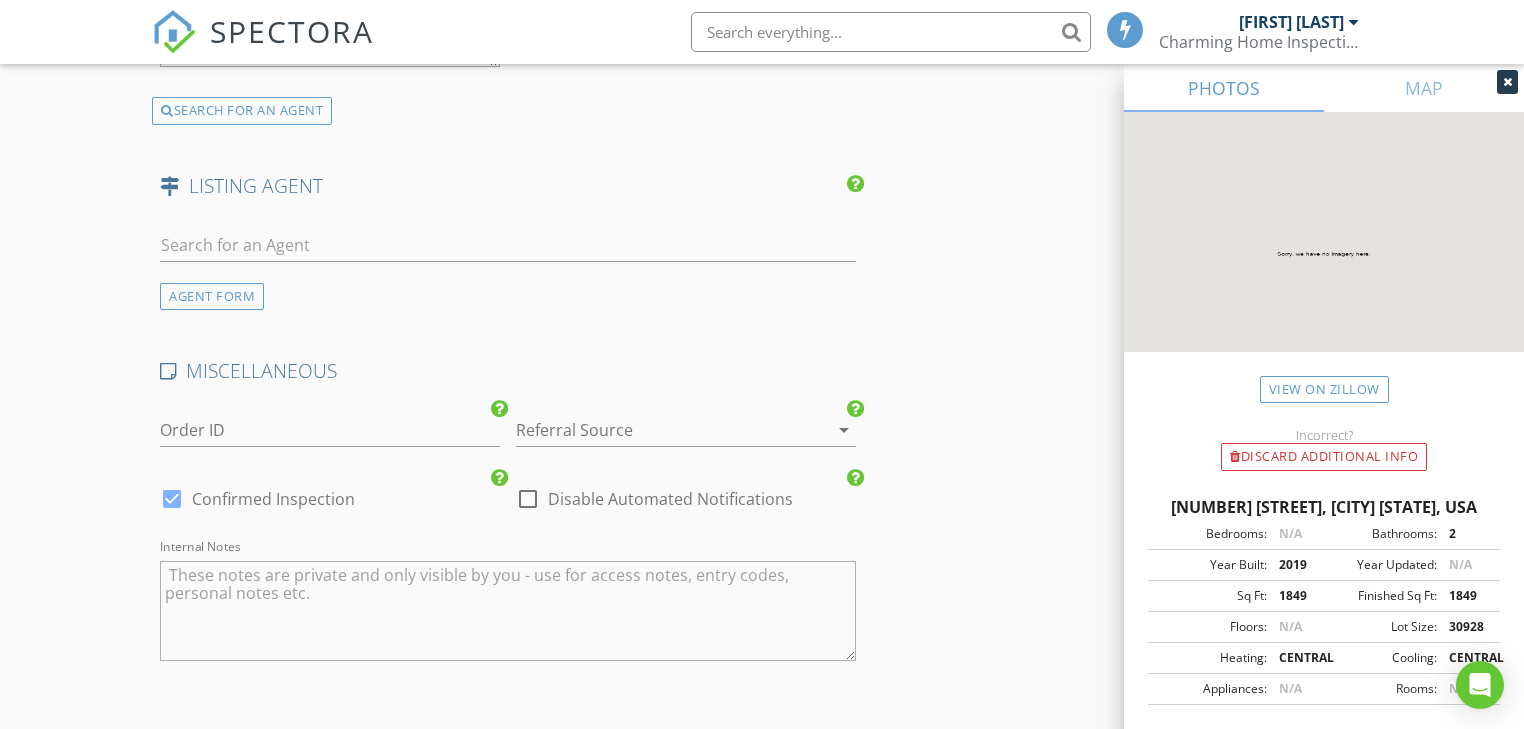 click on "AGENT FORM" at bounding box center [212, 296] 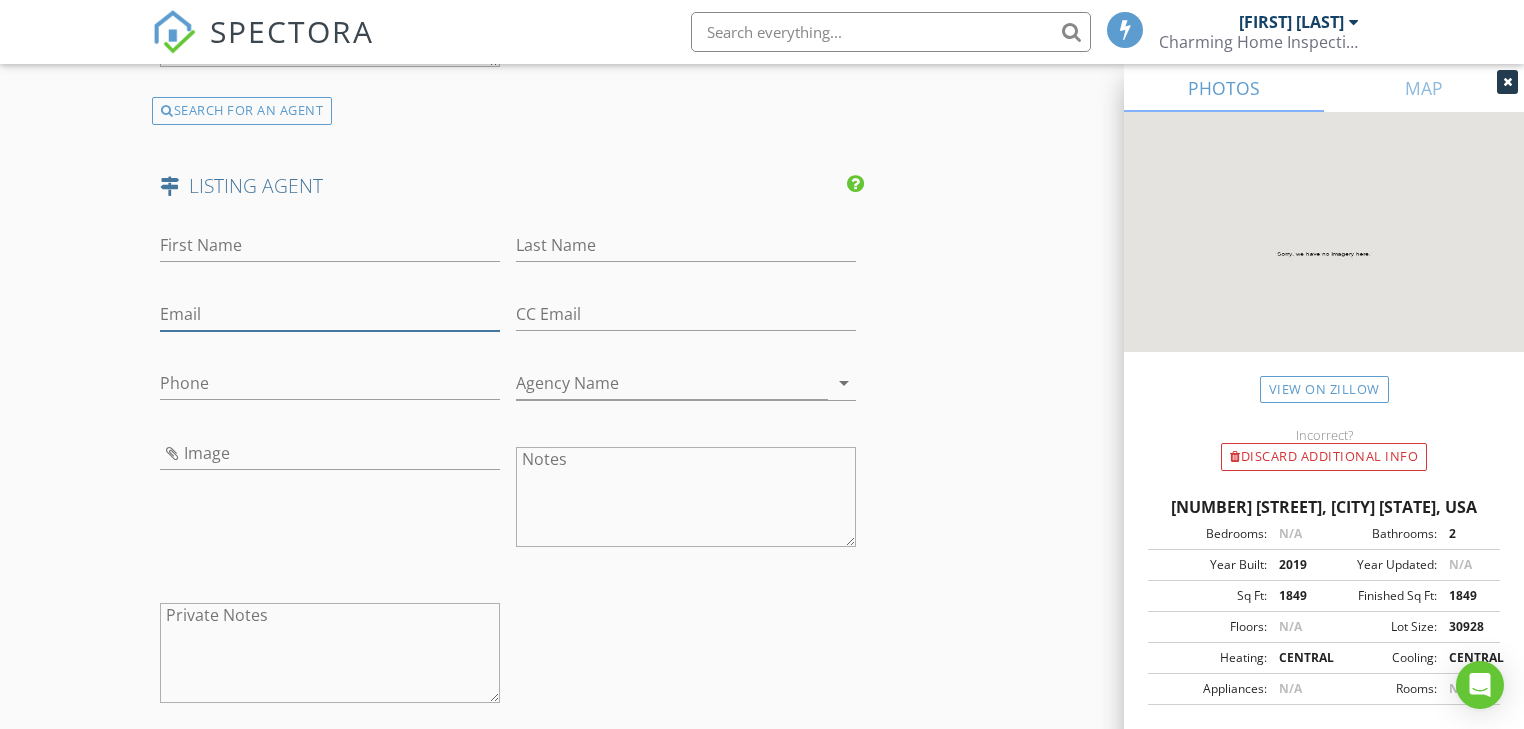 click on "Email" at bounding box center (330, 314) 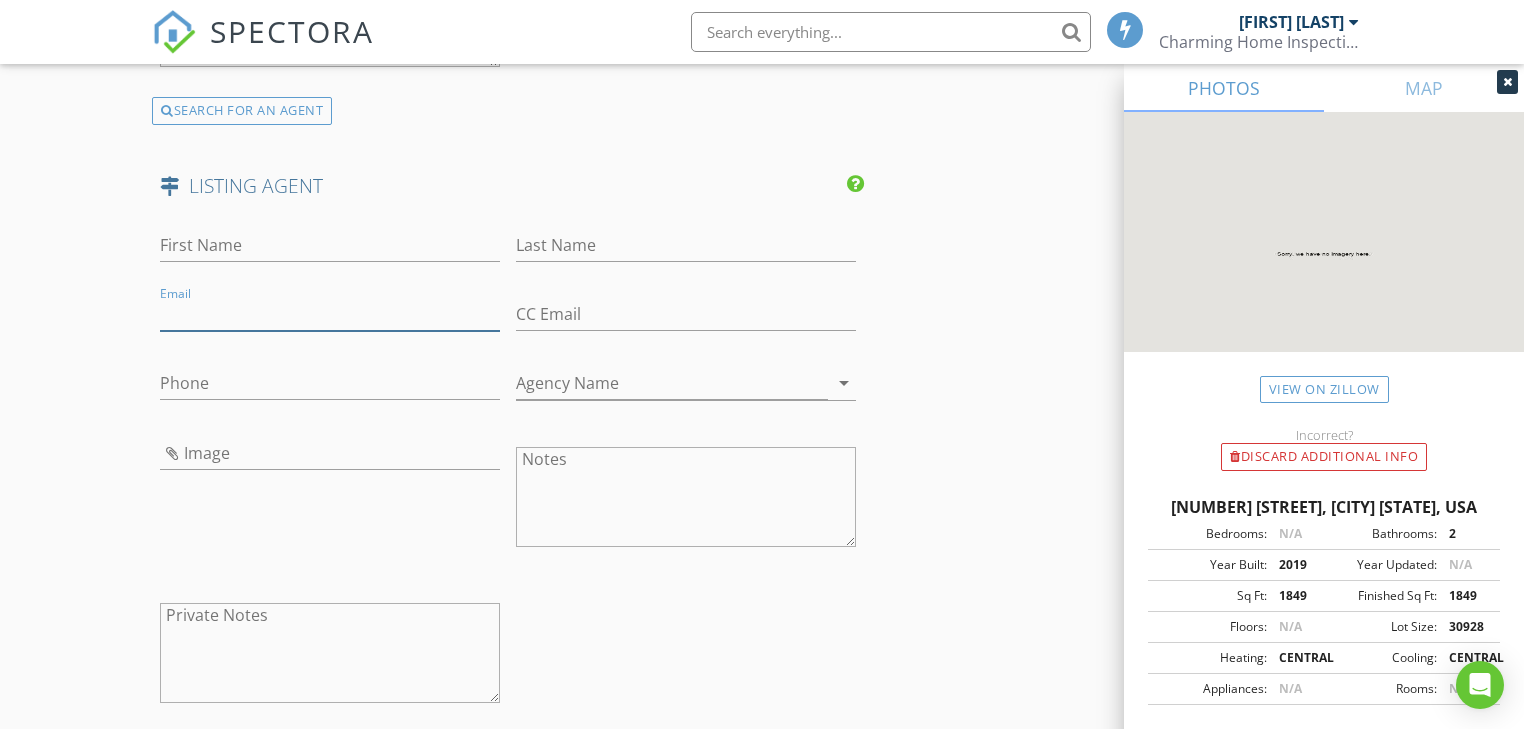paste on "Cristina@CristinaRossHomes.com" 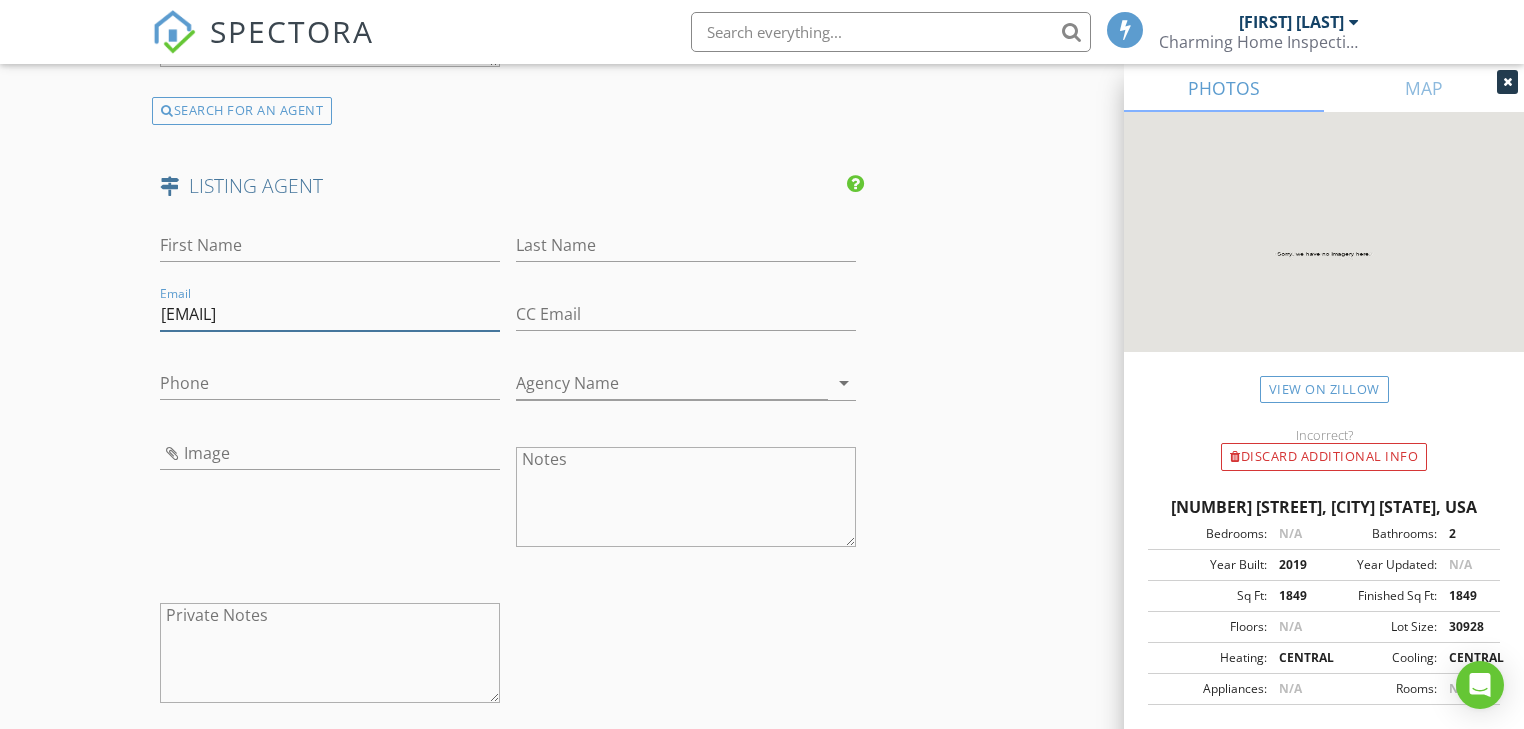 type on "Cristina@CristinaRossHomes.com" 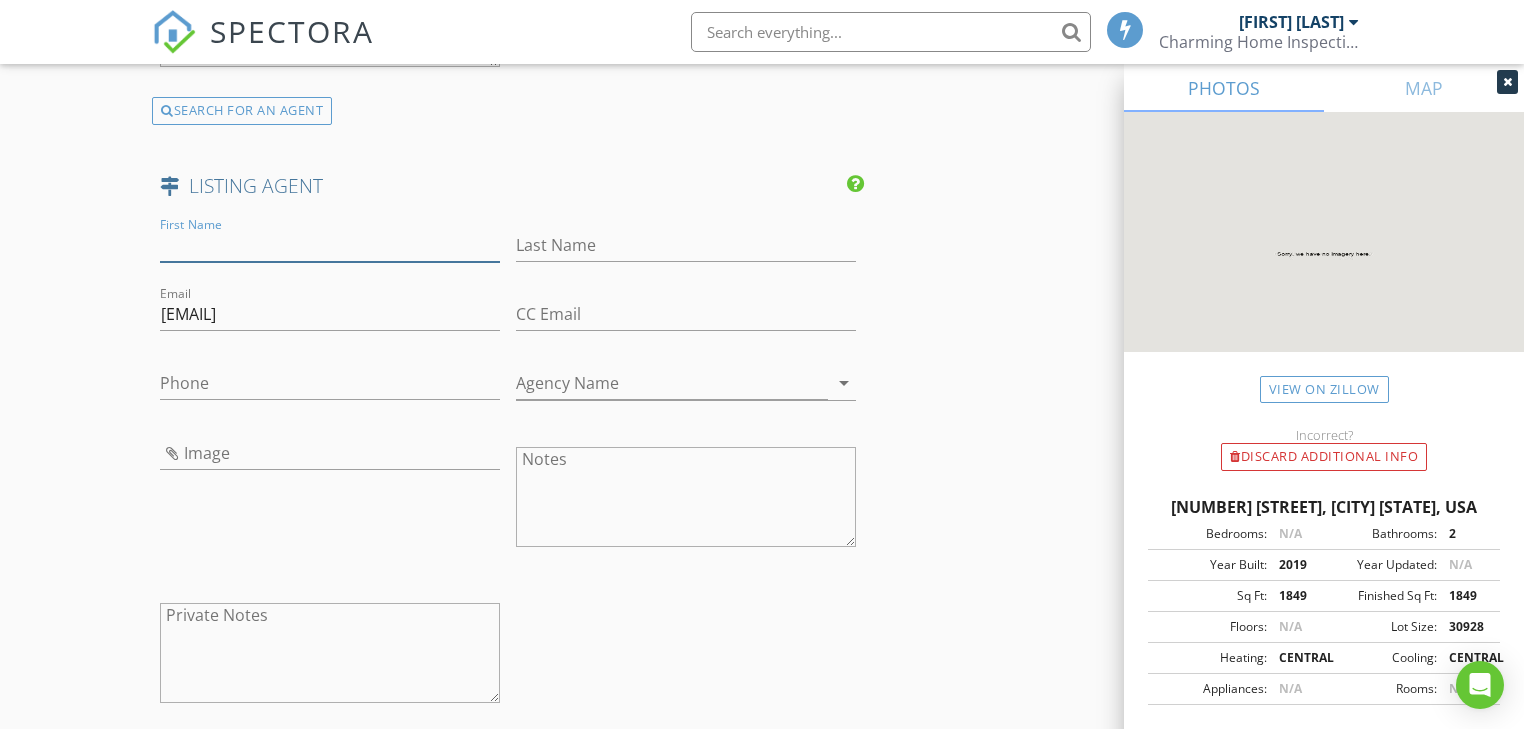 click on "First Name" at bounding box center [330, 245] 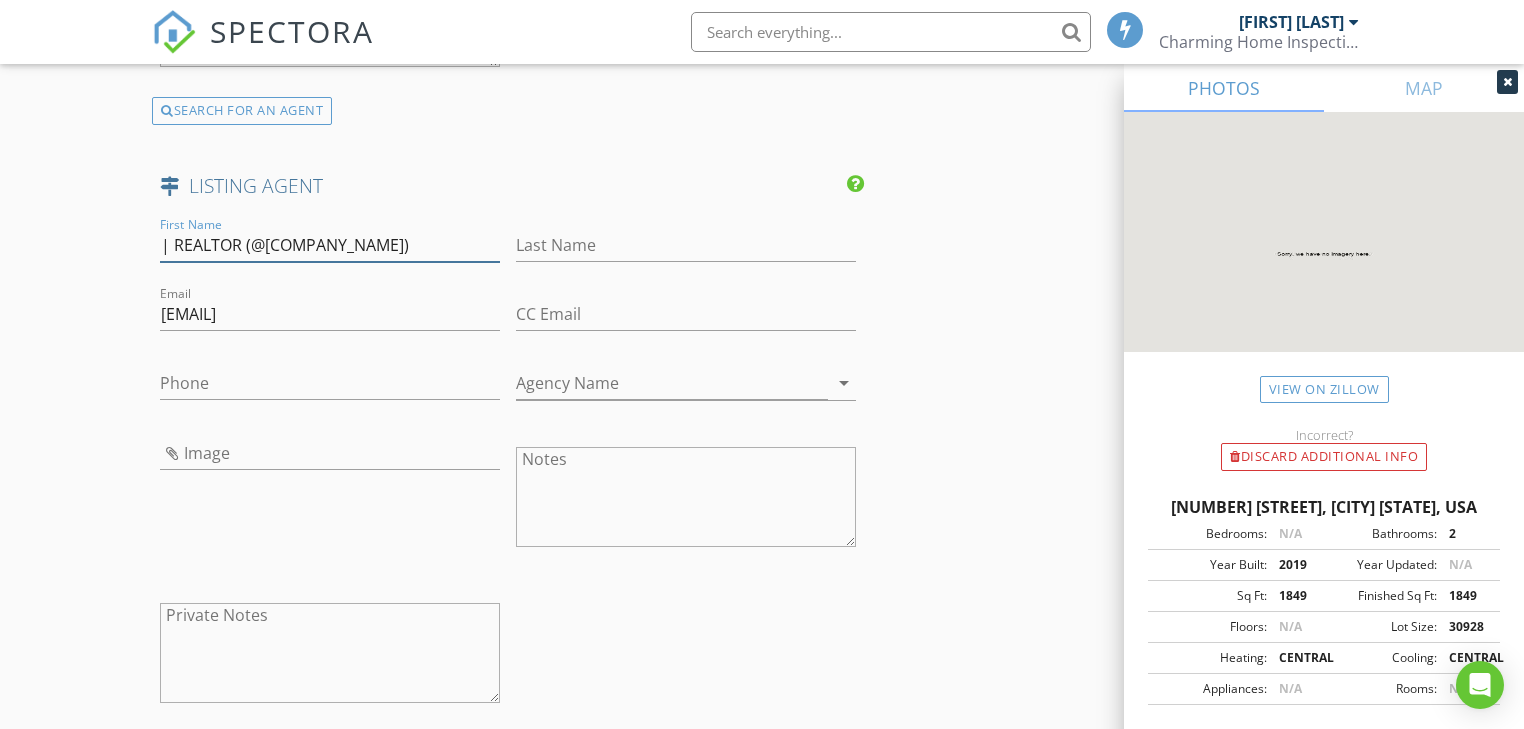 drag, startPoint x: 436, startPoint y: 242, endPoint x: -35, endPoint y: 252, distance: 471.10614 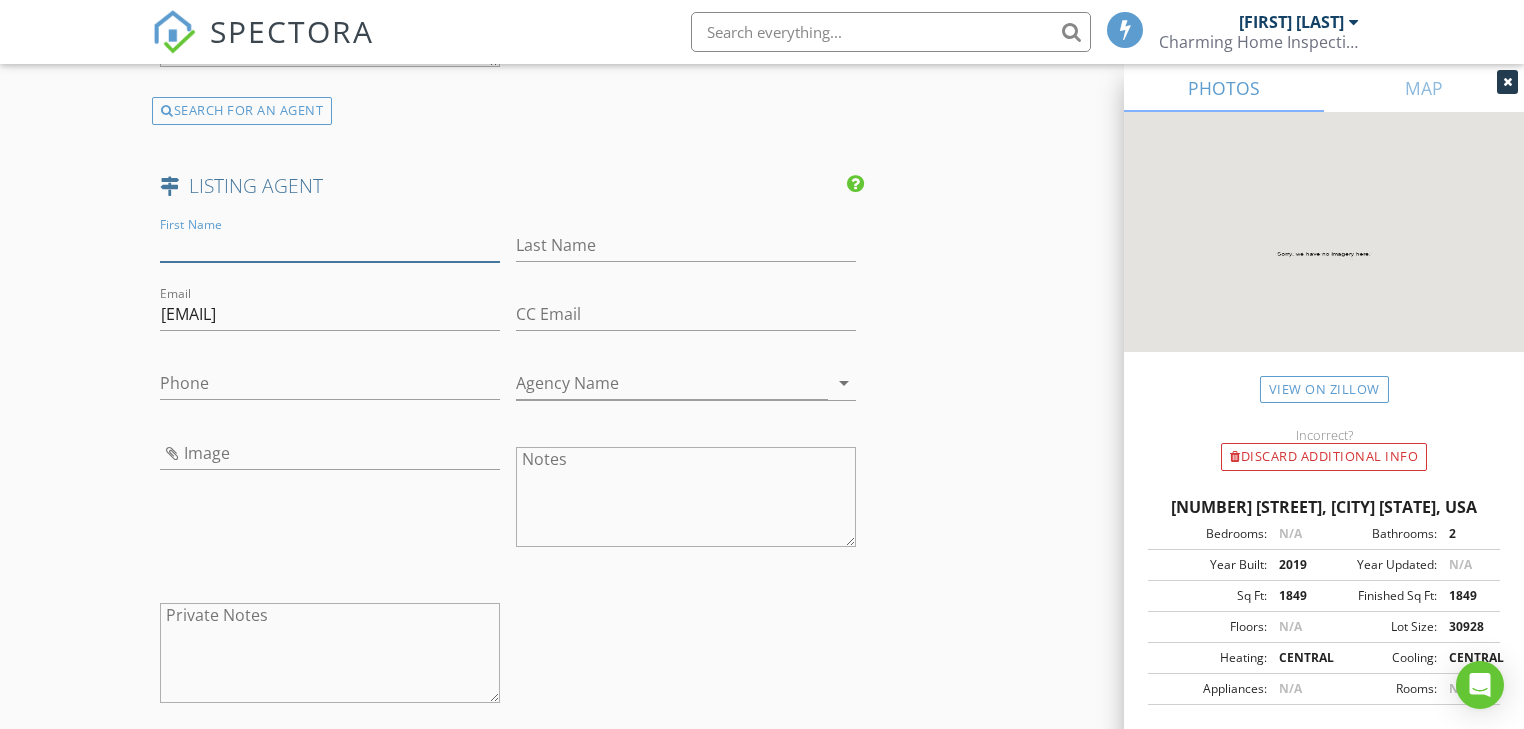 paste on "Cristina Ross" 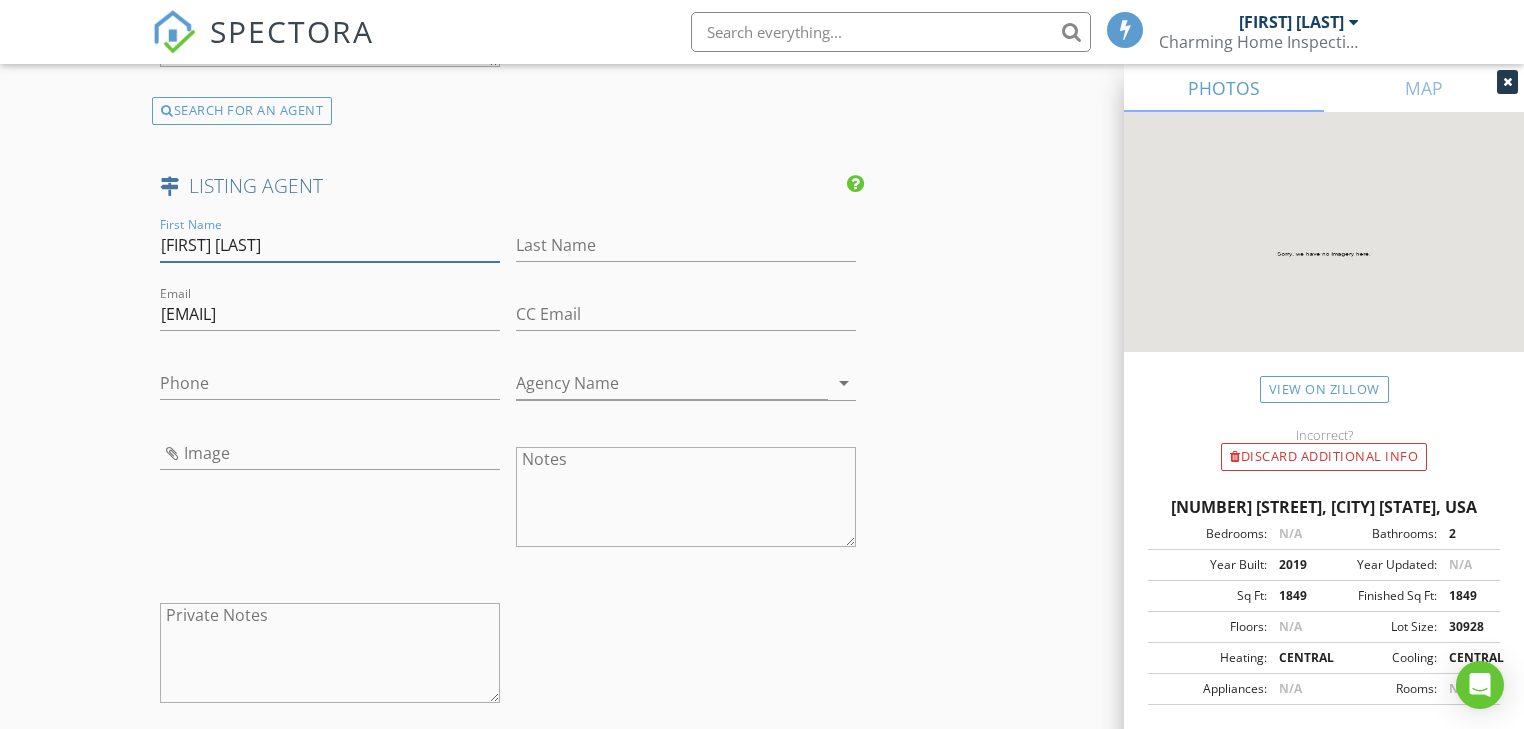 type on "Cristina Ross" 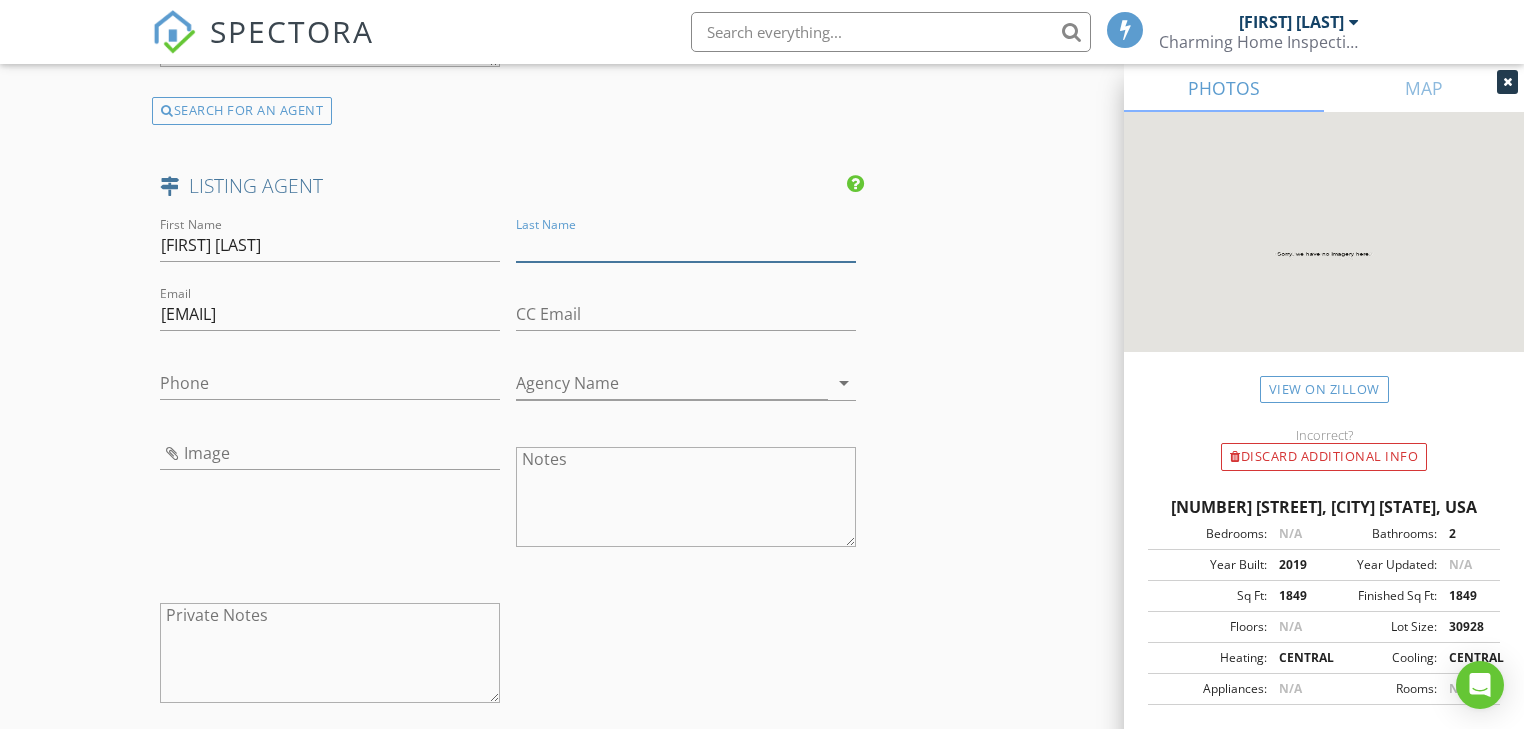 click on "Last Name" at bounding box center (686, 245) 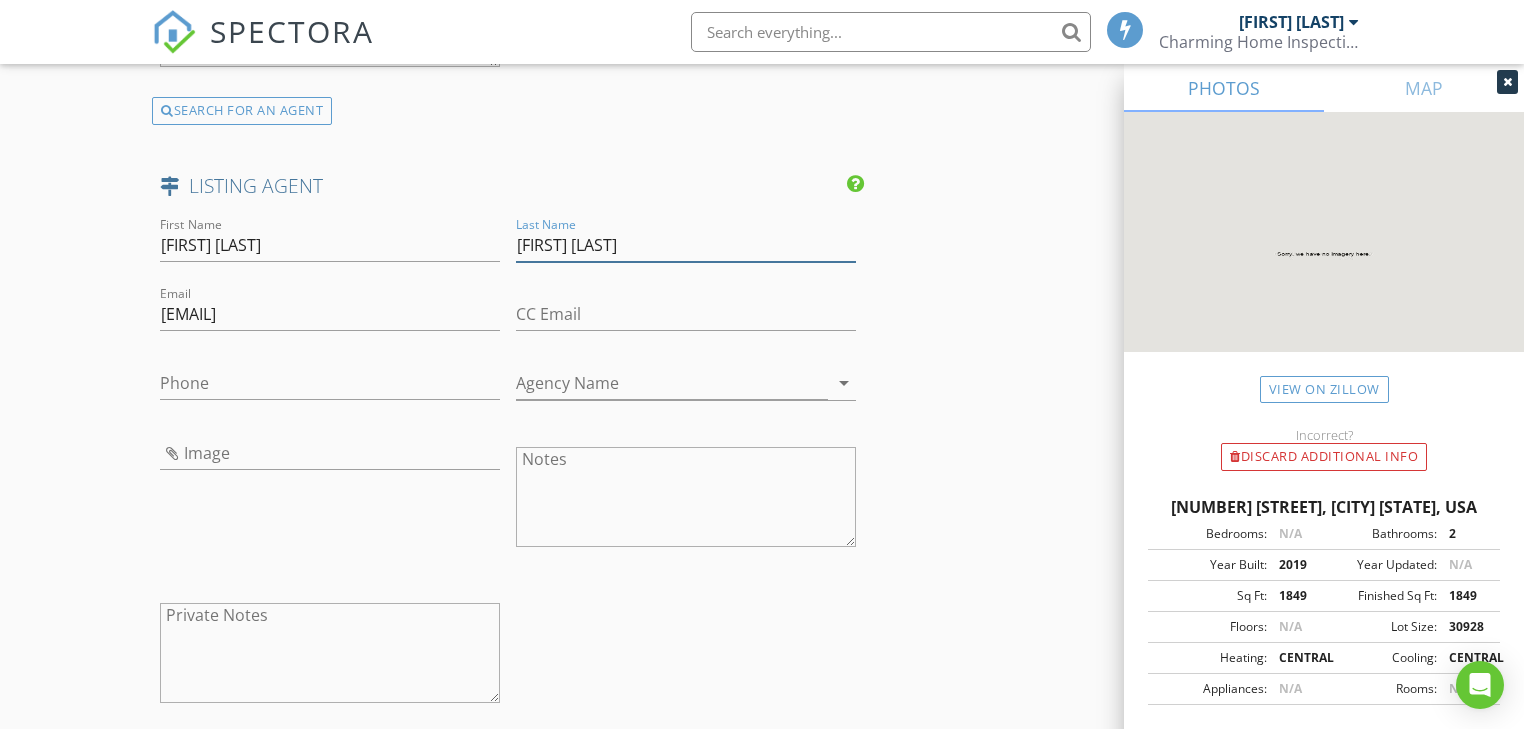 drag, startPoint x: 579, startPoint y: 241, endPoint x: 452, endPoint y: 240, distance: 127.00394 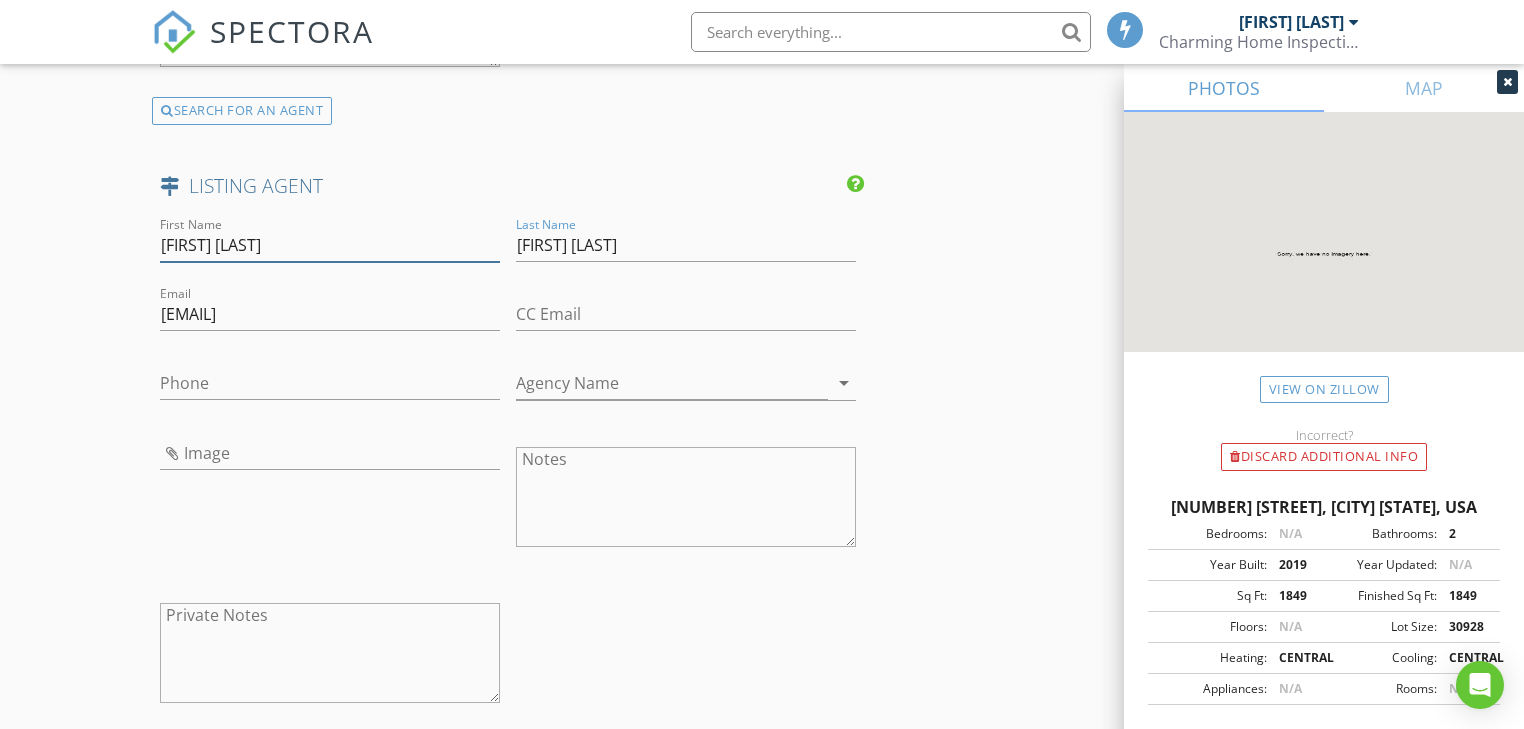 click on "First Name Cristina Ross   Last Name Cristina Ross   Email Cristina@CristinaRossHomes.com   CC Email   Phone   Agency Name arrow_drop_down       Image       Notes   Private Notes" at bounding box center [507, 473] 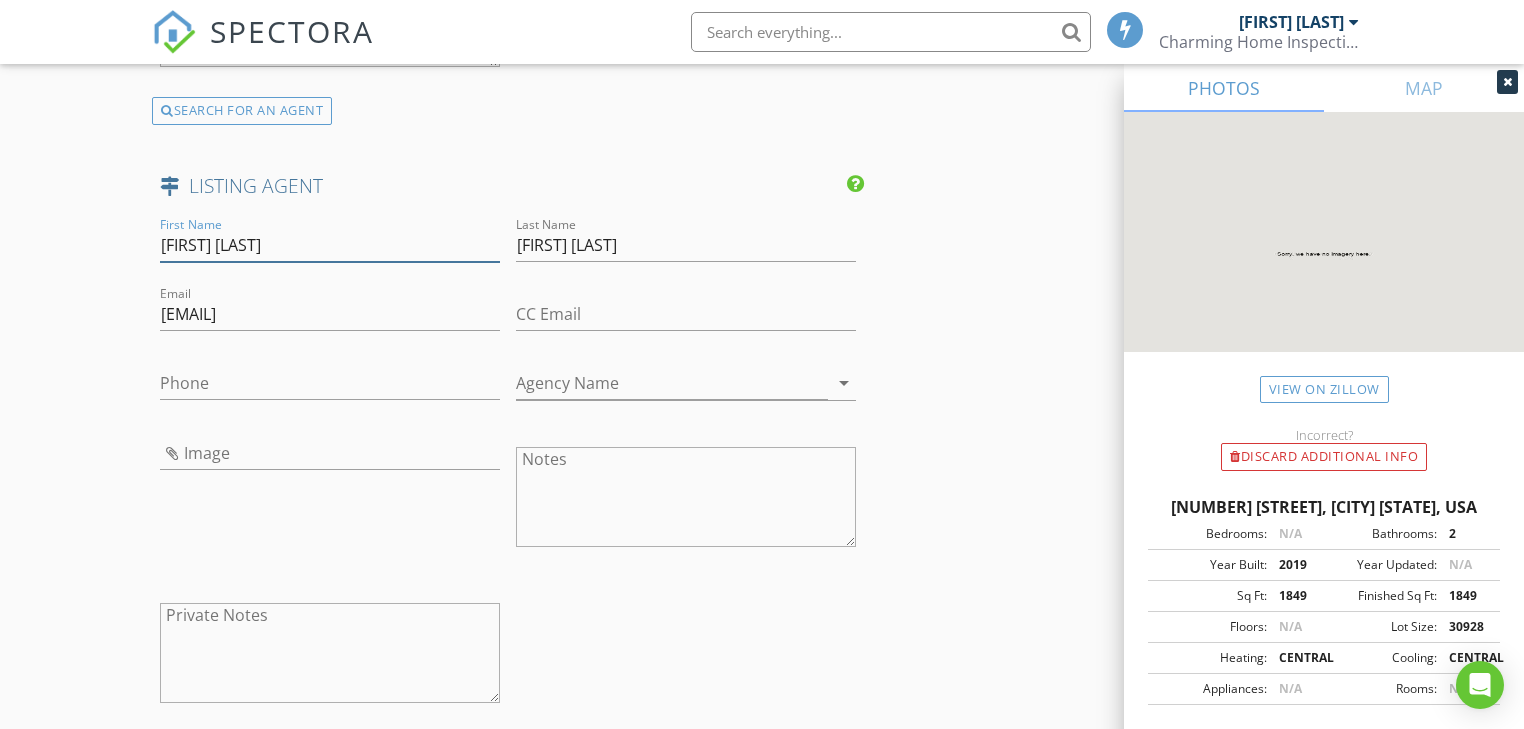 drag, startPoint x: 253, startPoint y: 247, endPoint x: 223, endPoint y: 244, distance: 30.149628 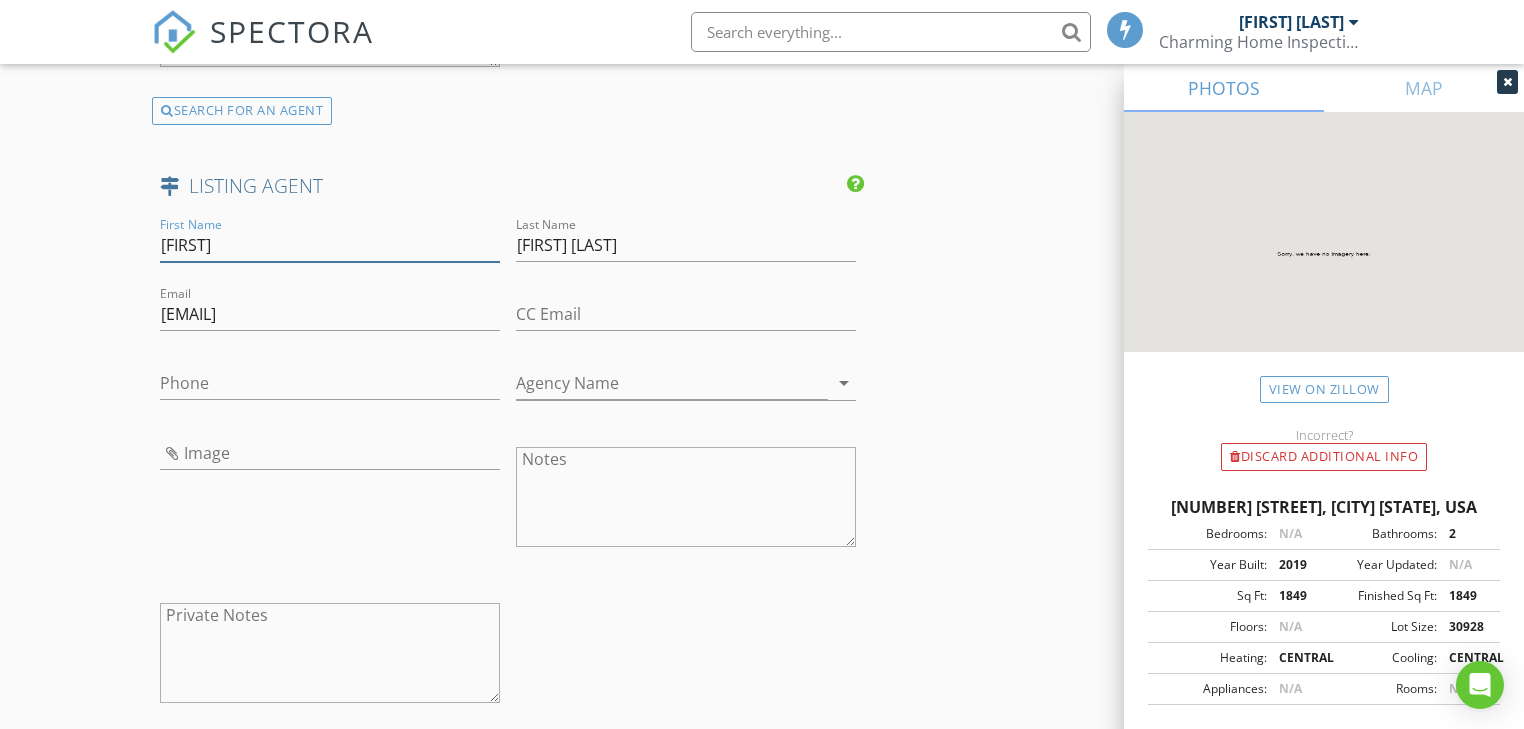 type on "Cristina" 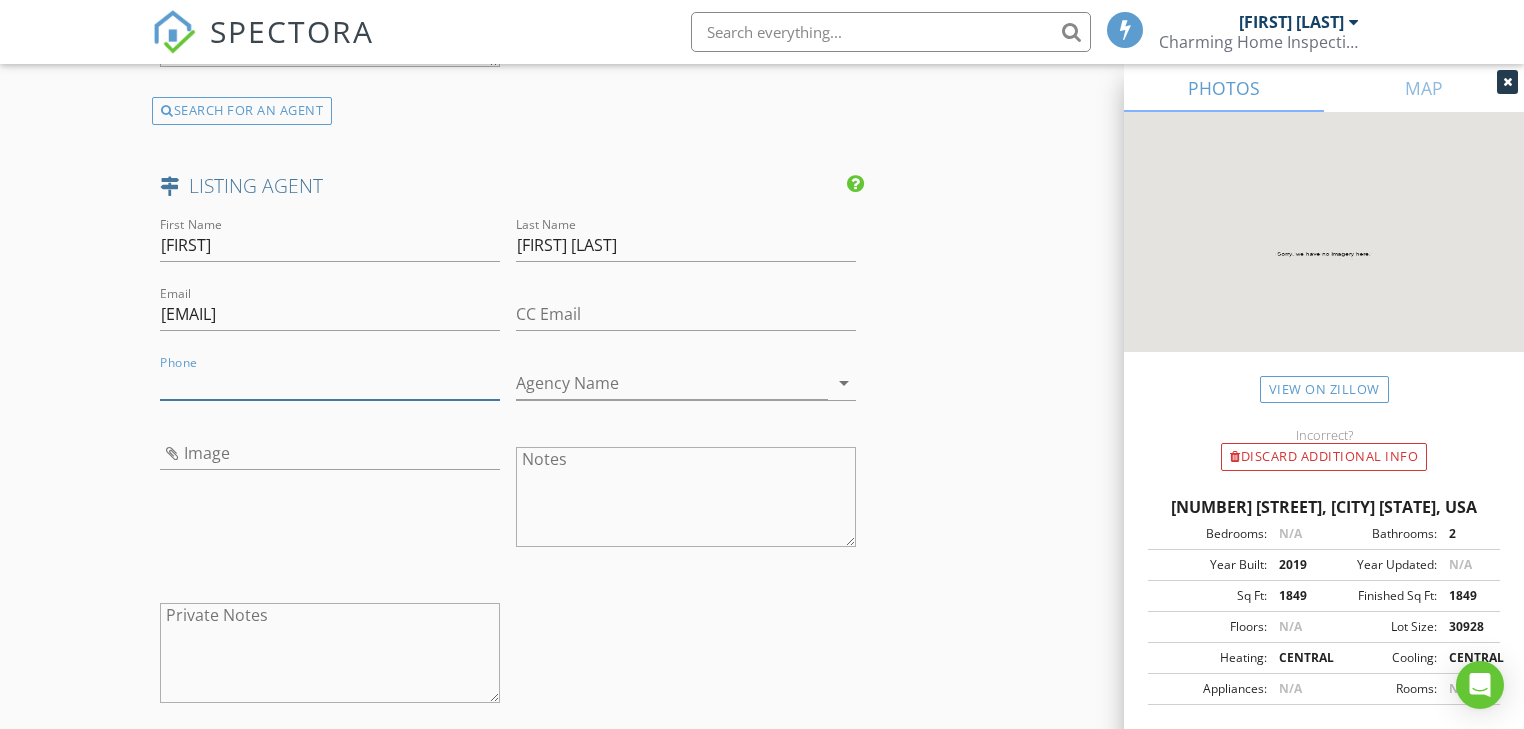 click on "Phone" at bounding box center [330, 383] 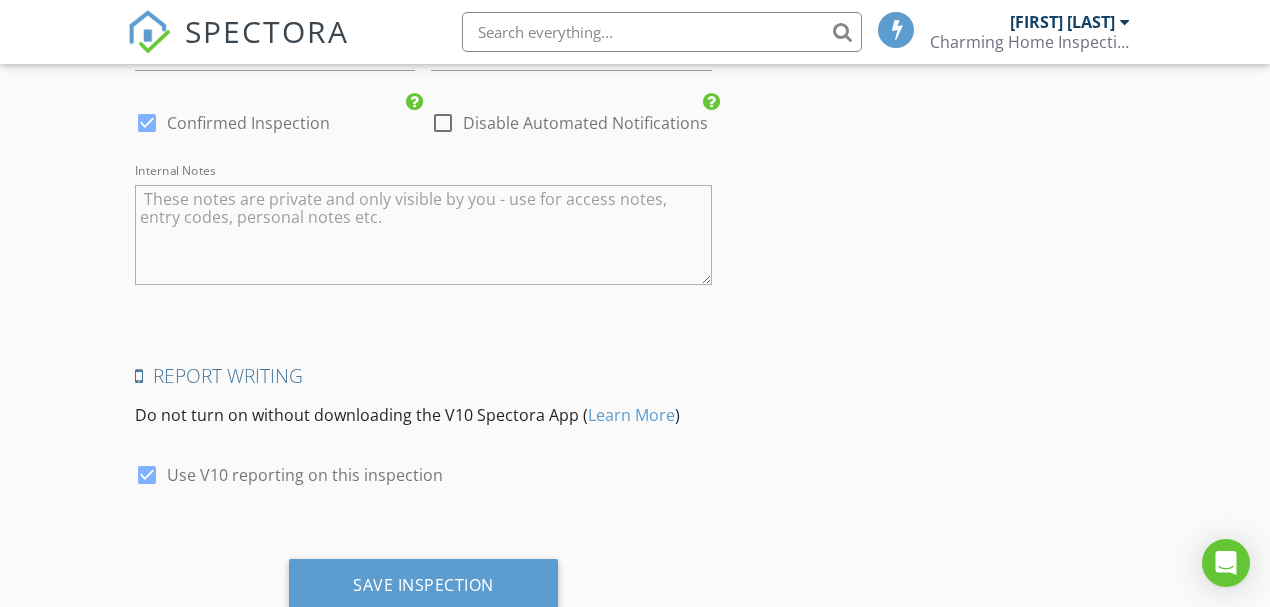 scroll, scrollTop: 4685, scrollLeft: 0, axis: vertical 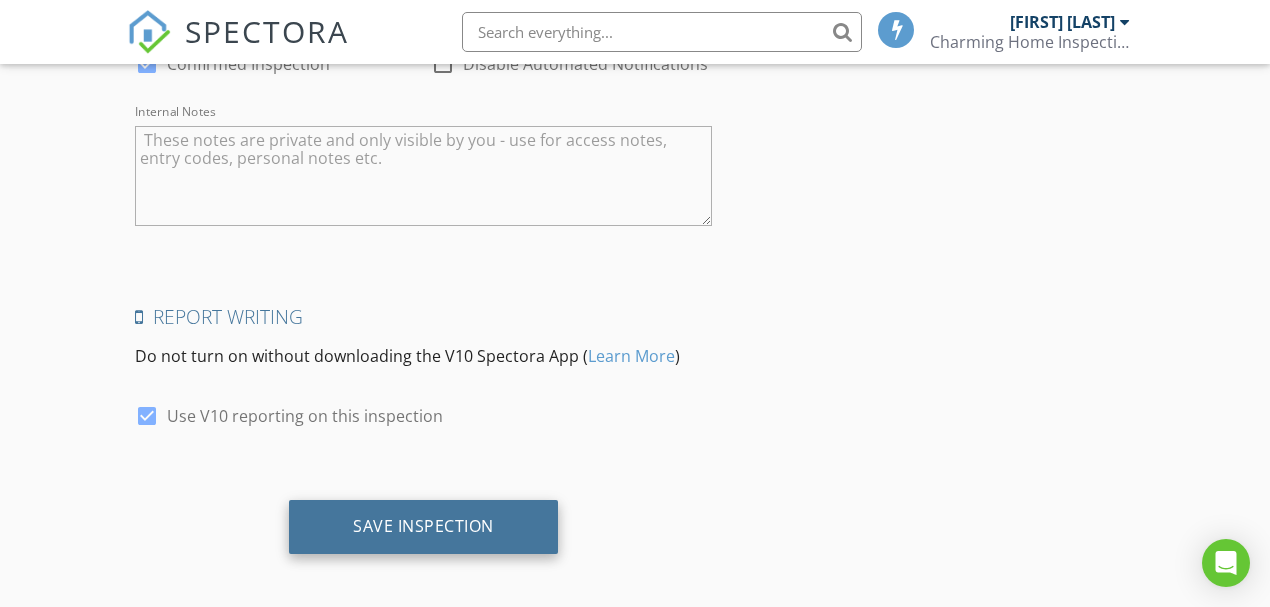 type on "[PHONE]" 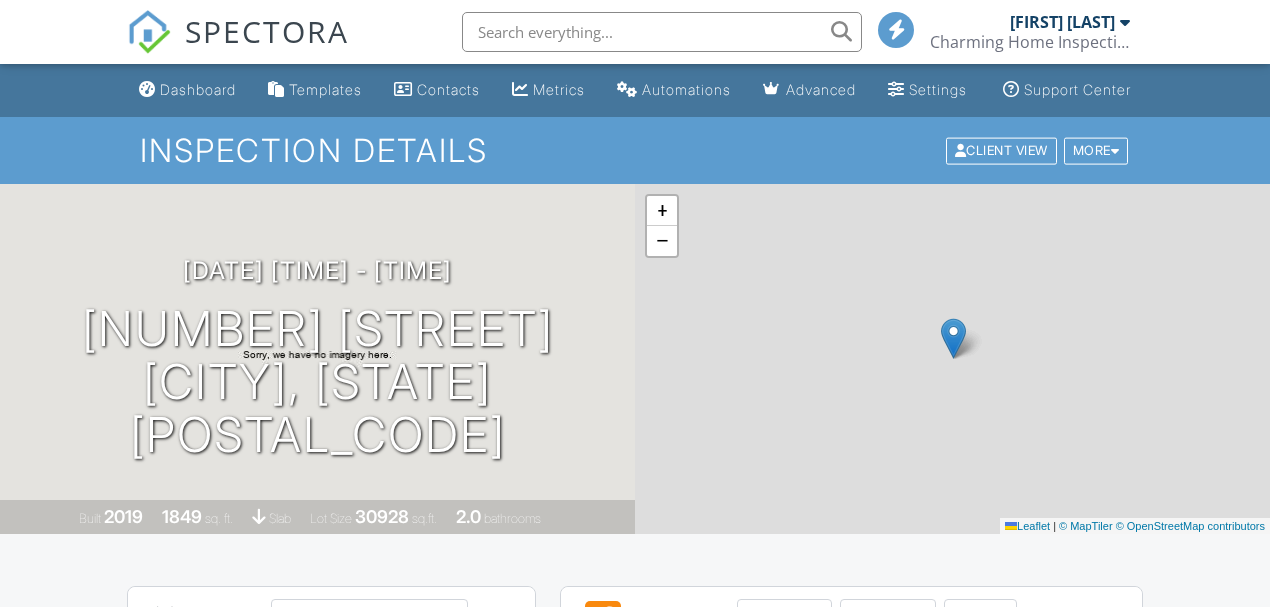 scroll, scrollTop: 0, scrollLeft: 0, axis: both 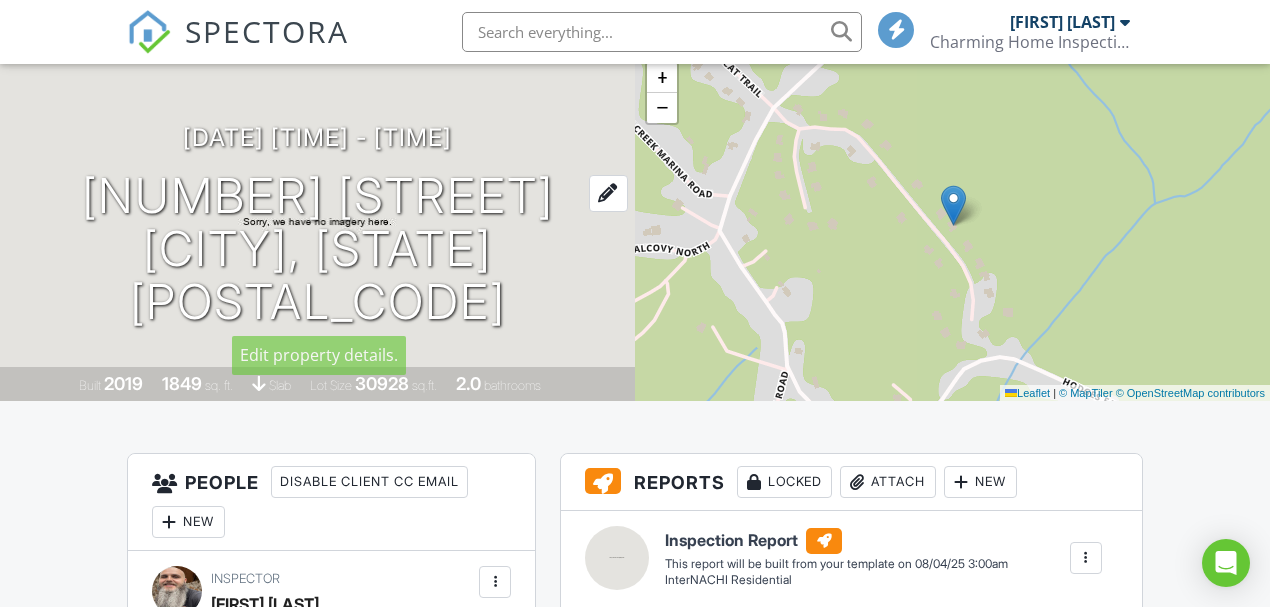 click at bounding box center [608, 193] 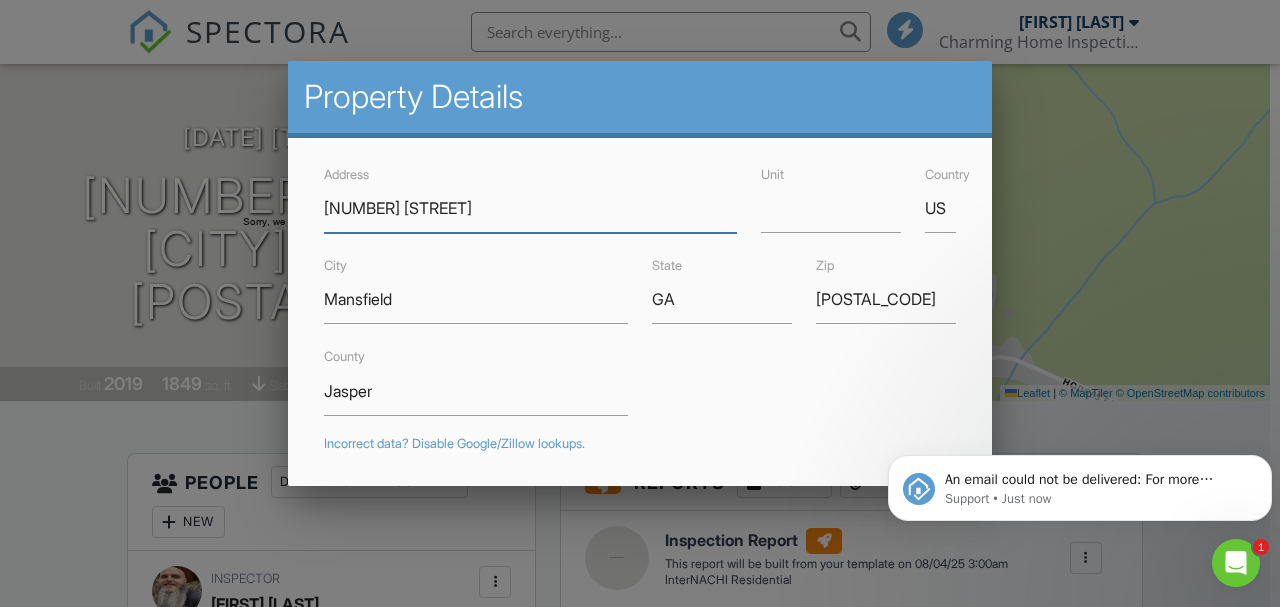scroll, scrollTop: 0, scrollLeft: 0, axis: both 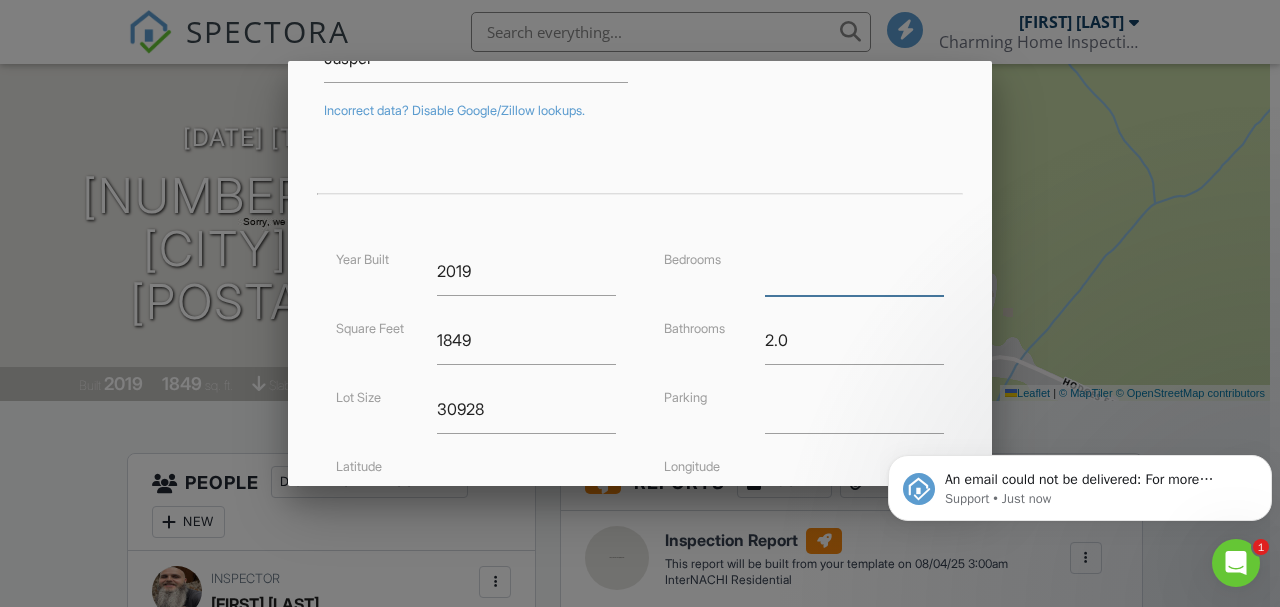 click at bounding box center (854, 271) 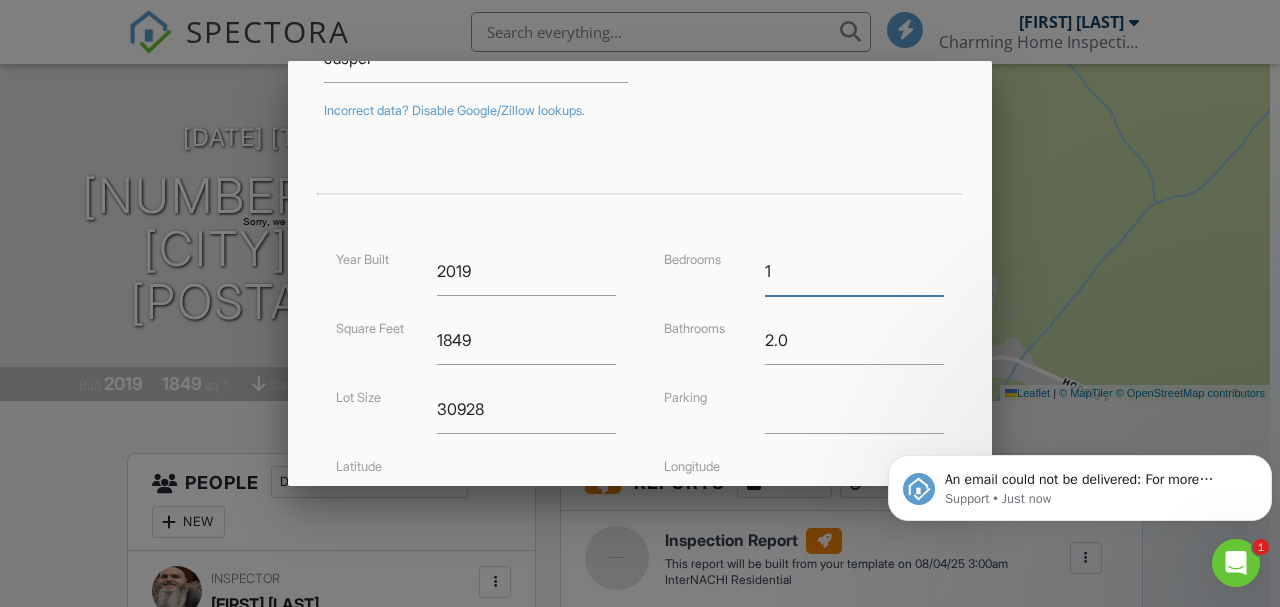 click on "1" at bounding box center [854, 271] 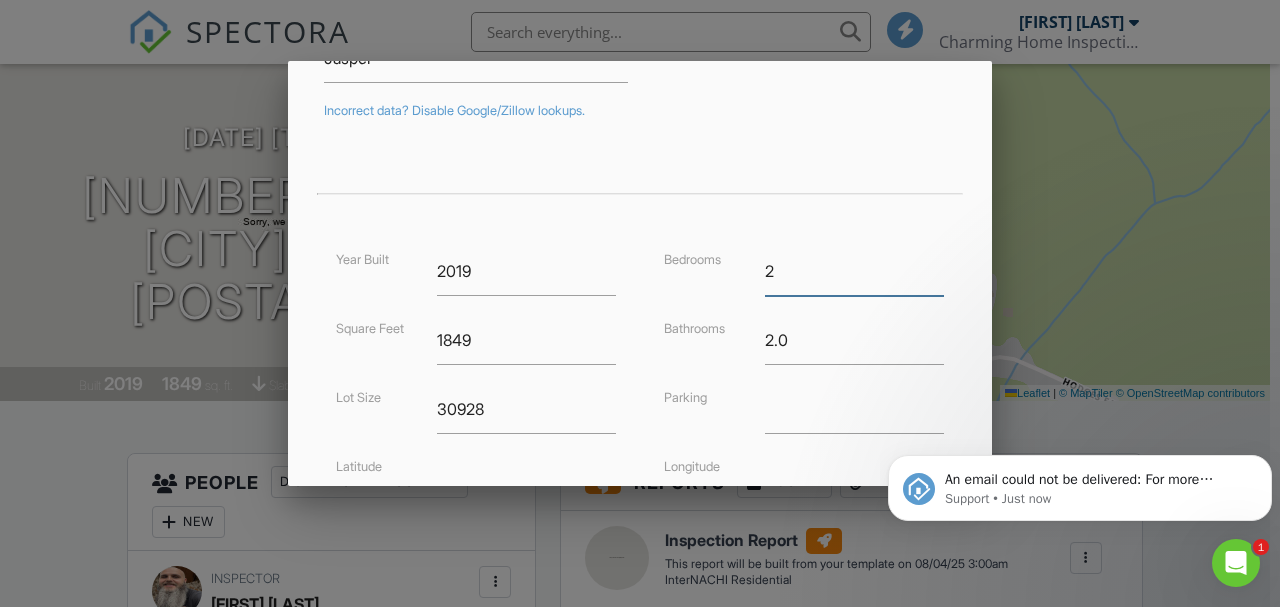 click on "2" at bounding box center (854, 271) 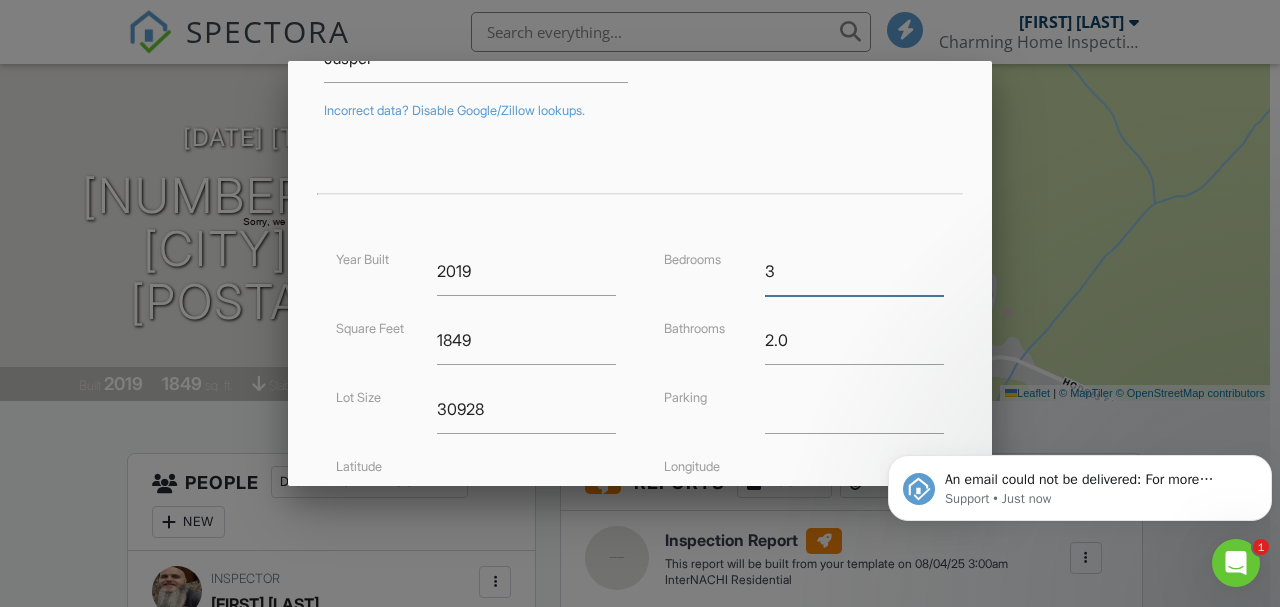 type on "3" 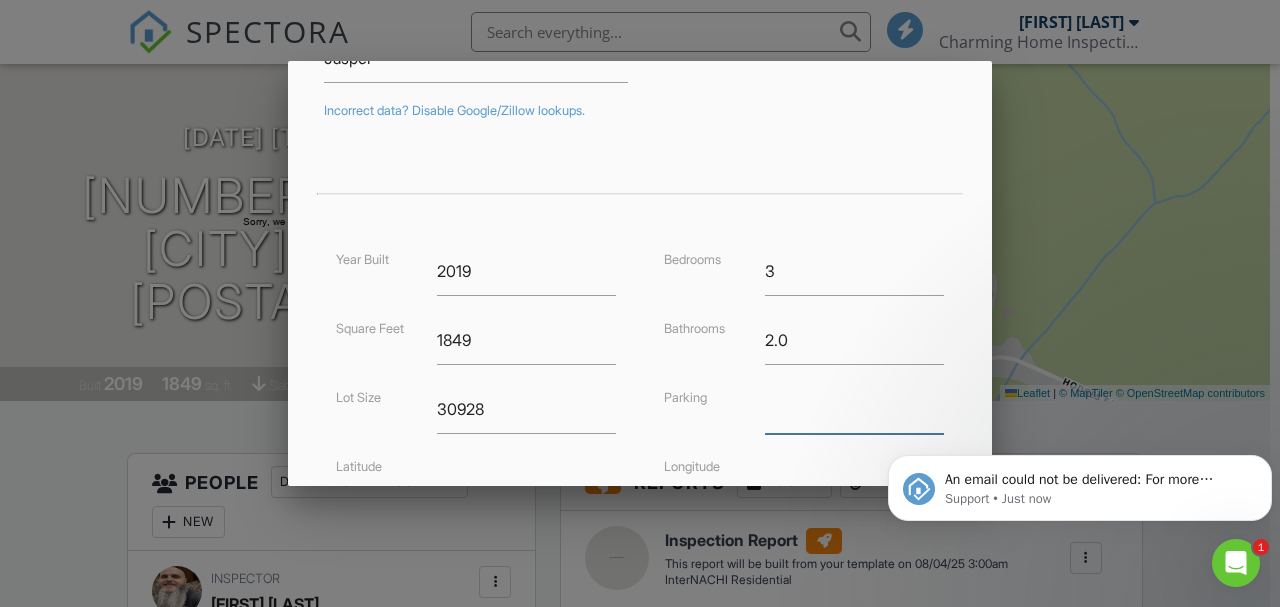 click at bounding box center [854, 409] 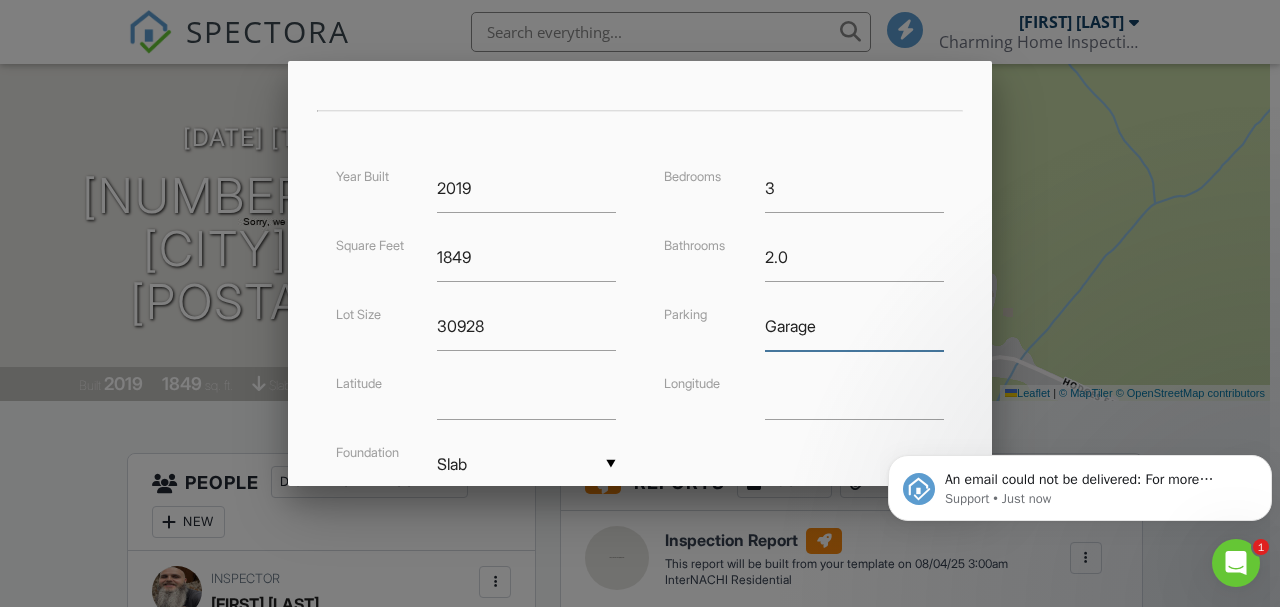 scroll, scrollTop: 570, scrollLeft: 0, axis: vertical 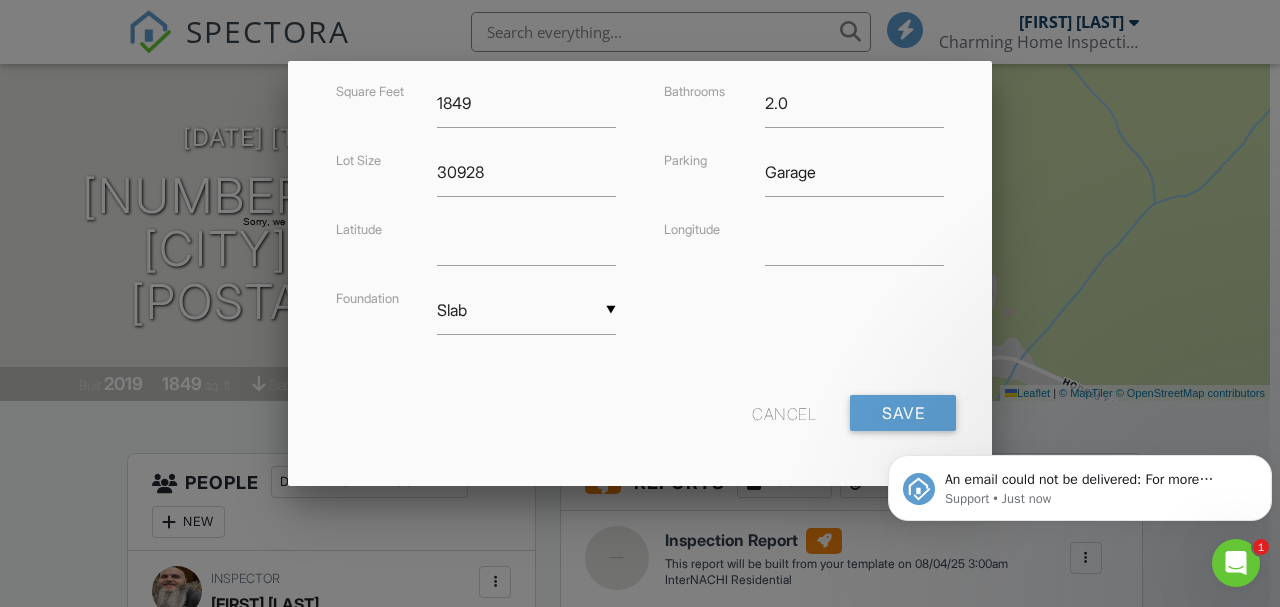 click on "An email could not be delivered:  For more information, view Why emails don't get delivered (Support Article) Support • Just now" 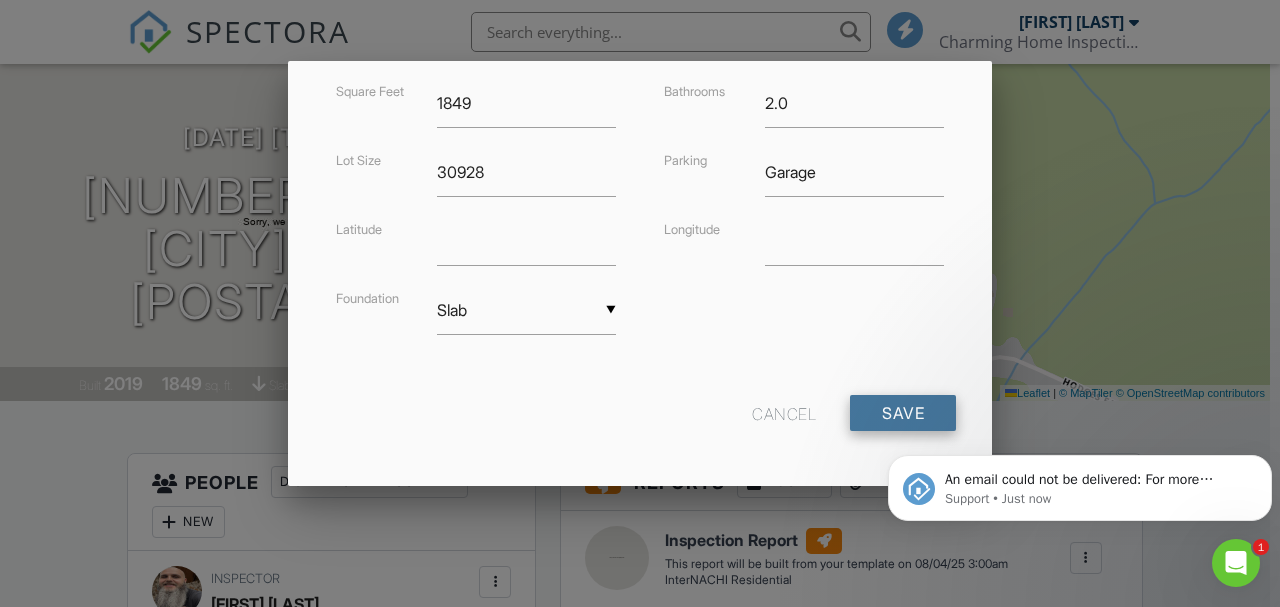 click on "Save" at bounding box center (903, 413) 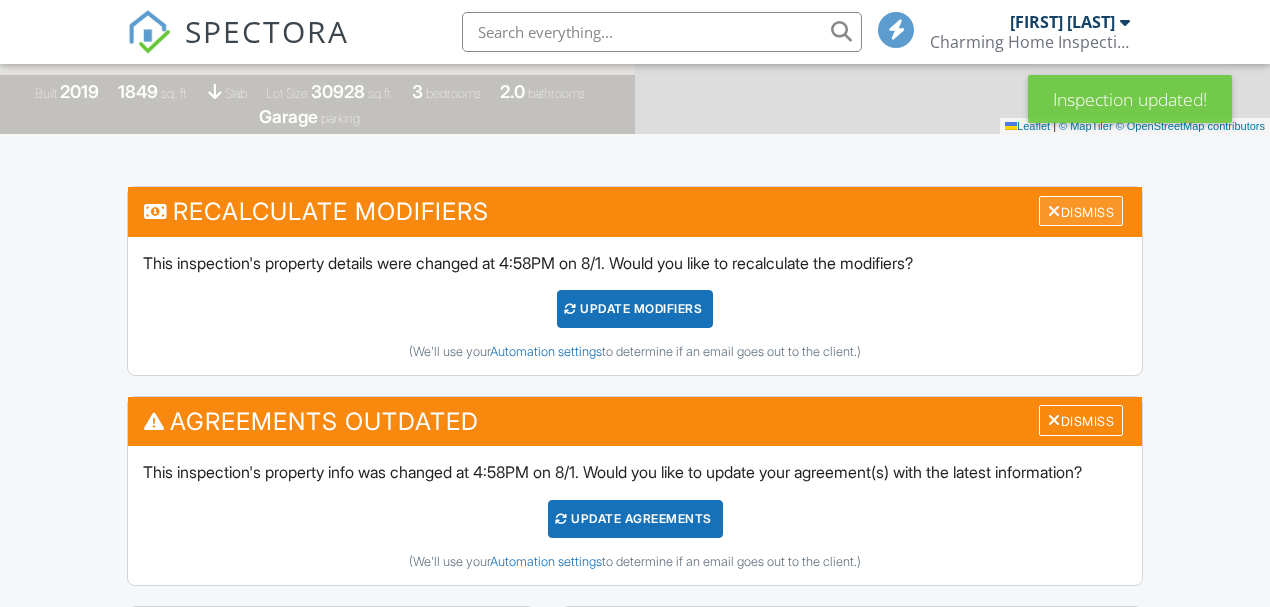 click on "Dismiss" at bounding box center [1081, 211] 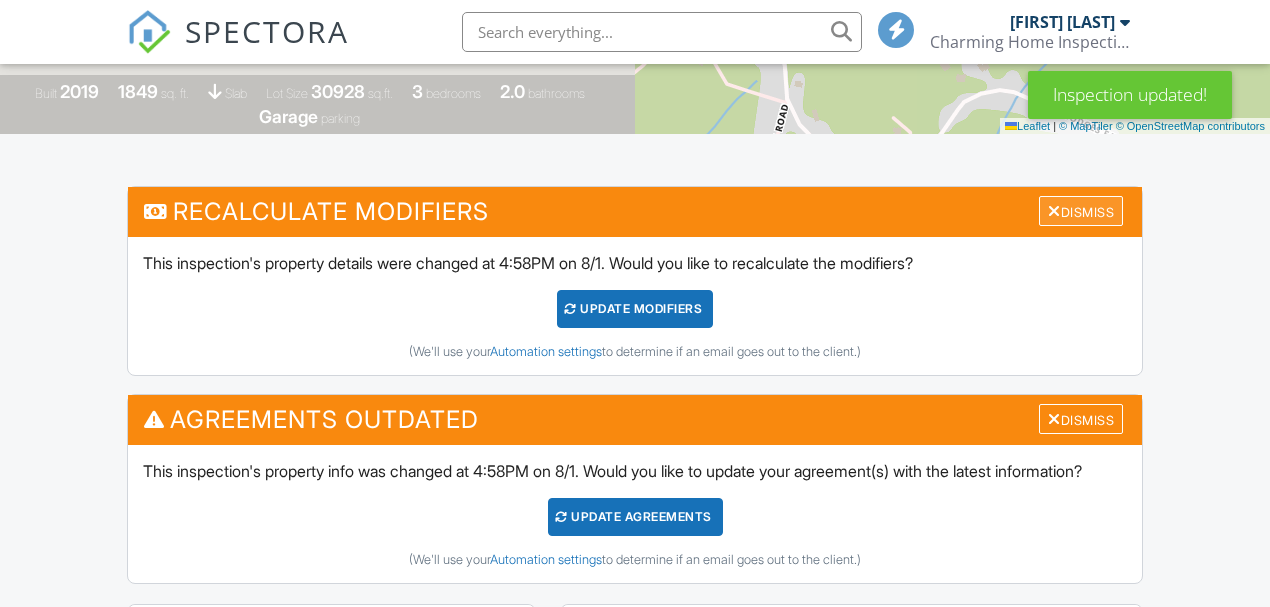 scroll, scrollTop: 400, scrollLeft: 0, axis: vertical 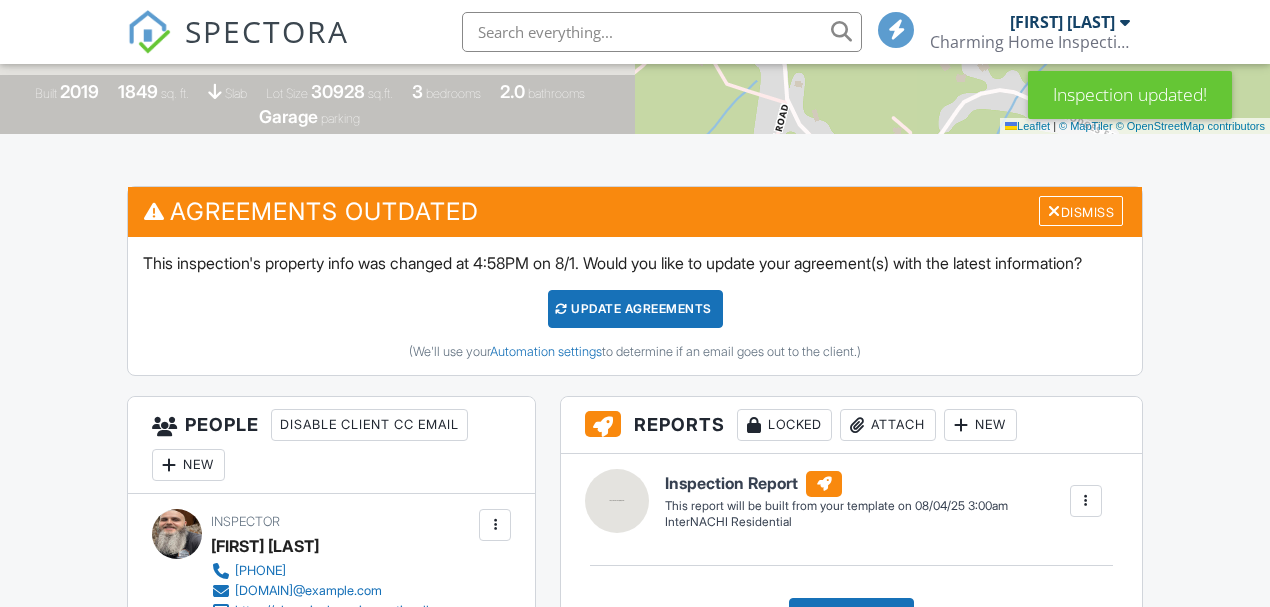 click on "Dismiss" at bounding box center [1081, 211] 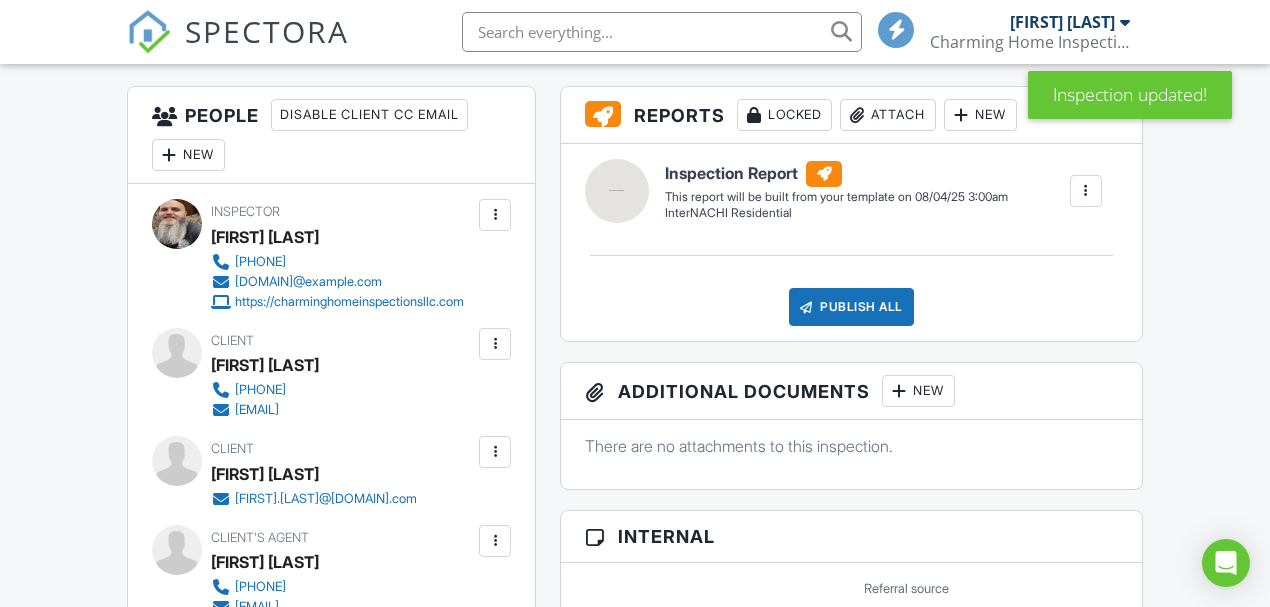 scroll, scrollTop: 800, scrollLeft: 0, axis: vertical 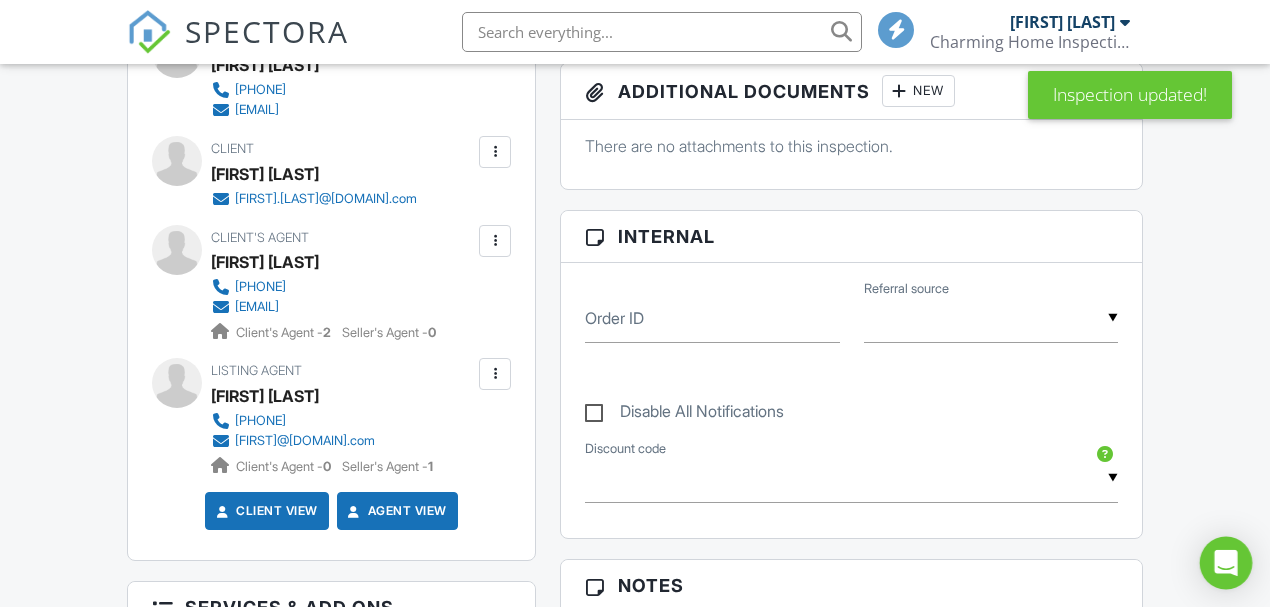 click 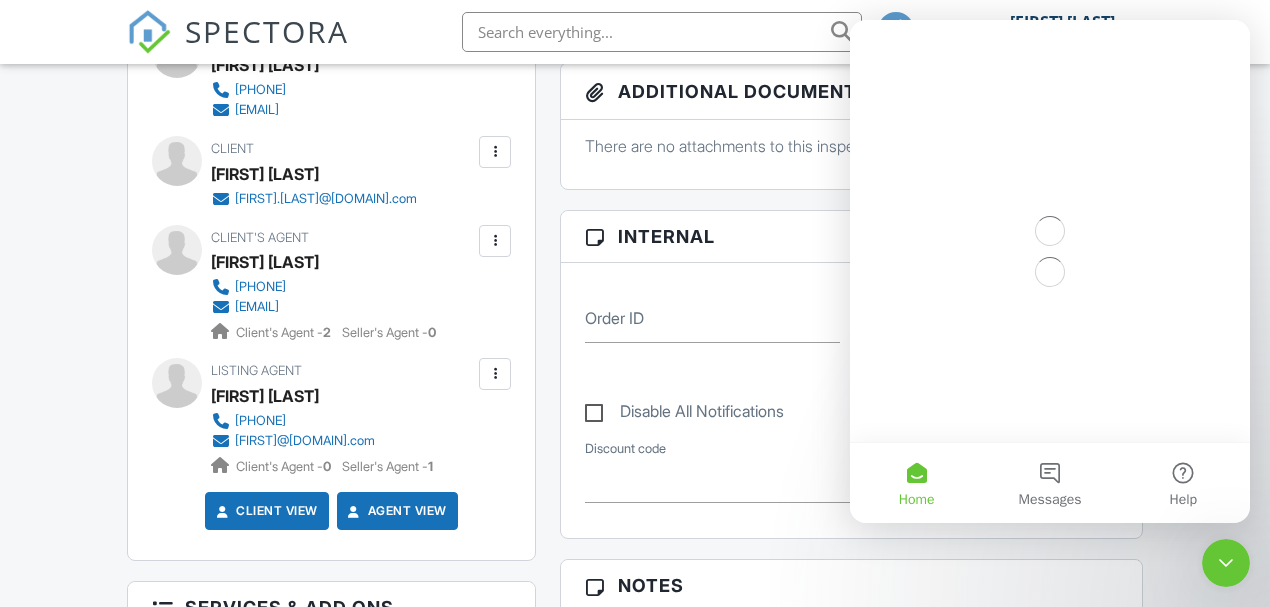 scroll, scrollTop: 0, scrollLeft: 0, axis: both 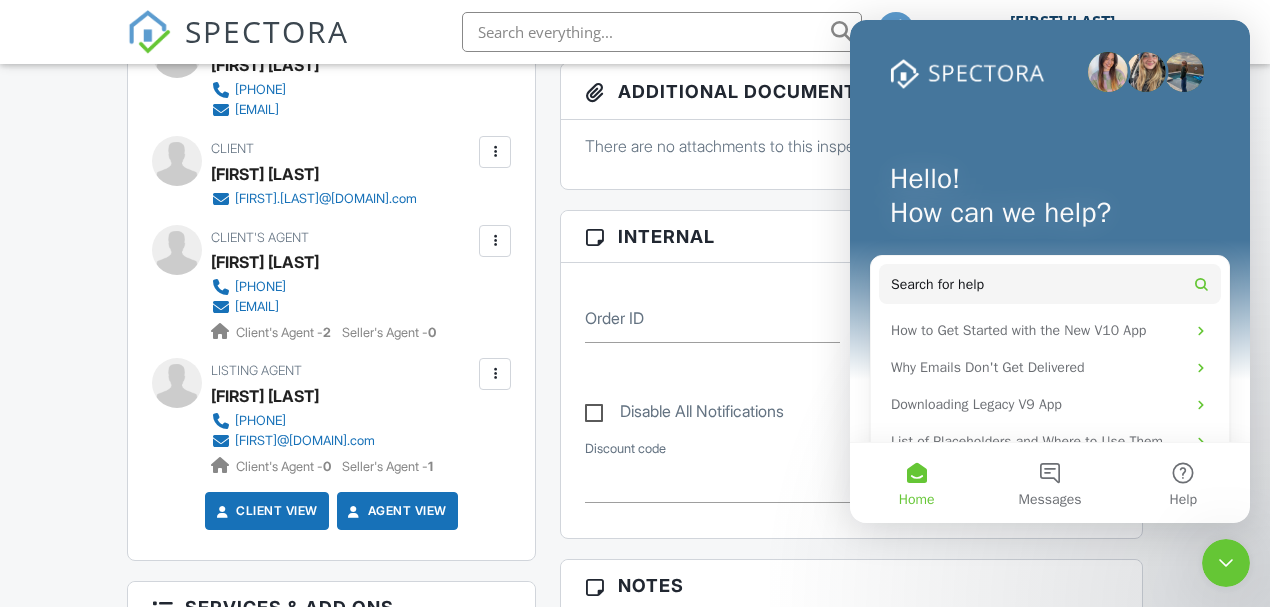 click on "Dashboard
Templates
Contacts
Metrics
Automations
Advanced
Settings
Support Center
Inspection Details
Client View
More
Property Details
Reschedule
Reorder / Copy
Share
Cancel
Delete
Print Order
Convert to V9
Disable Pass on CC Fees
View Change Log
08/04/2025 10:00 am
- 2:00 pm
281 Bennett Dr
Mansfield, GA 30055
Built
2019
1849
sq. ft.
slab
Lot Size
30928
sq.ft.
3
bedrooms
2.0
bathrooms
Garage
parking
+ −  Leaflet   |   © MapTiler   © OpenStreetMap contributors
All emails and texts are disabled for this inspection!
Turn on emails and texts
Turn on and Requeue Notifications
Recalculate Modifiers
Dismiss" at bounding box center [635, 839] 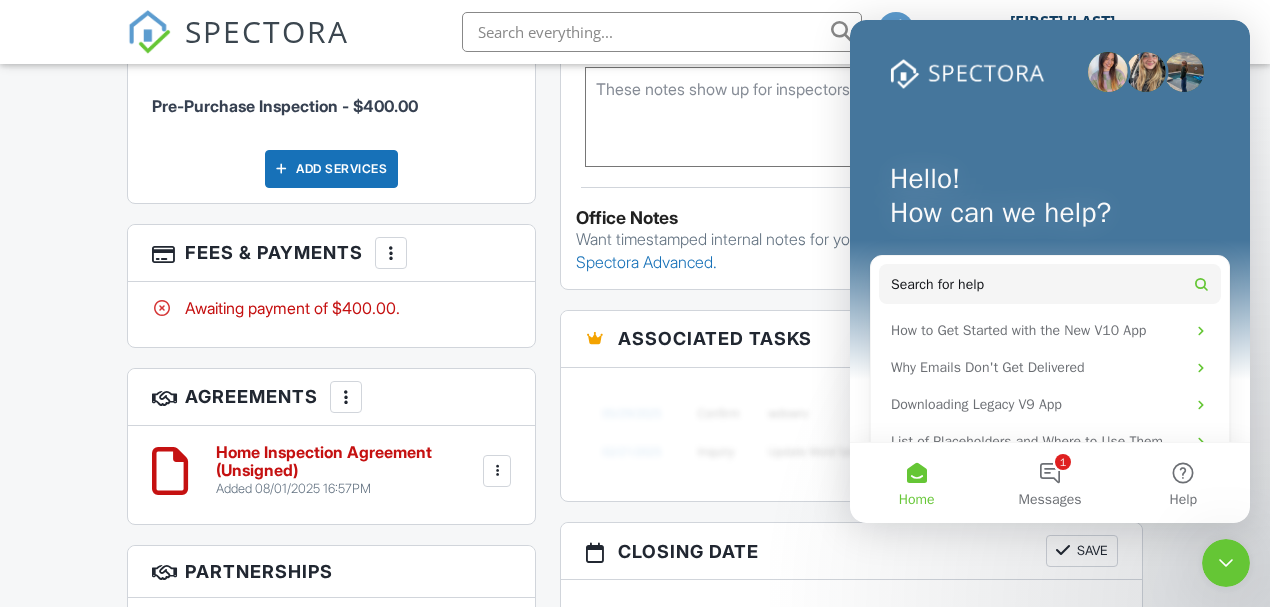 scroll, scrollTop: 1400, scrollLeft: 0, axis: vertical 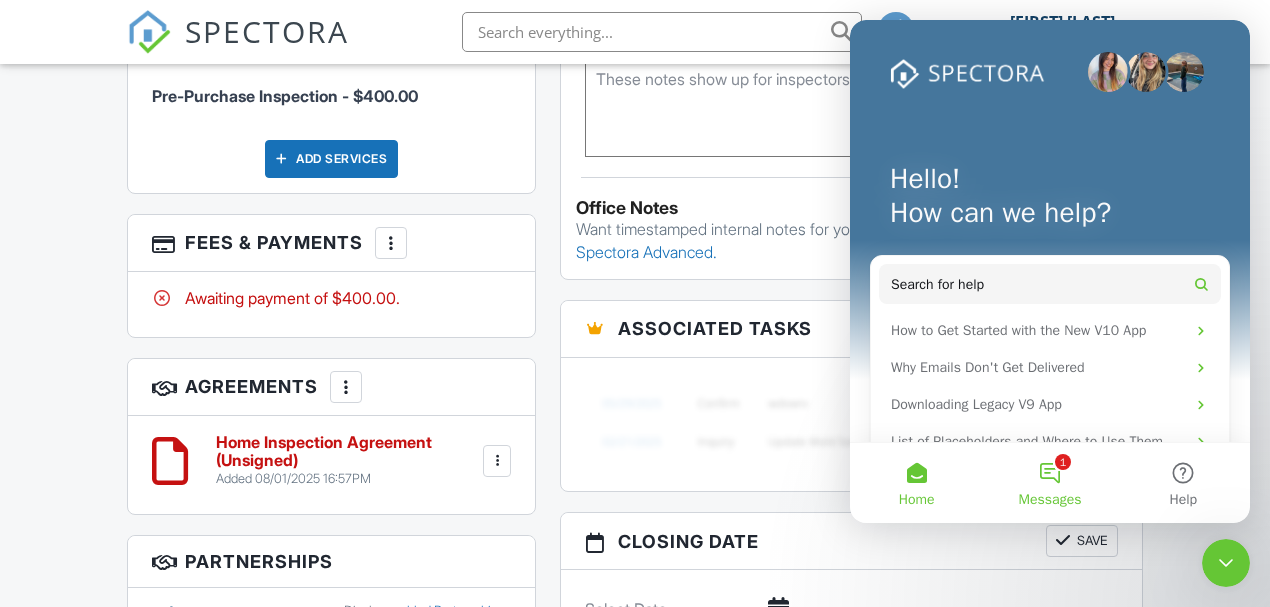 click on "1 Messages" at bounding box center [1049, 483] 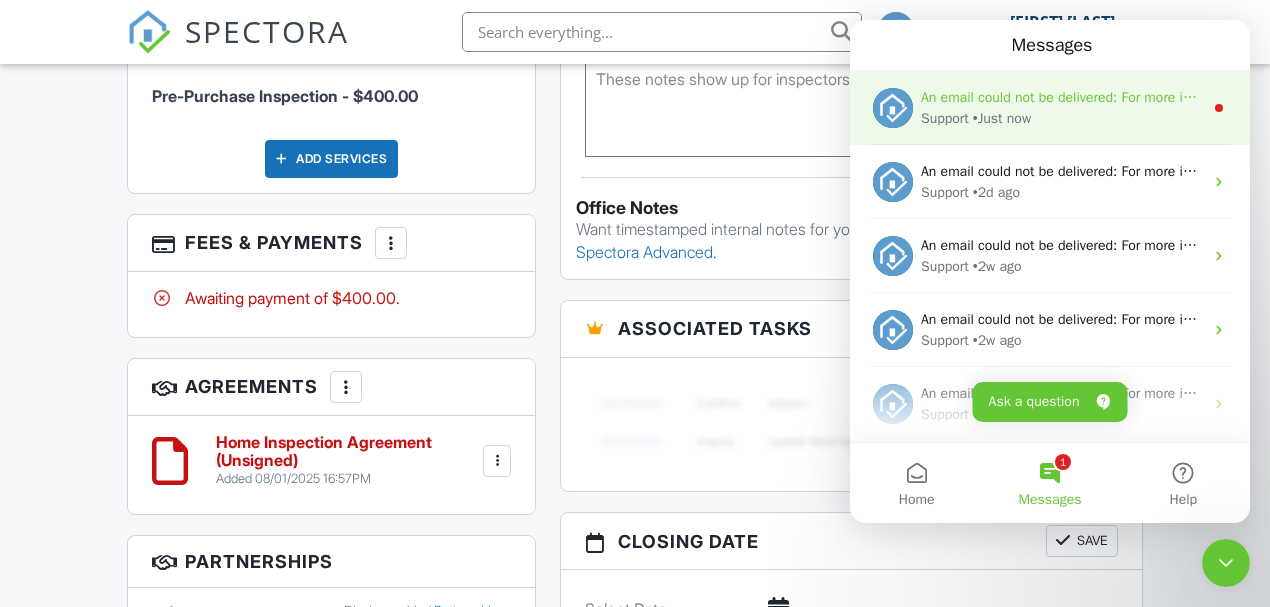 click on "An email could not be delivered:  For more information, view Why emails don't get delivered (Support Article) Support •  Just now" at bounding box center [1050, 108] 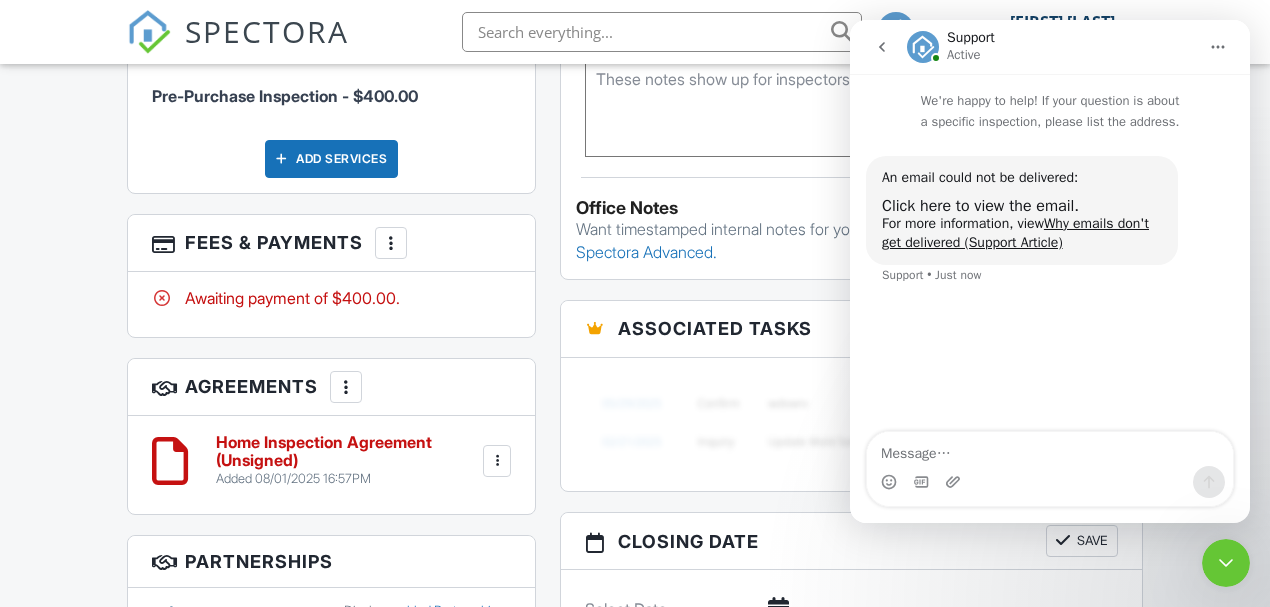 click 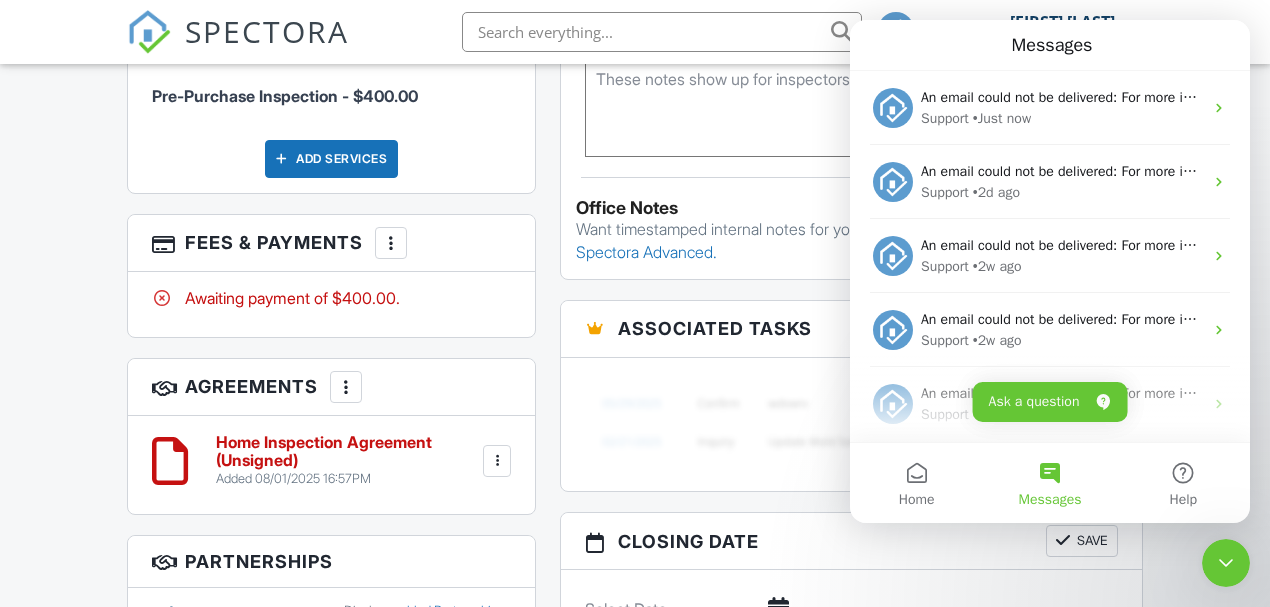 scroll, scrollTop: 65, scrollLeft: 0, axis: vertical 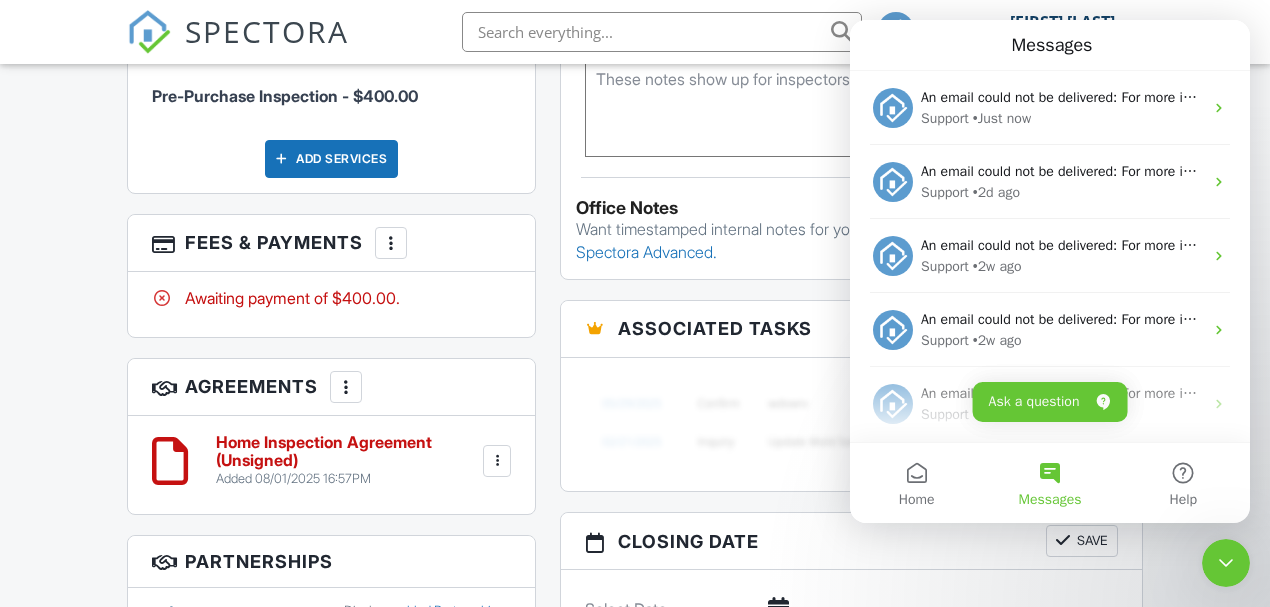 click on "Messages" at bounding box center (1050, 45) 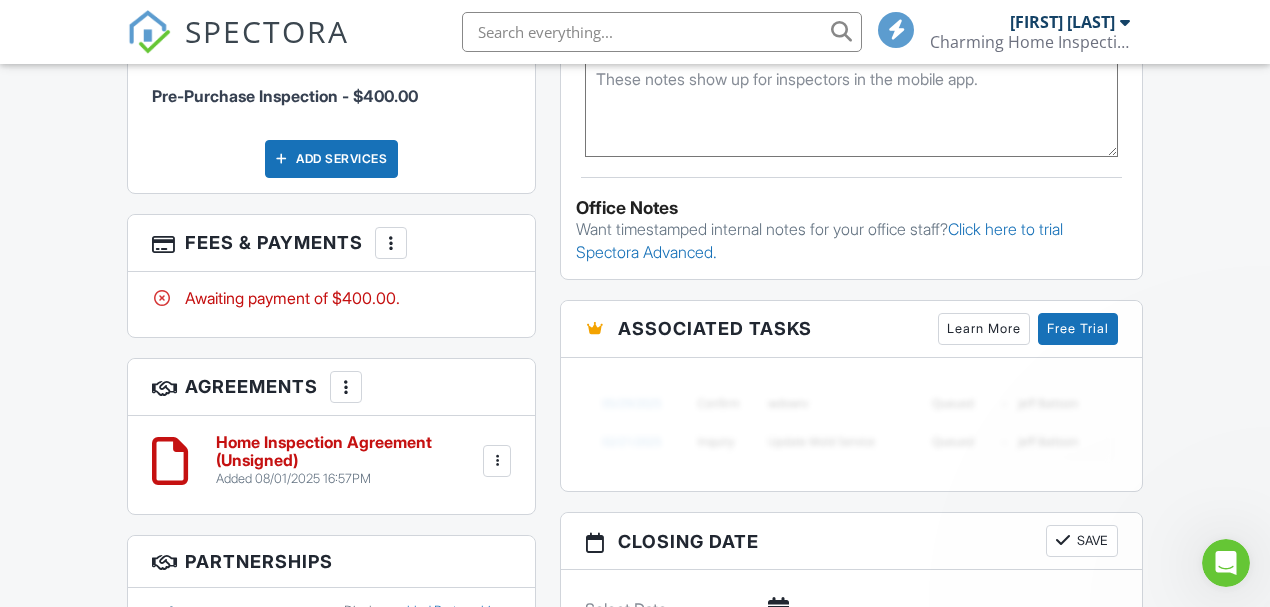 scroll, scrollTop: 0, scrollLeft: 0, axis: both 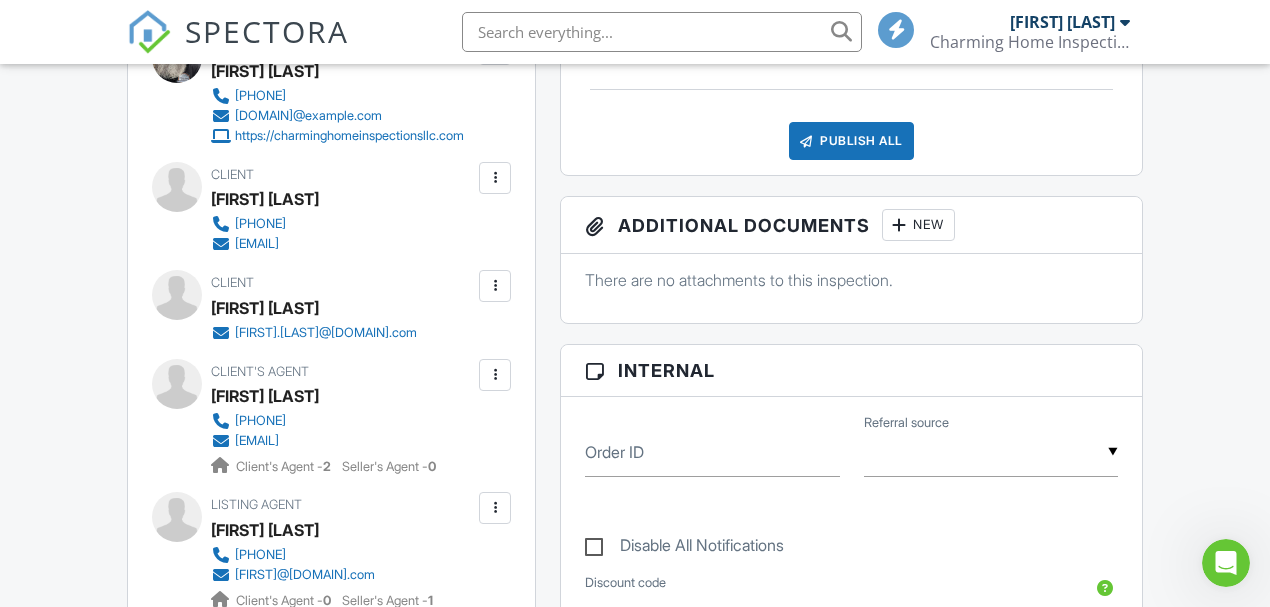 click at bounding box center [495, 178] 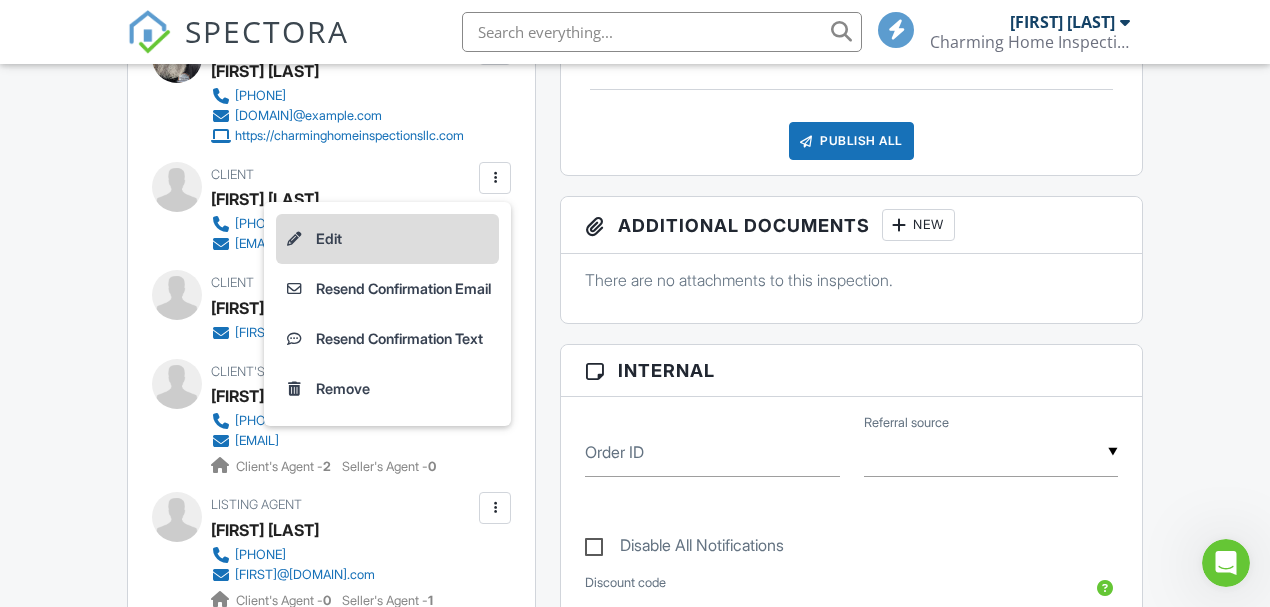 click on "Edit" at bounding box center (387, 239) 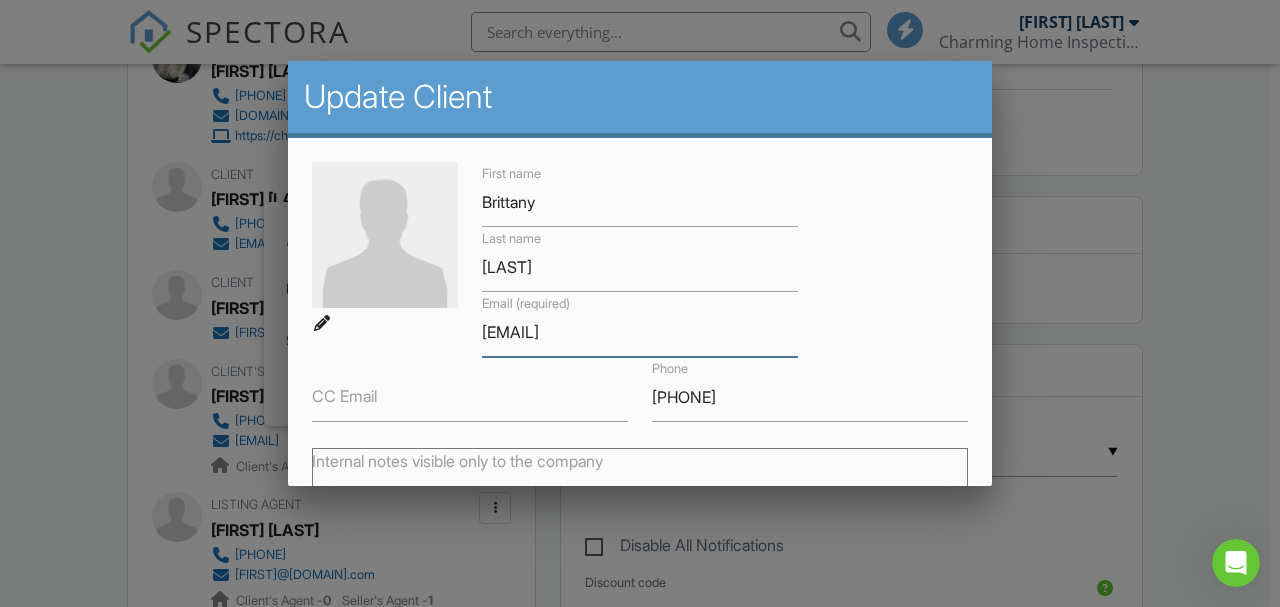 click on "[EMAIL]@[DOMAIN].com" at bounding box center [640, 332] 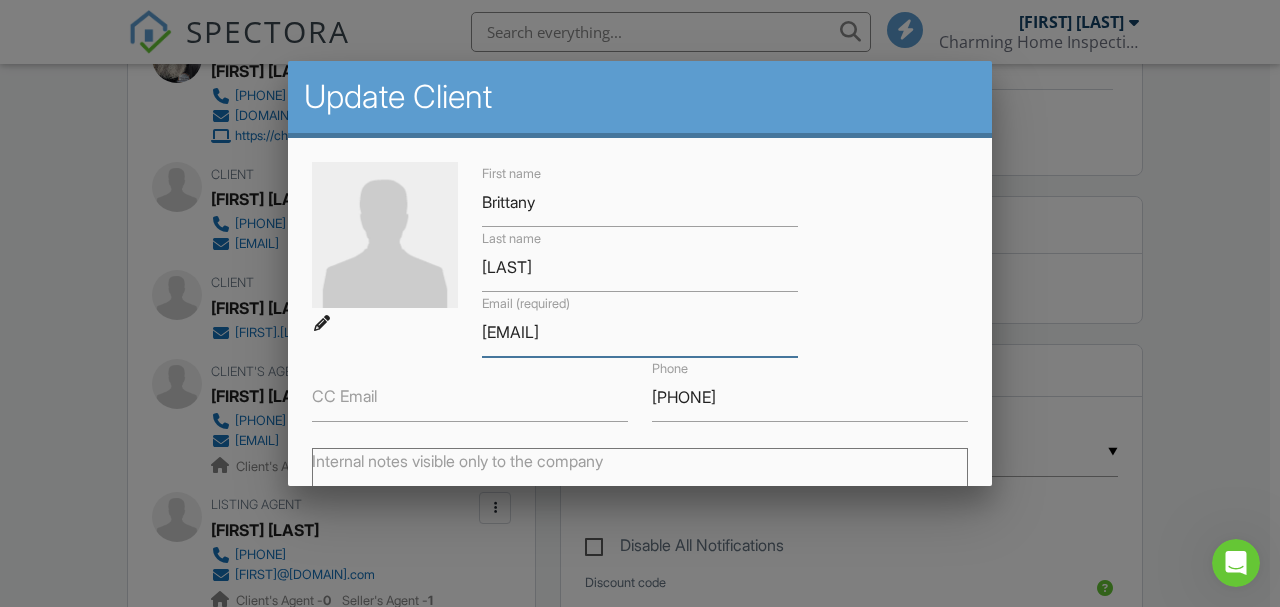 type on "[EMAIL]@[DOMAIN].com" 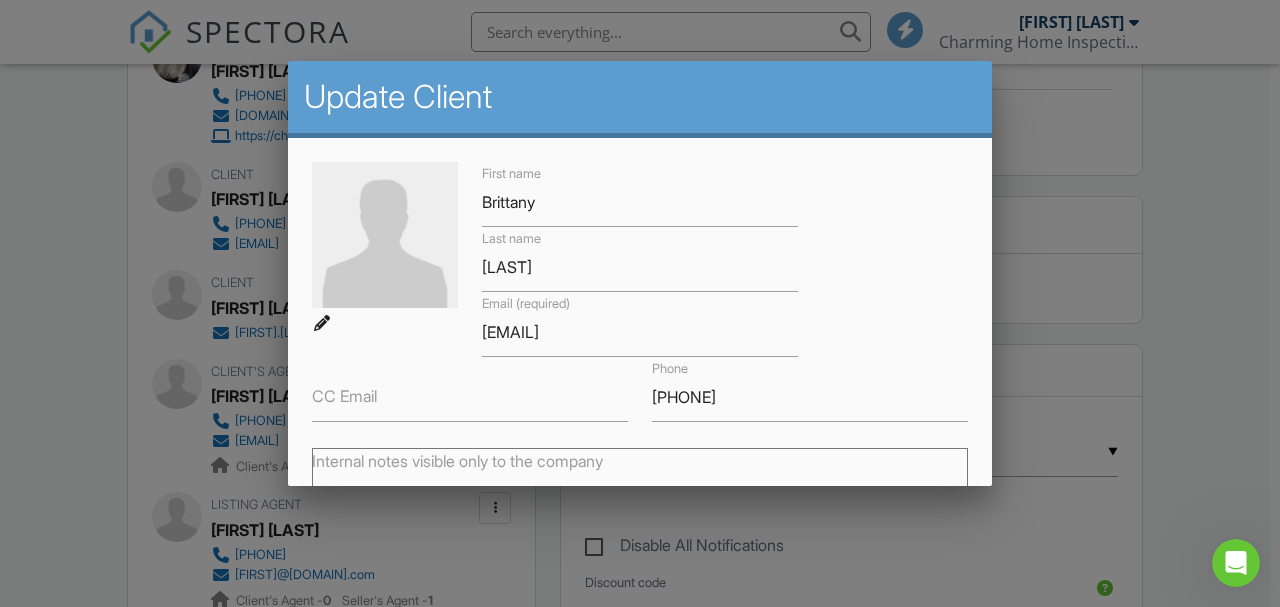 click on "First name
Brittany
Last name
Dangar
Email (required)
brittanydangar12@gmail.com
CC Email
Phone
678-325-9491" at bounding box center (640, 292) 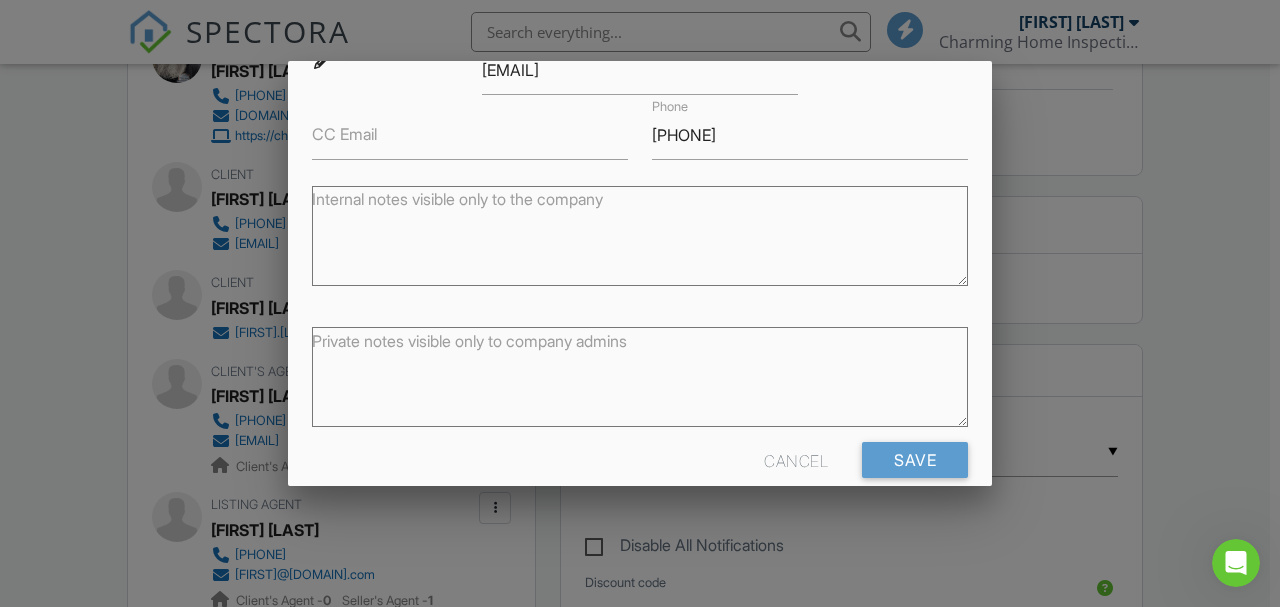 scroll, scrollTop: 292, scrollLeft: 0, axis: vertical 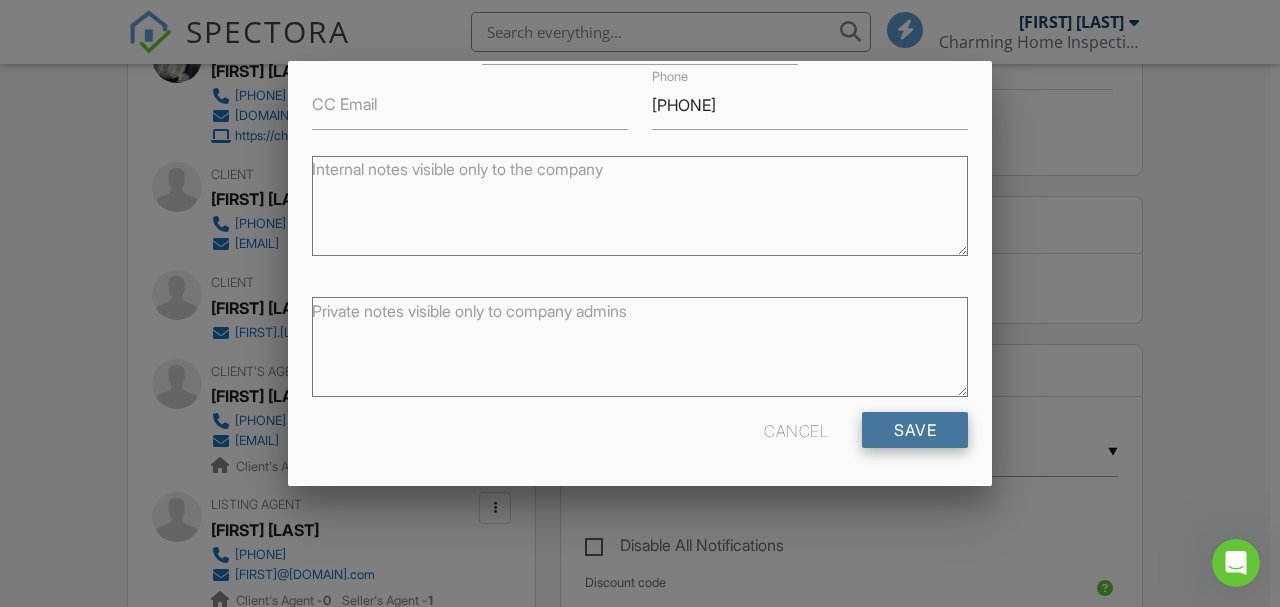 click on "Save" at bounding box center [915, 430] 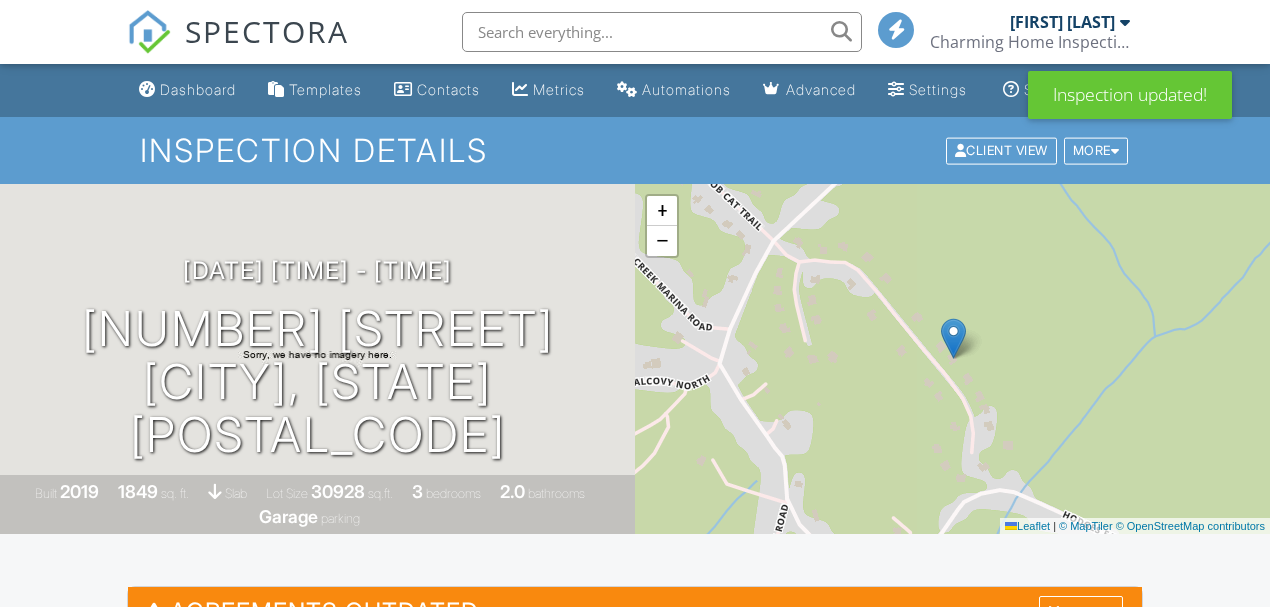 scroll, scrollTop: 533, scrollLeft: 0, axis: vertical 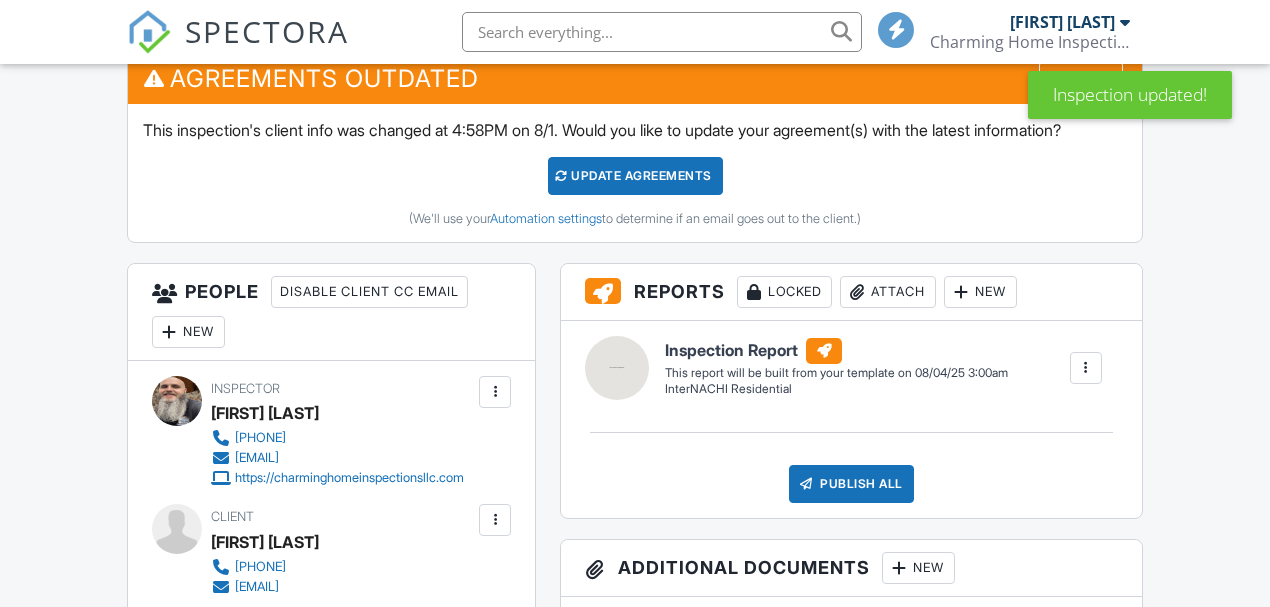 click on "Dashboard
Templates
Contacts
Metrics
Automations
Advanced
Settings
Support Center
Inspection Details
Client View
More
Property Details
Reschedule
Reorder / Copy
Share
Cancel
Delete
Print Order
Convert to V9
Disable Pass on CC Fees
View Change Log
[DATE] [TIME]
- [TIME]
[NUMBER] [STREET]
[CITY], [STATE] [POSTAL_CODE]
Built
2019
1849
sq. ft.
slab
Lot Size
30928
sq.ft.
3
bedrooms
2.0
bathrooms
Garage
parking
+ −  Leaflet   |   © MapTiler   © OpenStreetMap contributors
All emails and texts are disabled for this inspection!
Turn on emails and texts
Turn on and Requeue Notifications
Agreements Outdated
Dismiss" at bounding box center (635, 1209) 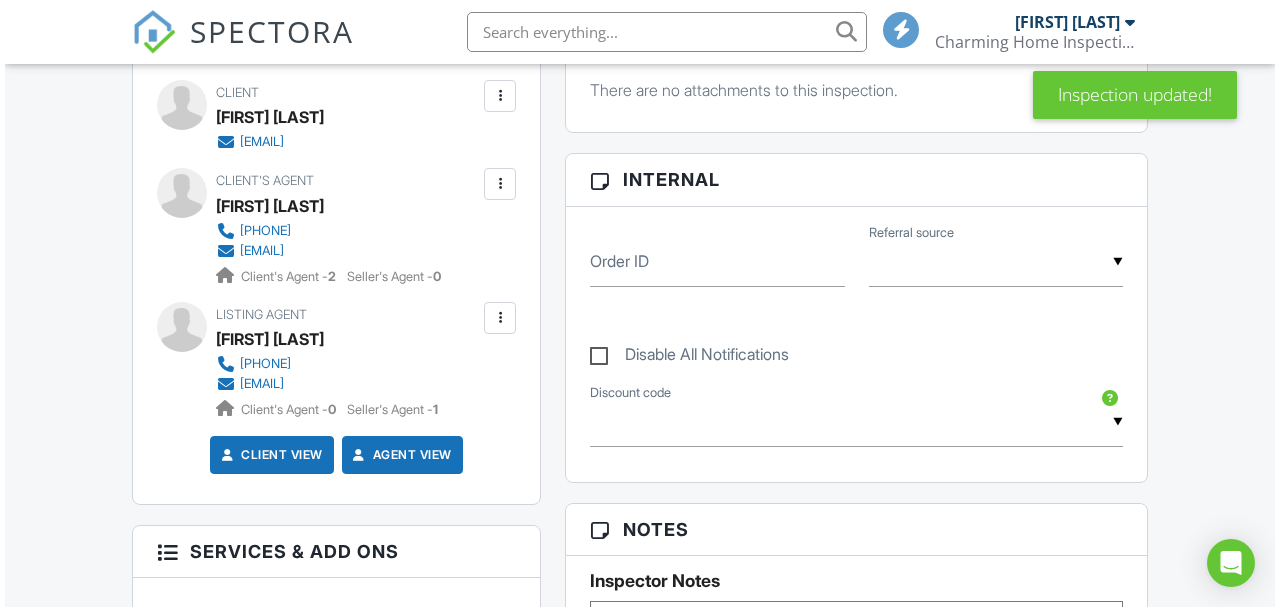 scroll, scrollTop: 933, scrollLeft: 0, axis: vertical 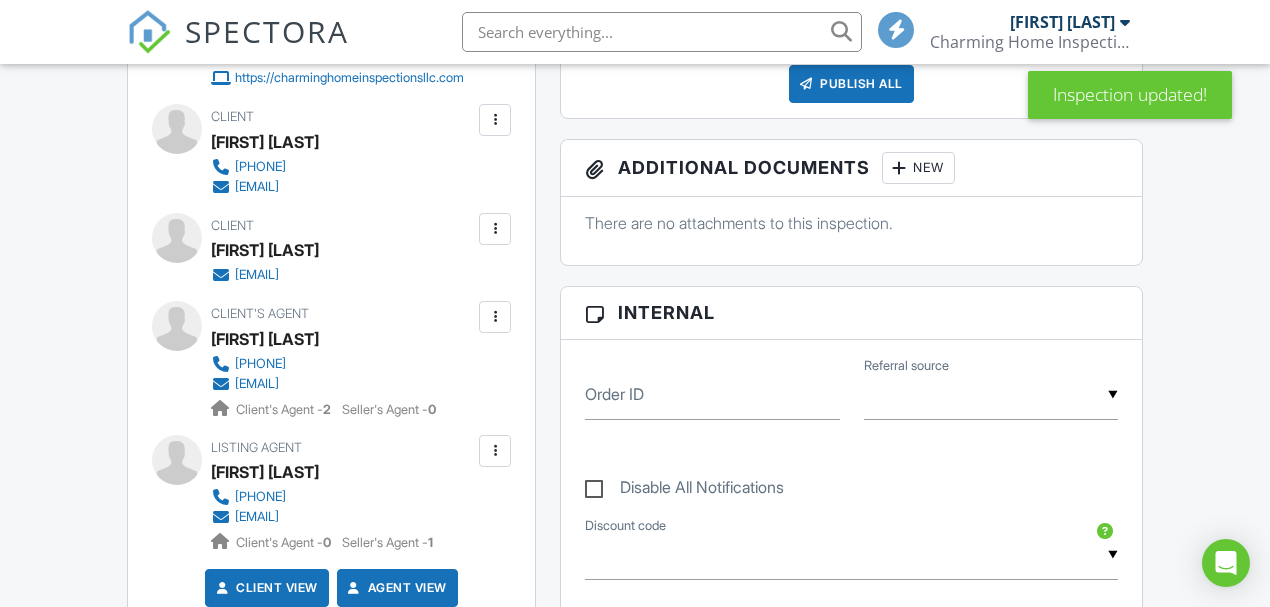 click at bounding box center [495, 120] 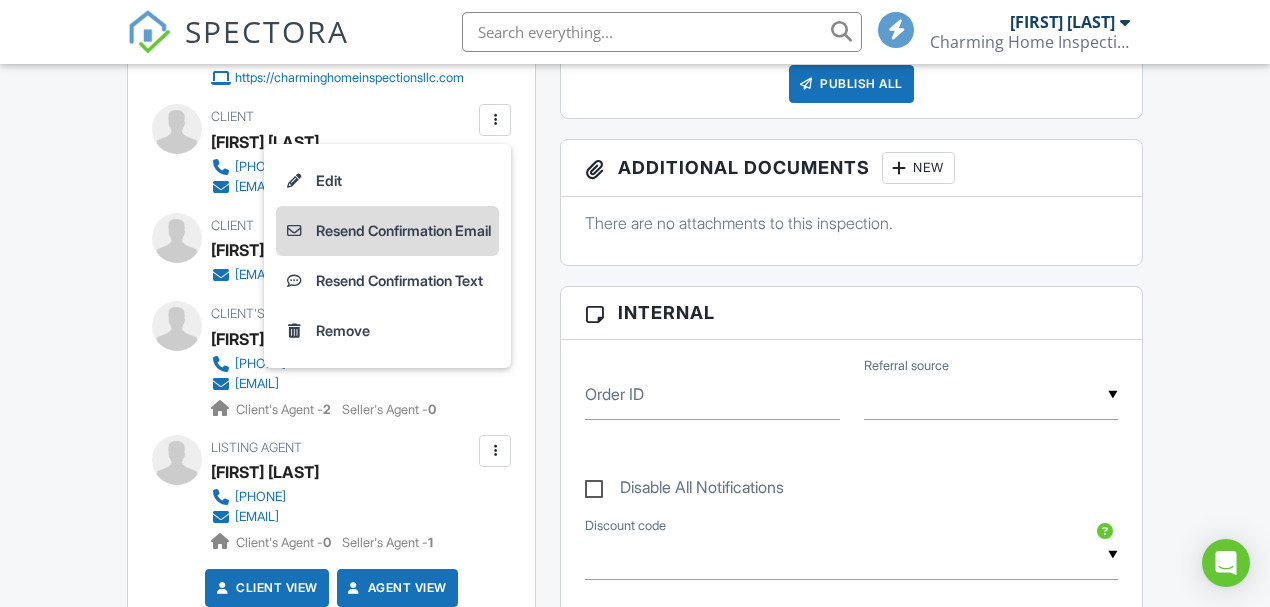click on "Resend Confirmation Email" at bounding box center [387, 231] 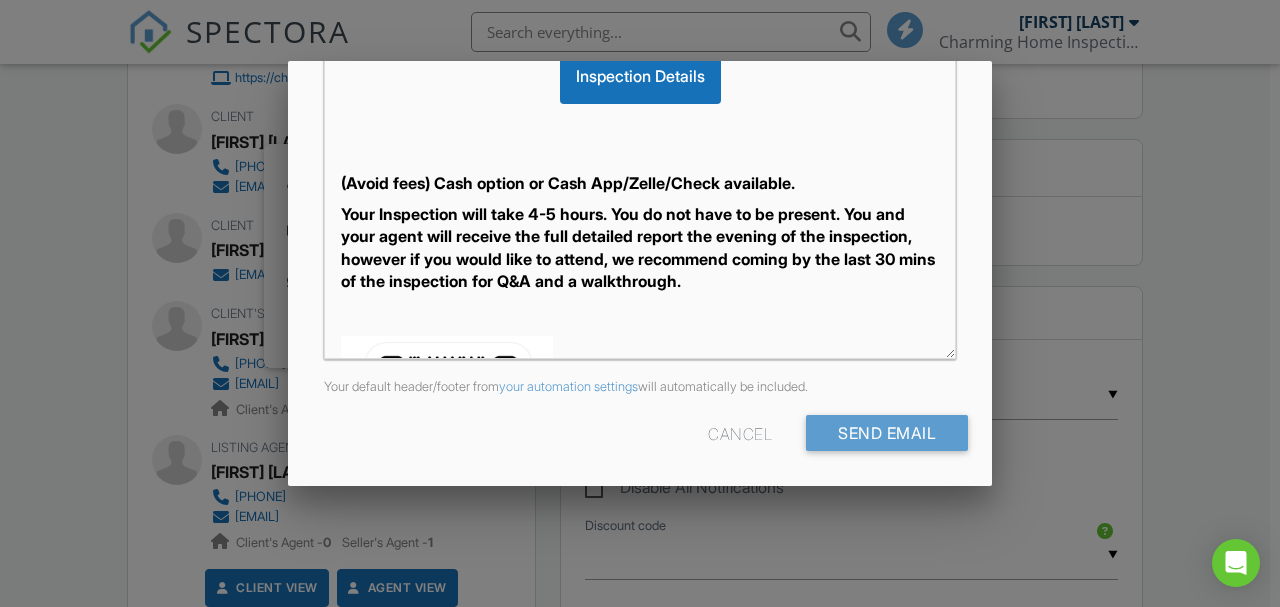 scroll, scrollTop: 556, scrollLeft: 0, axis: vertical 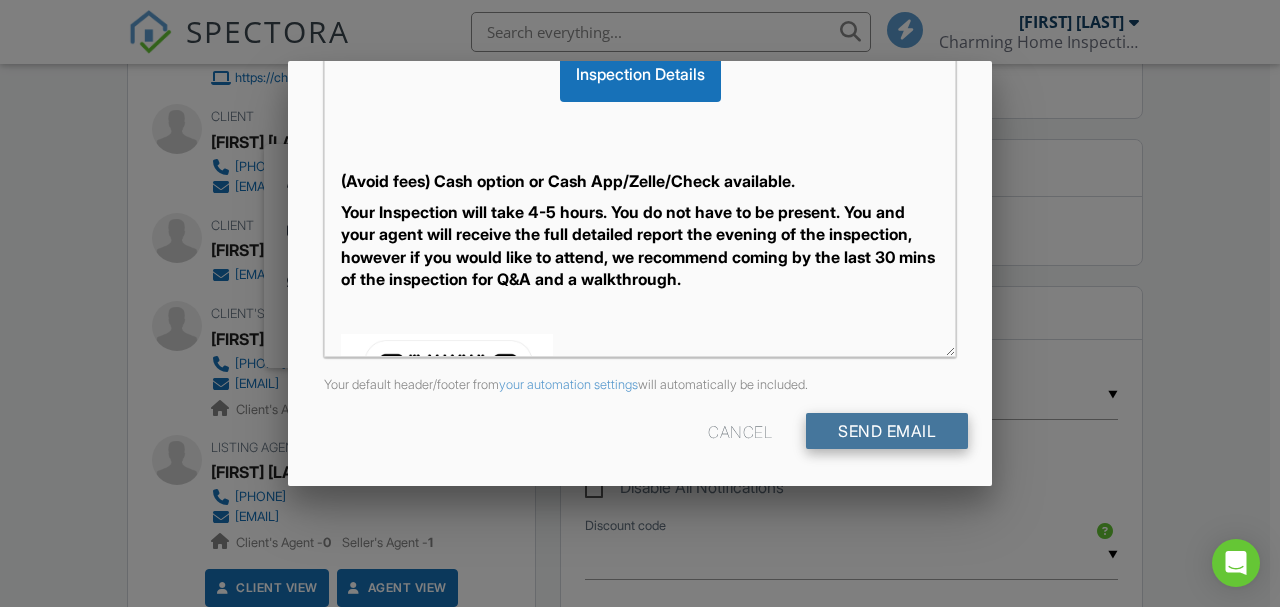 click on "Send Email" at bounding box center [887, 431] 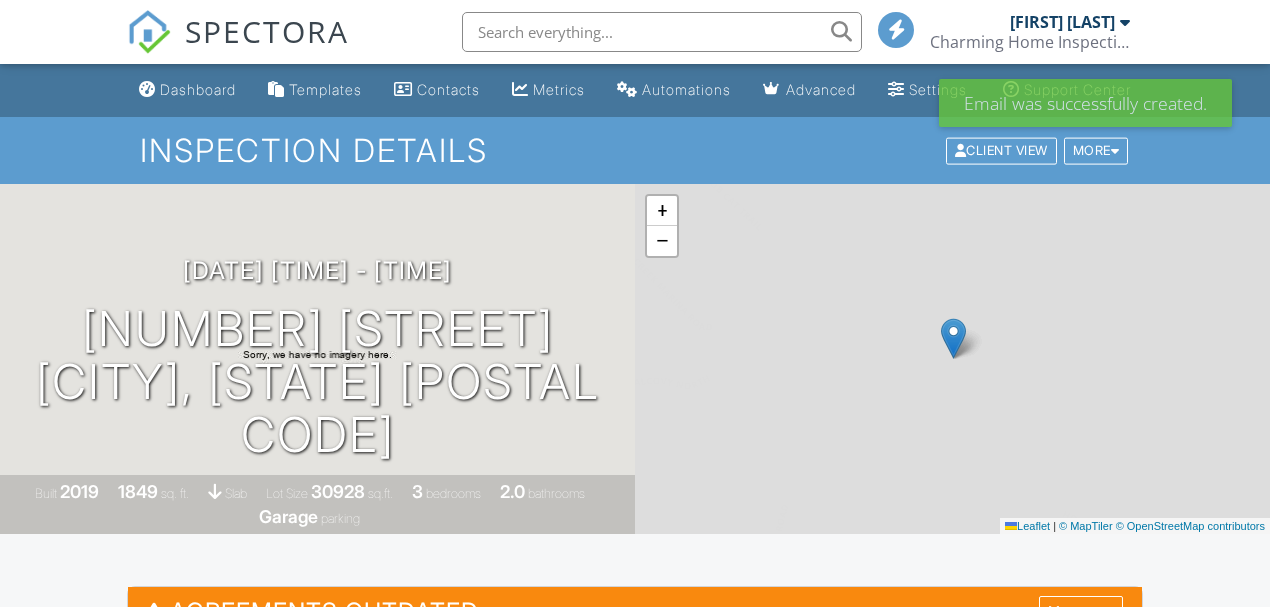 scroll, scrollTop: 0, scrollLeft: 0, axis: both 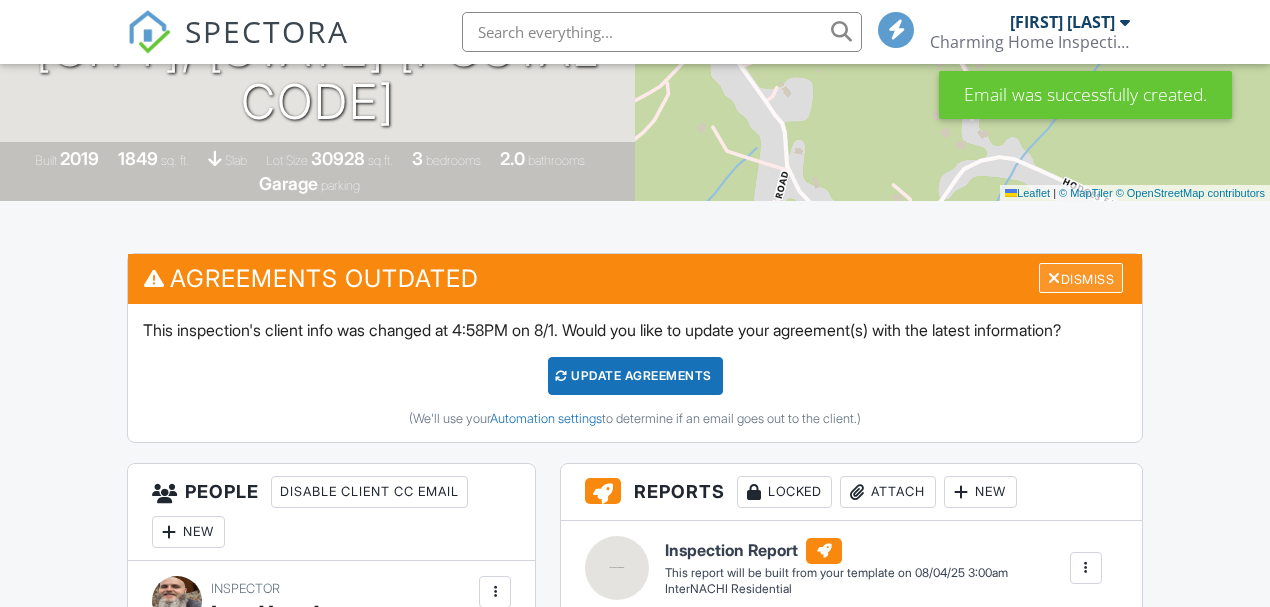 click on "Dismiss" at bounding box center (1081, 278) 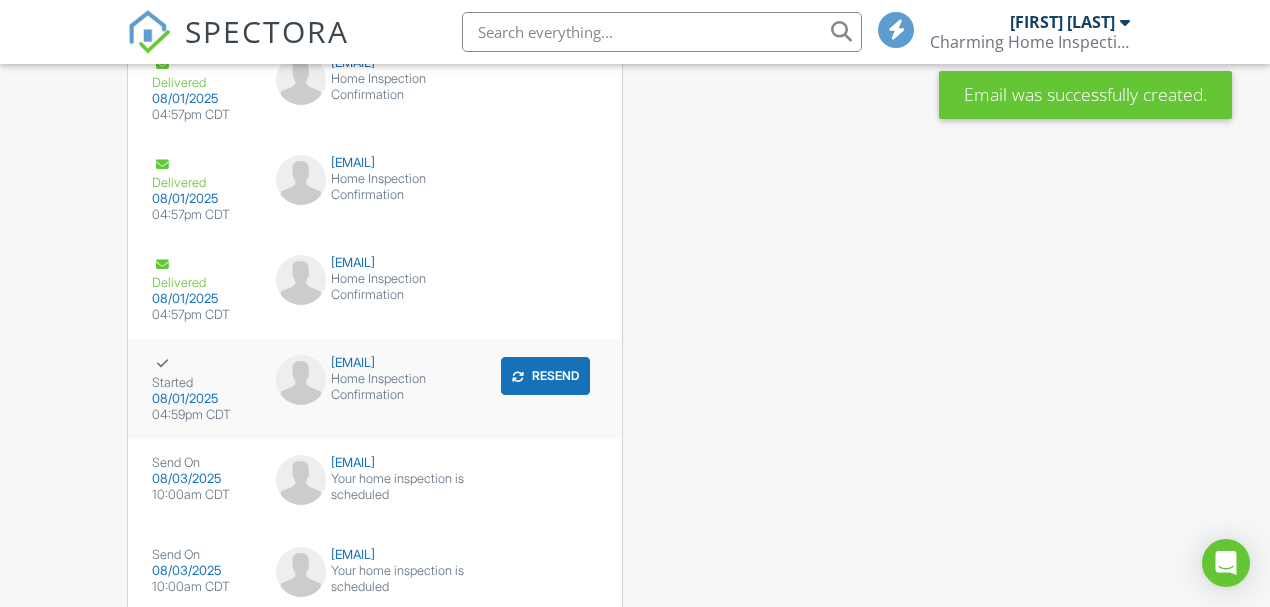 scroll, scrollTop: 2925, scrollLeft: 0, axis: vertical 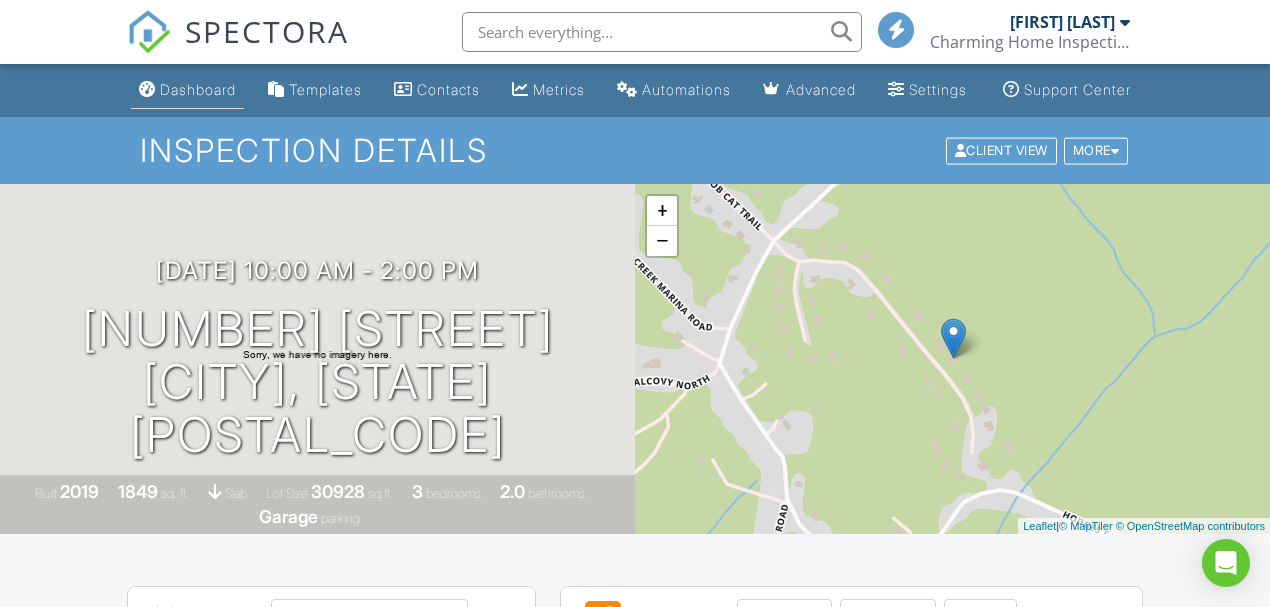 click on "Dashboard" at bounding box center (187, 90) 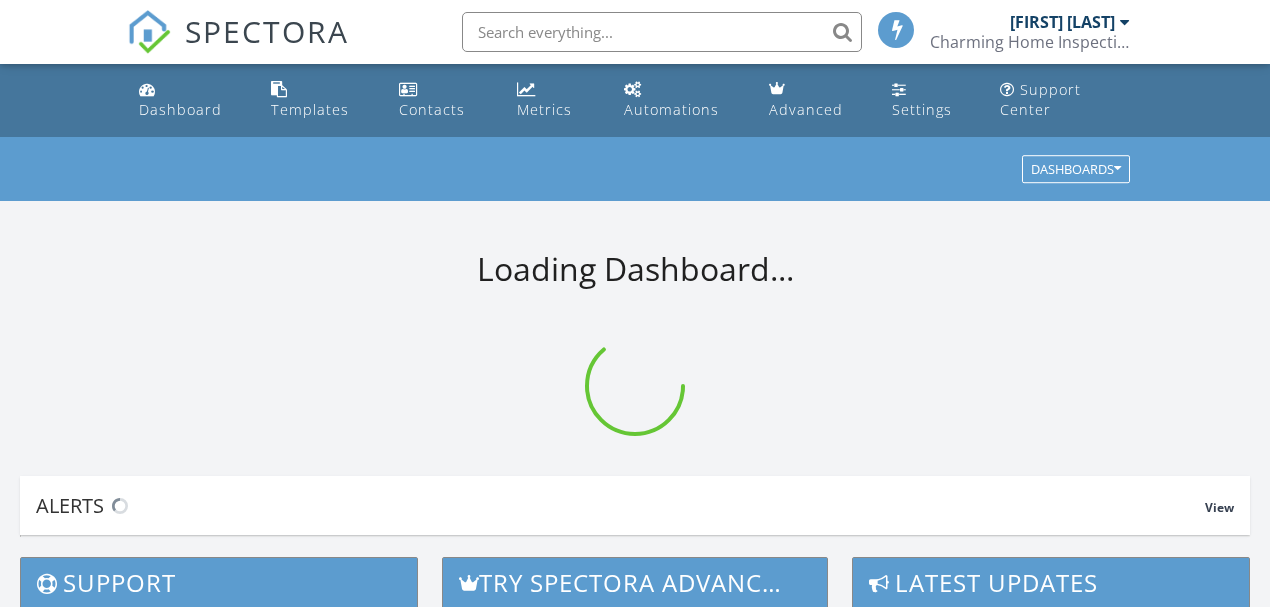 scroll, scrollTop: 0, scrollLeft: 0, axis: both 